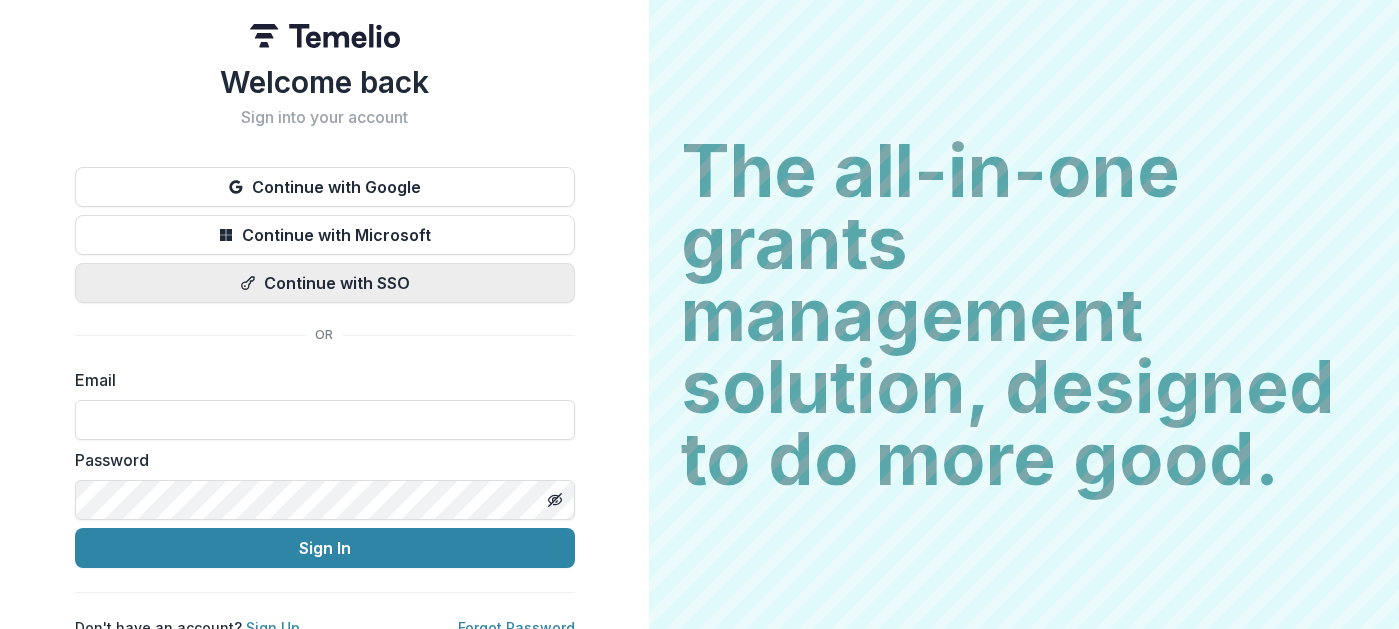 scroll, scrollTop: 0, scrollLeft: 0, axis: both 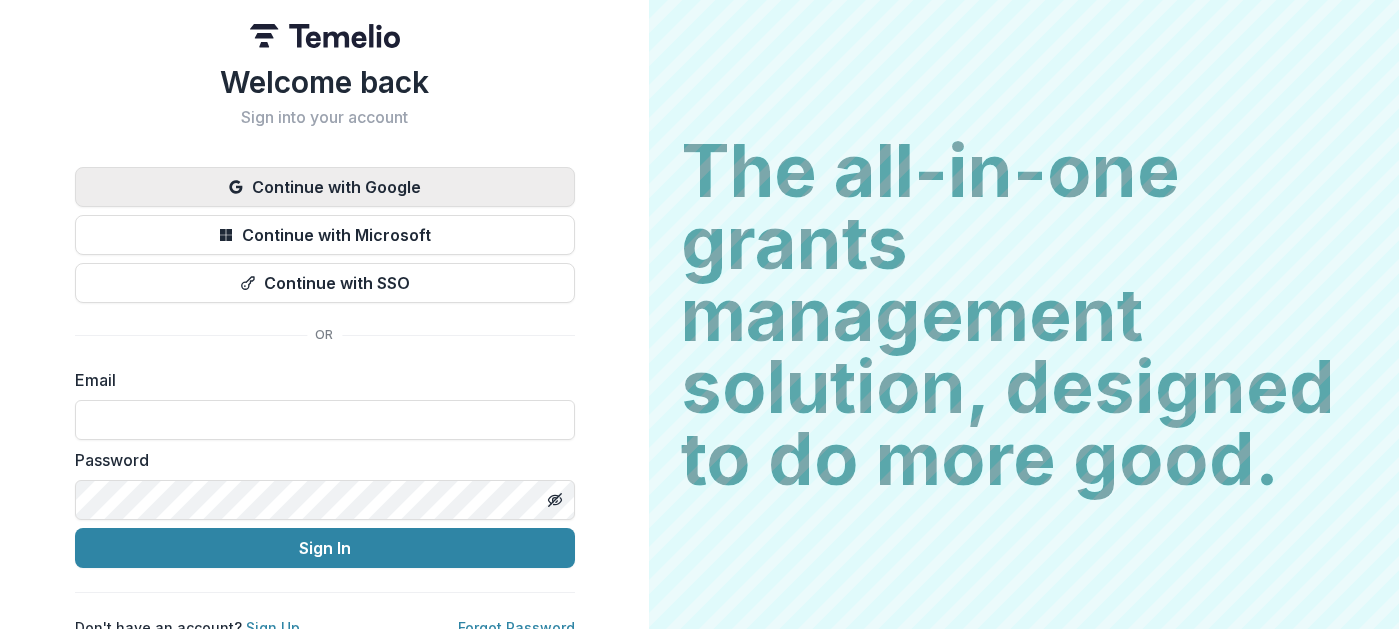 click on "Continue with Google" at bounding box center [325, 187] 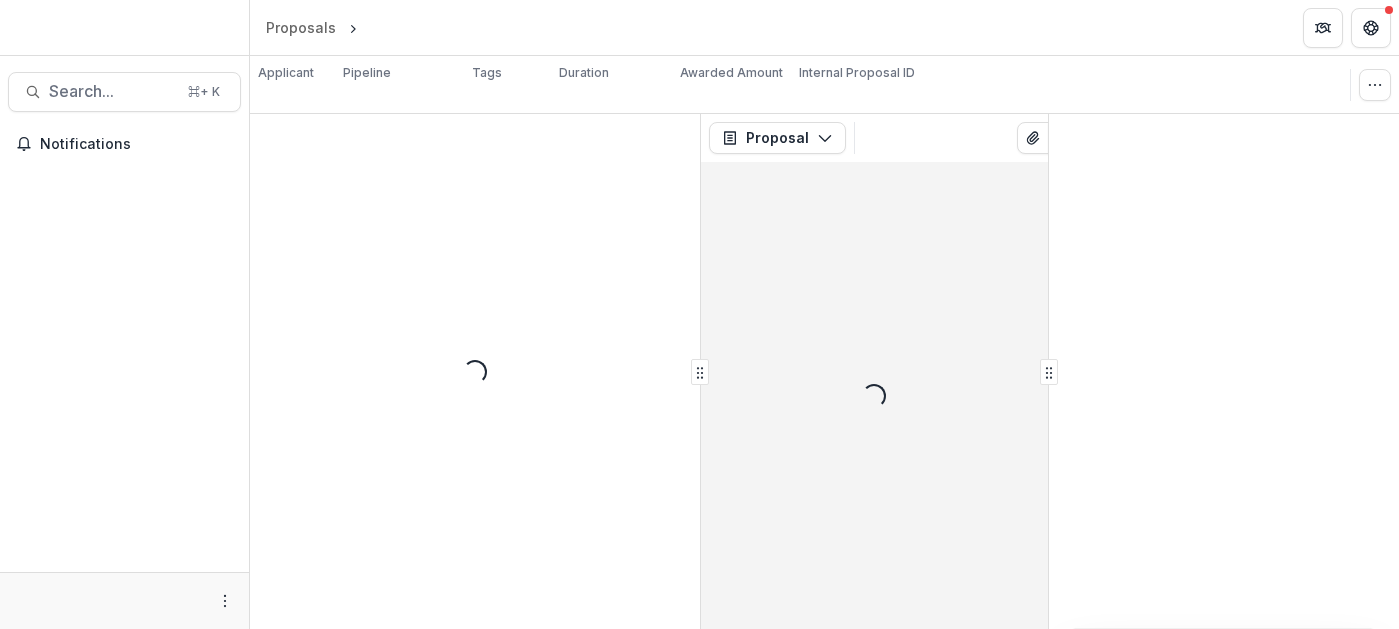 scroll, scrollTop: 0, scrollLeft: 0, axis: both 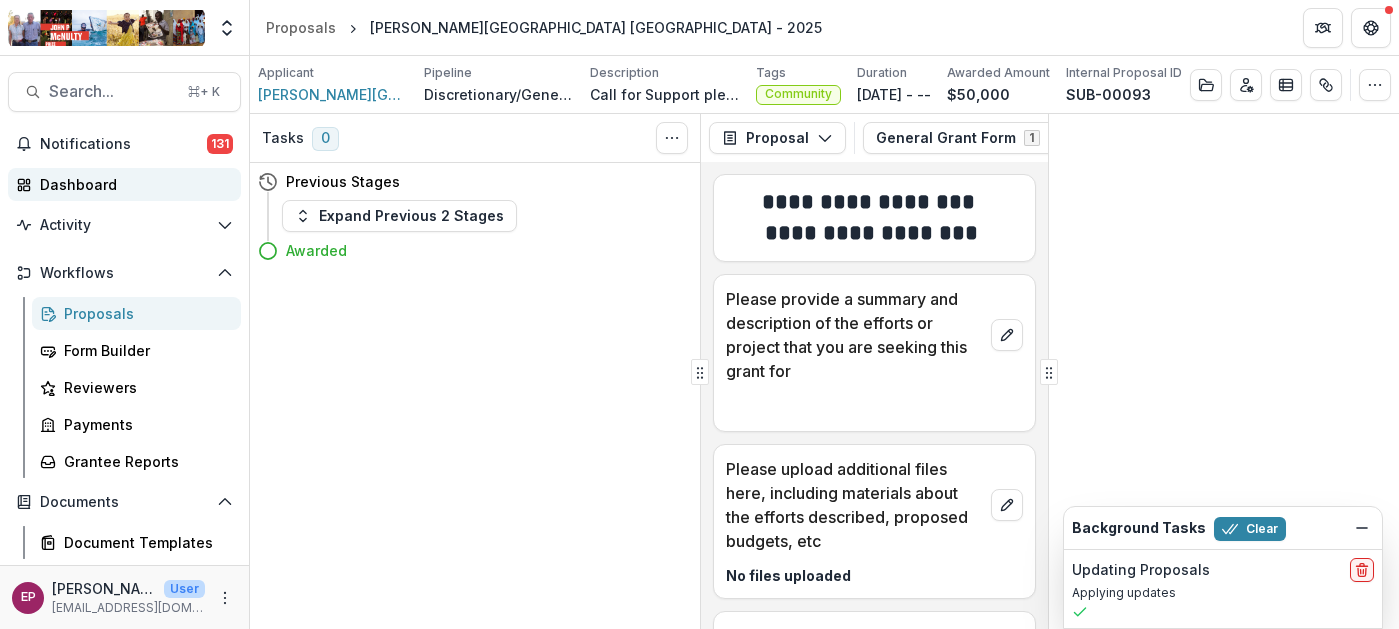 click on "Dashboard" at bounding box center [124, 184] 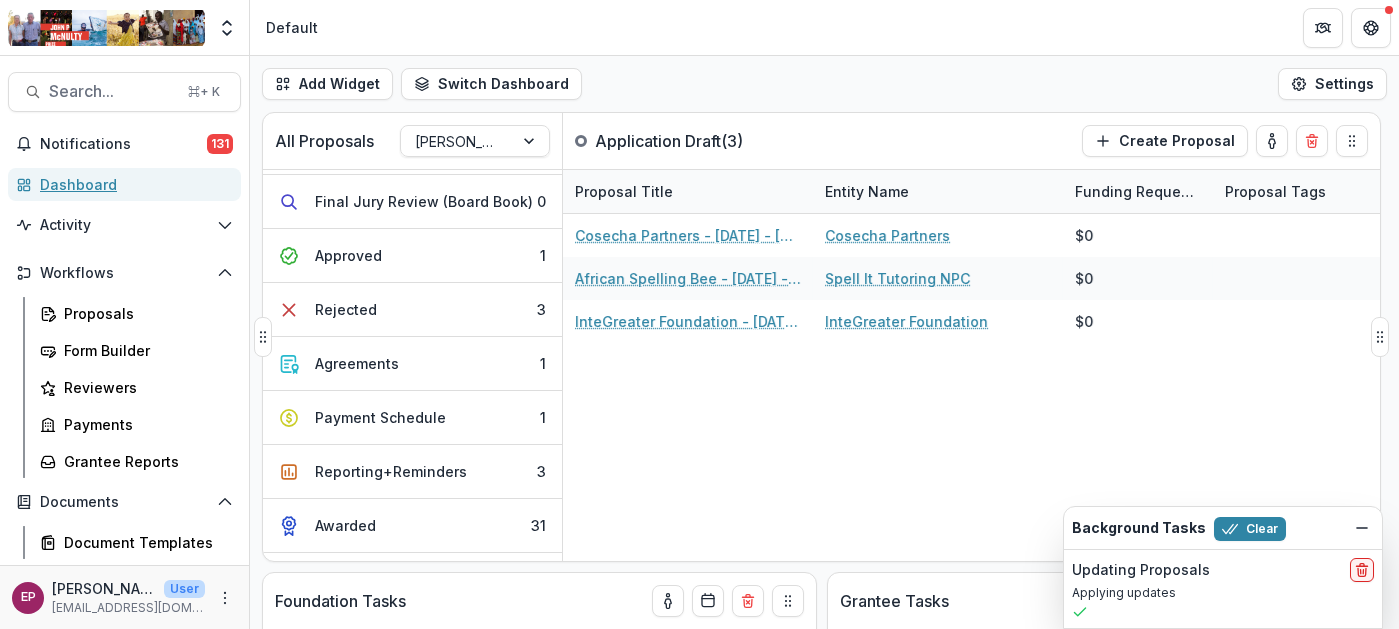 scroll, scrollTop: 310, scrollLeft: 0, axis: vertical 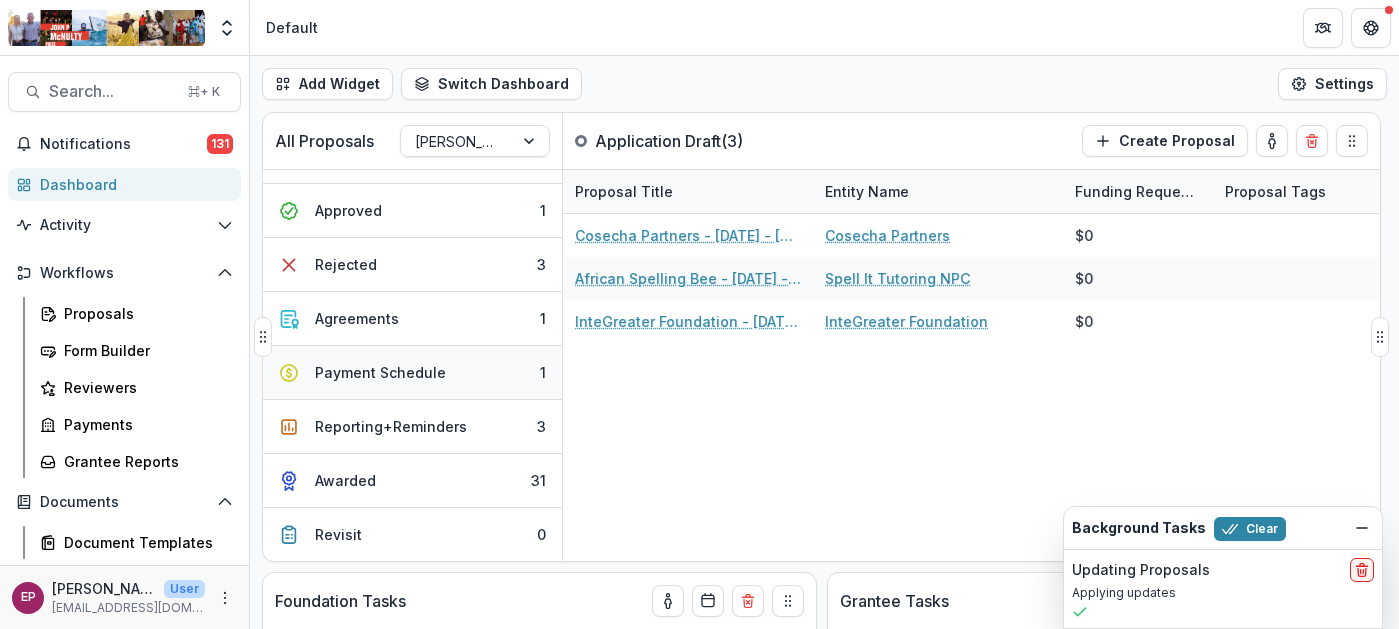 click on "Payment Schedule 1" at bounding box center [412, 373] 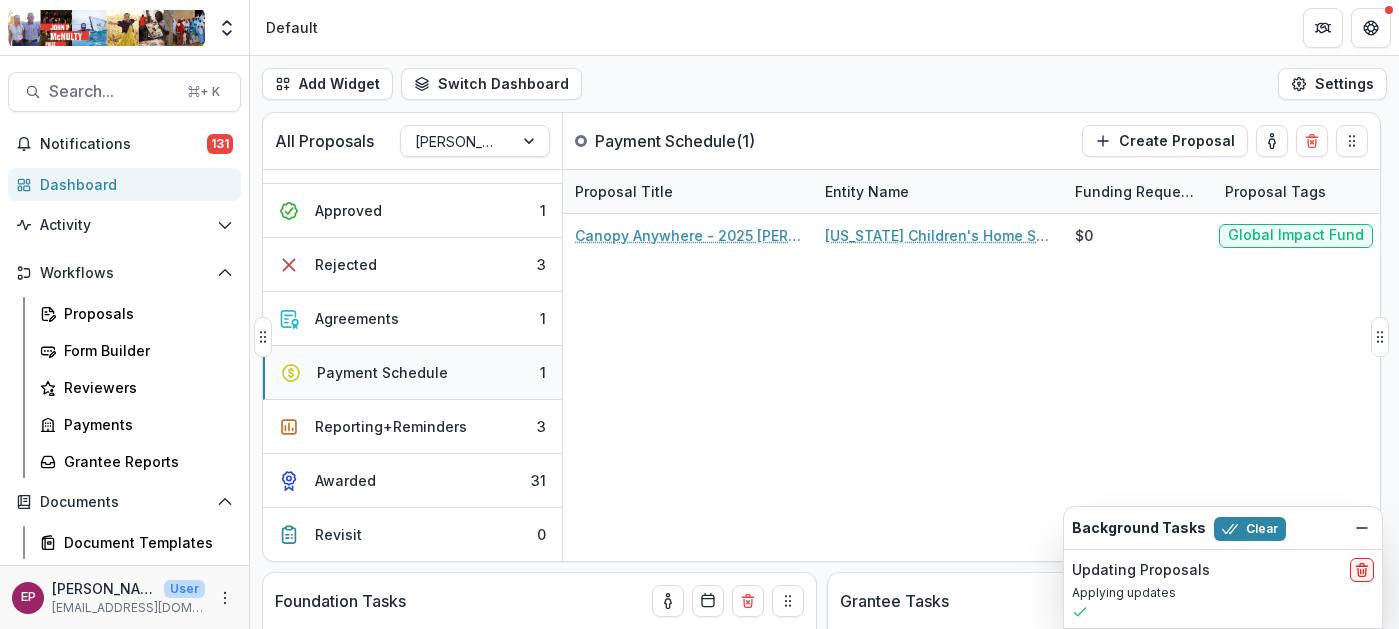 click on "Payment Schedule" at bounding box center [382, 372] 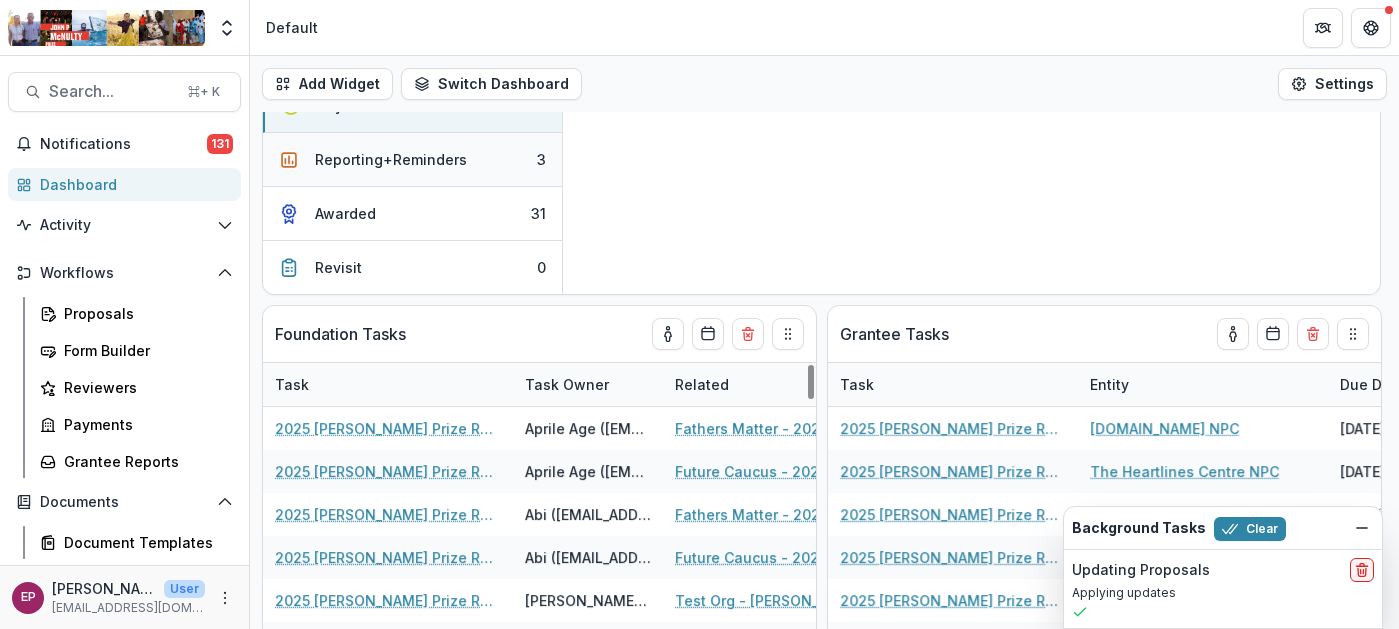 scroll, scrollTop: 286, scrollLeft: 0, axis: vertical 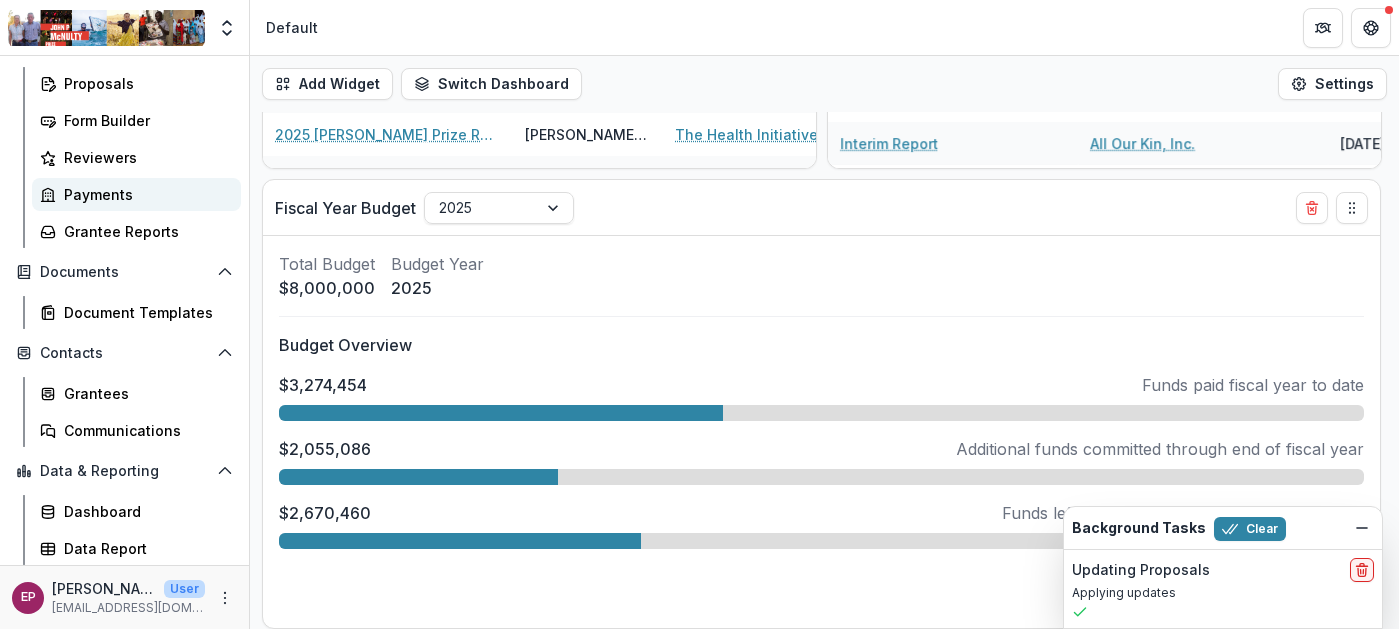 click on "Payments" at bounding box center [144, 194] 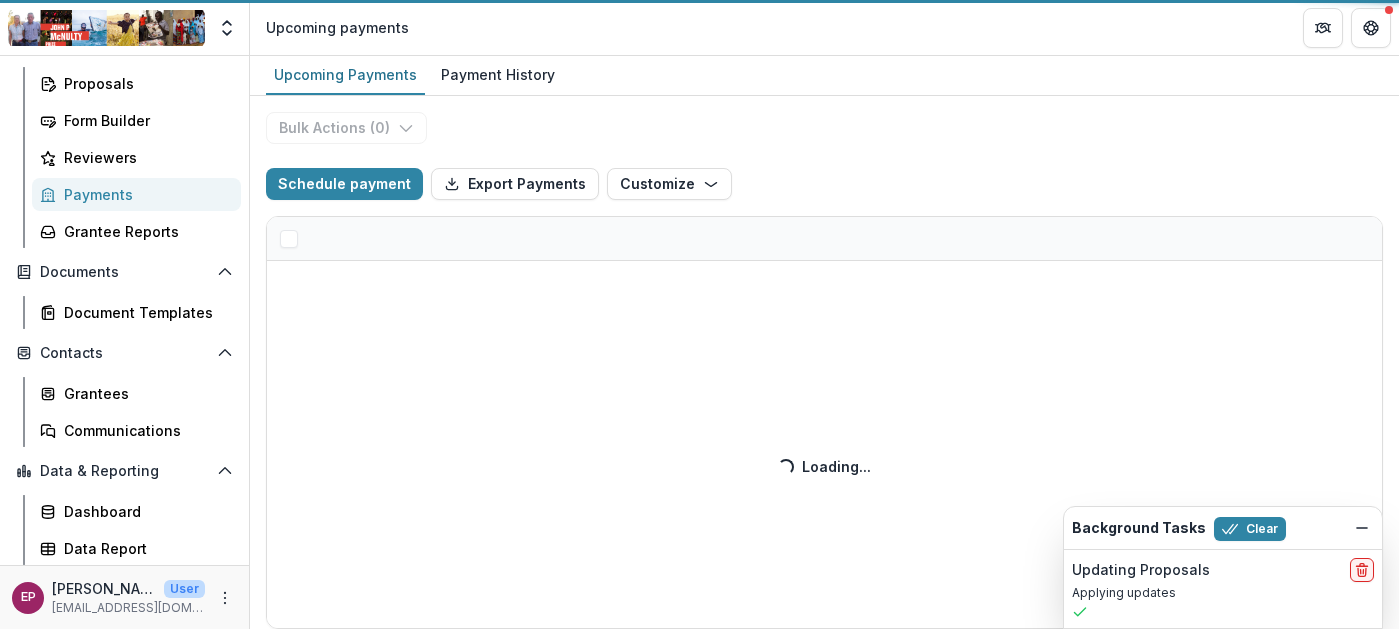 select on "******" 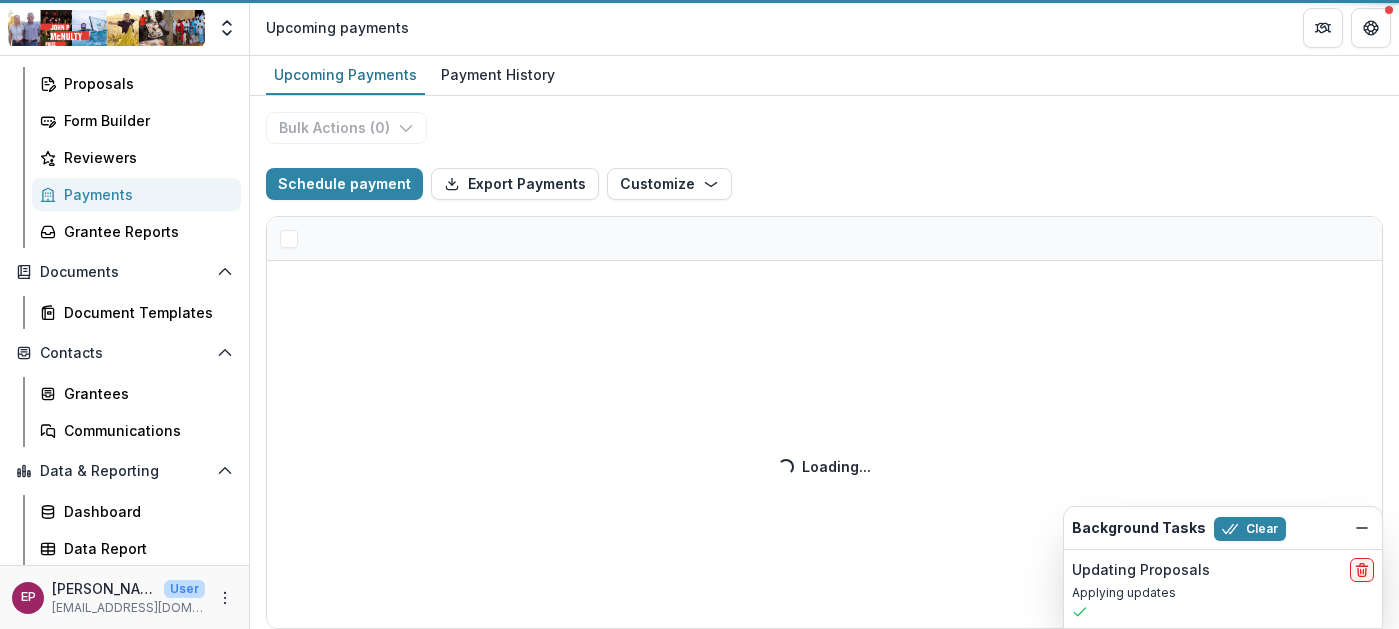 select on "******" 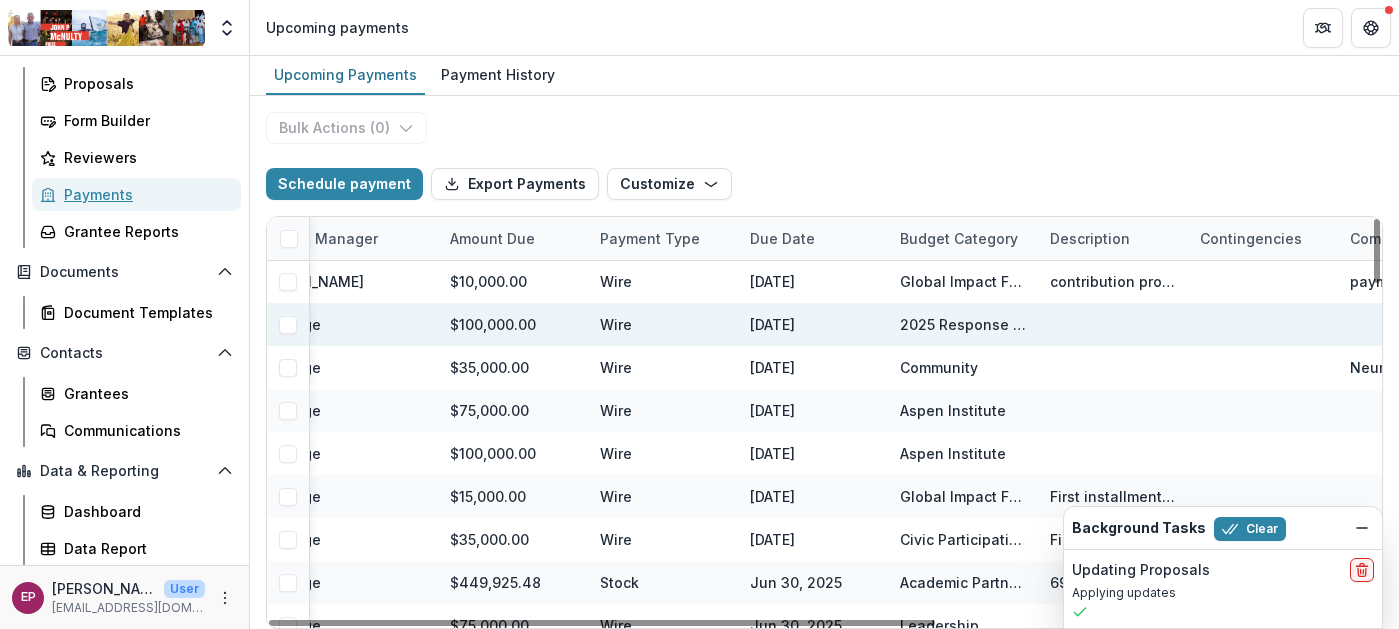 scroll, scrollTop: 1, scrollLeft: 482, axis: both 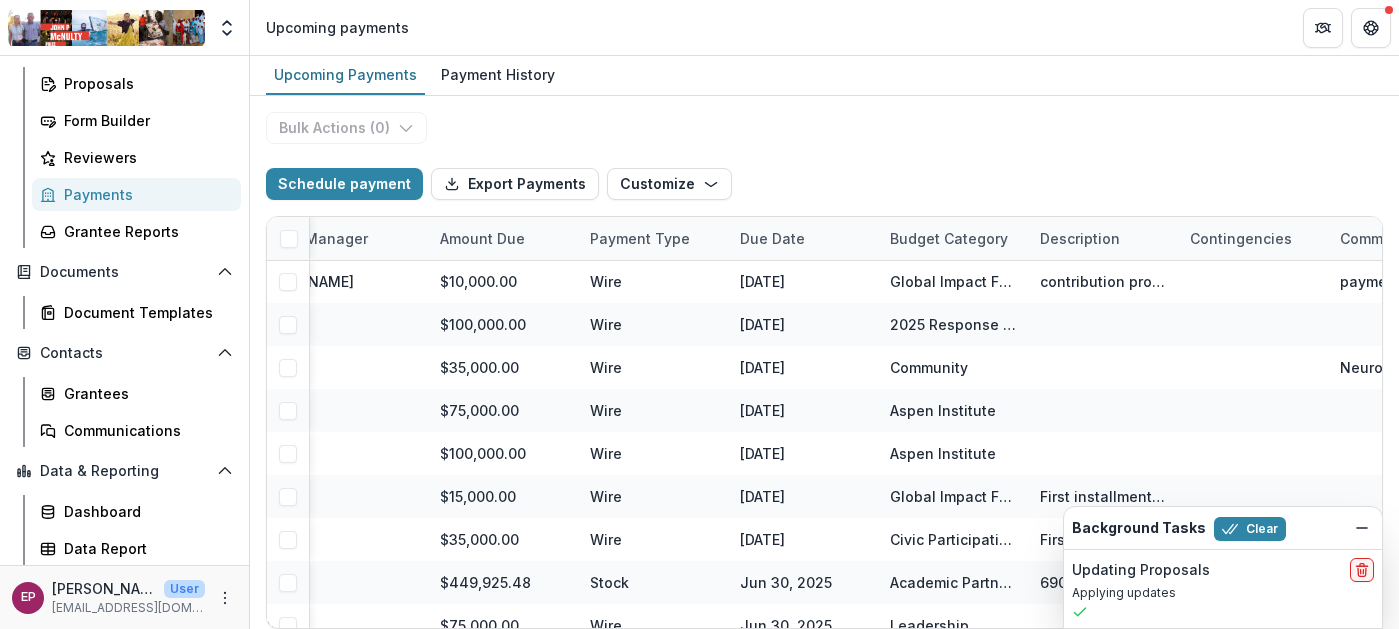 select on "******" 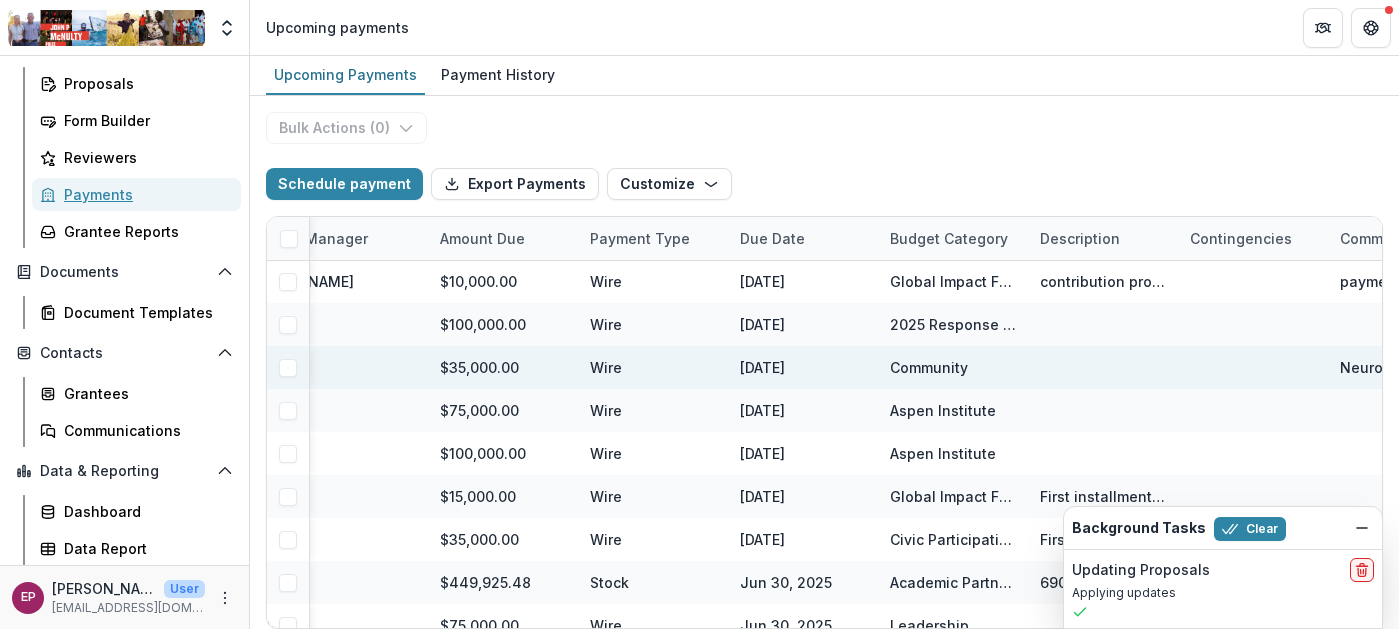 select on "******" 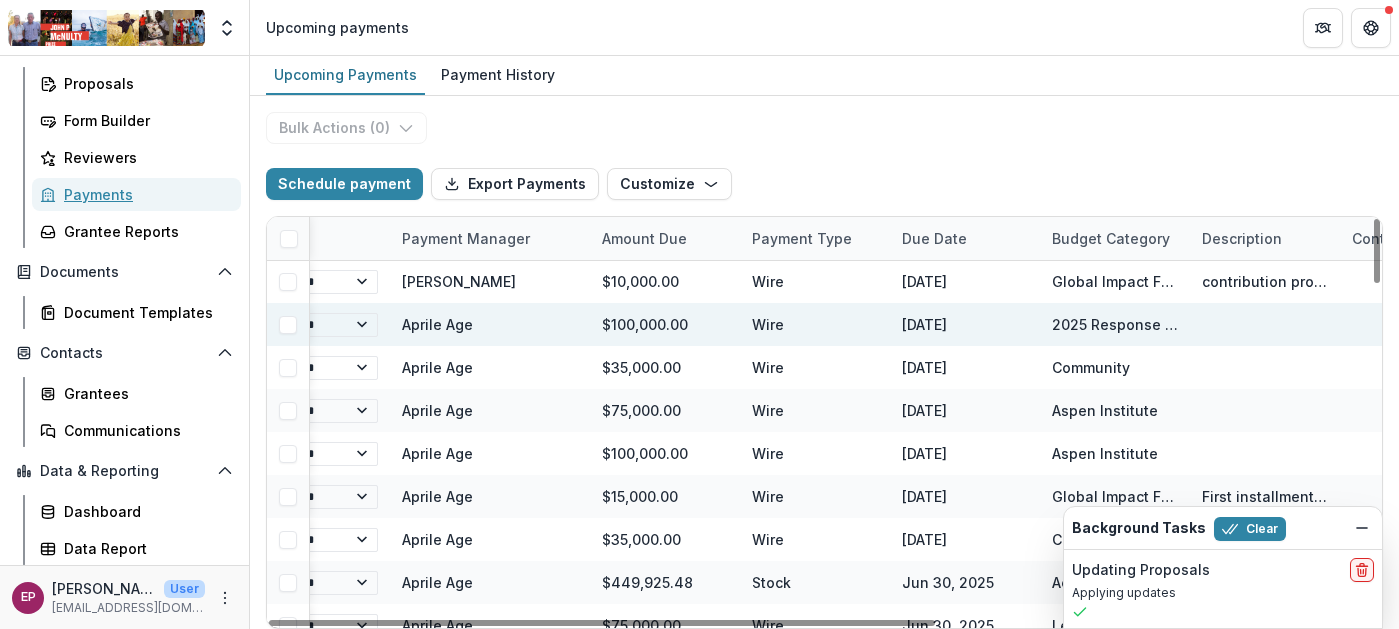 scroll, scrollTop: 1, scrollLeft: 0, axis: vertical 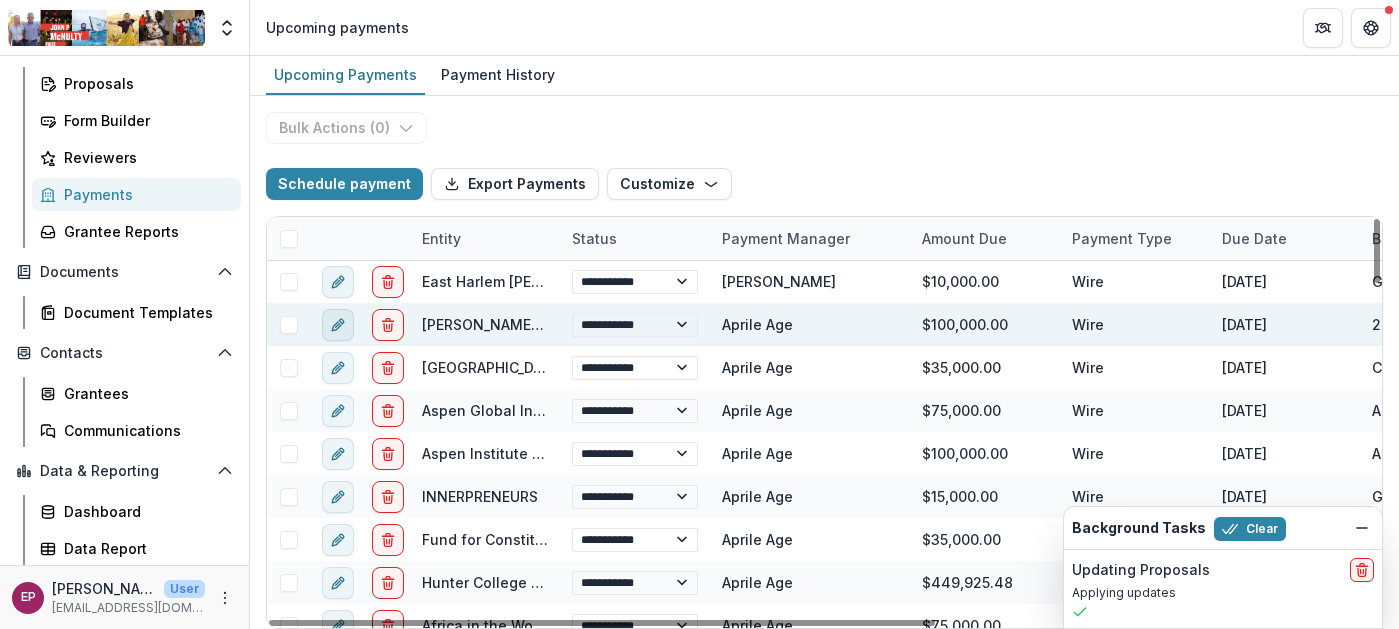 click 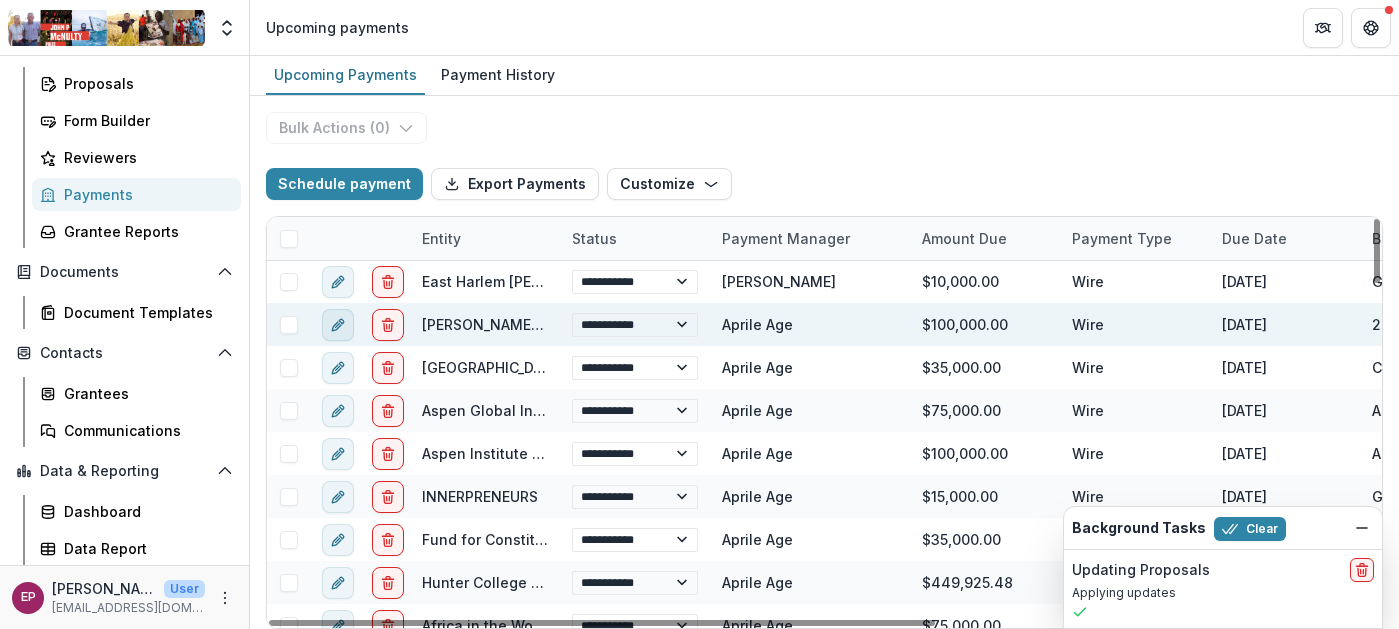 type on "********" 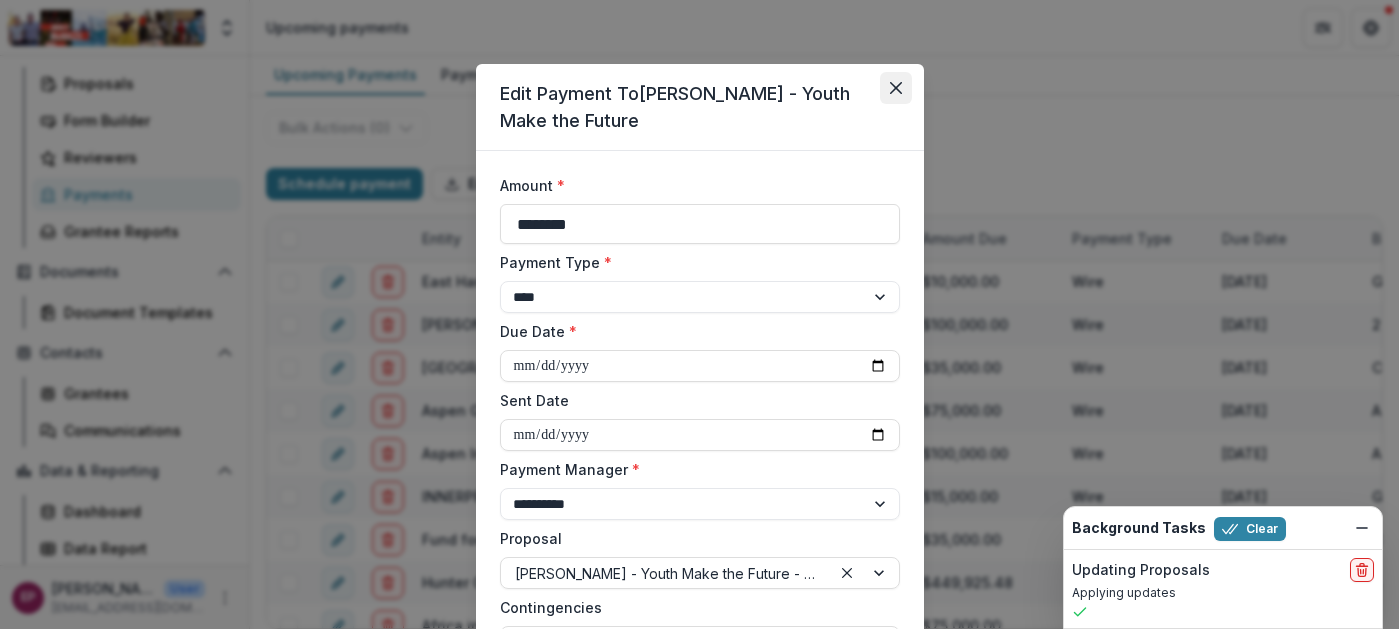click at bounding box center (896, 88) 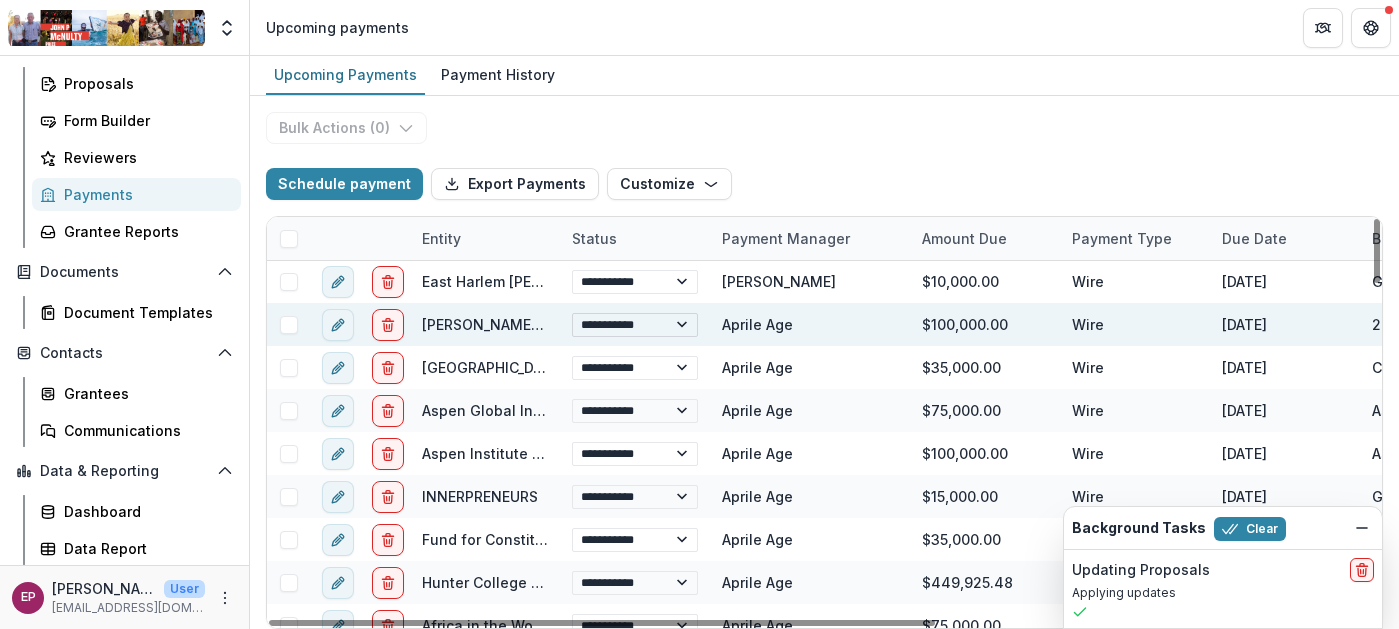 click on "**********" at bounding box center (635, 325) 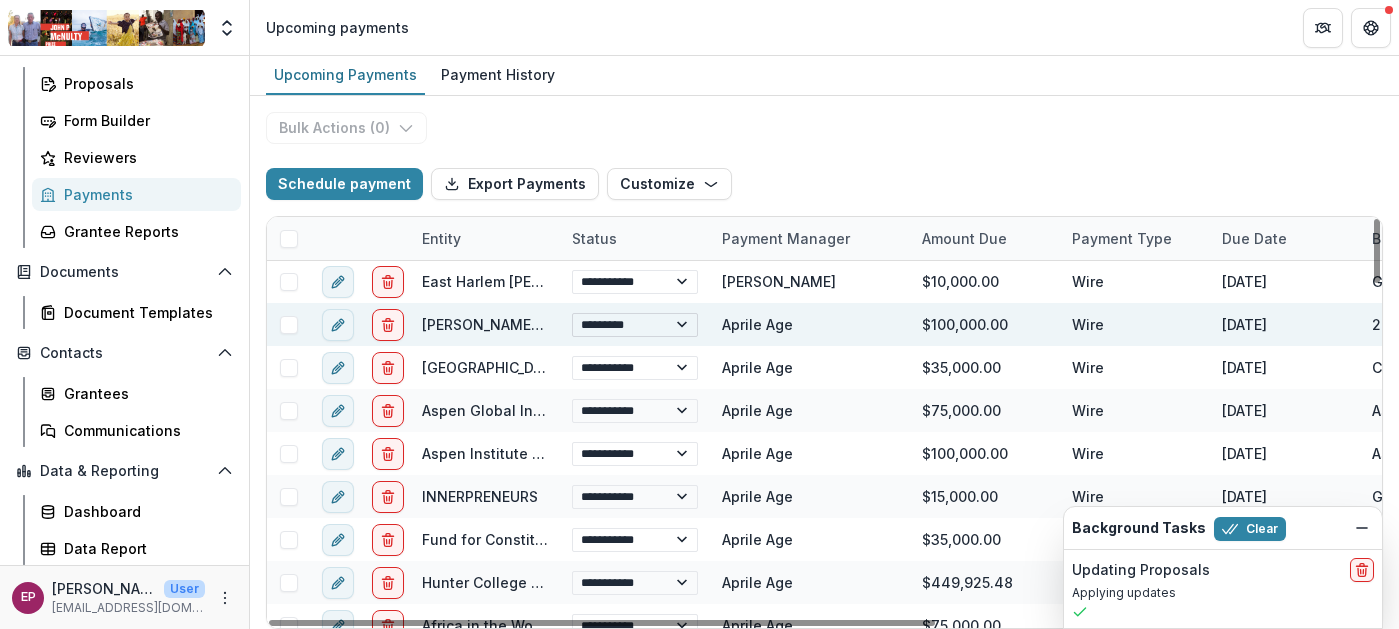 select on "******" 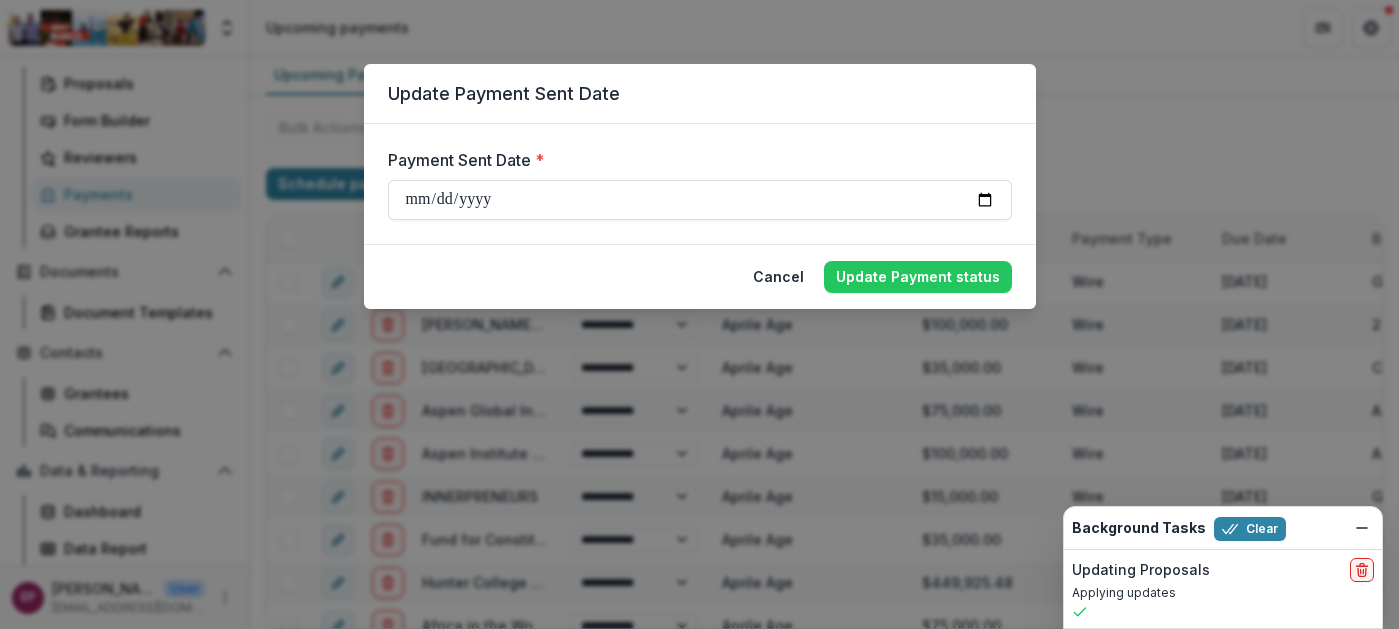 select on "******" 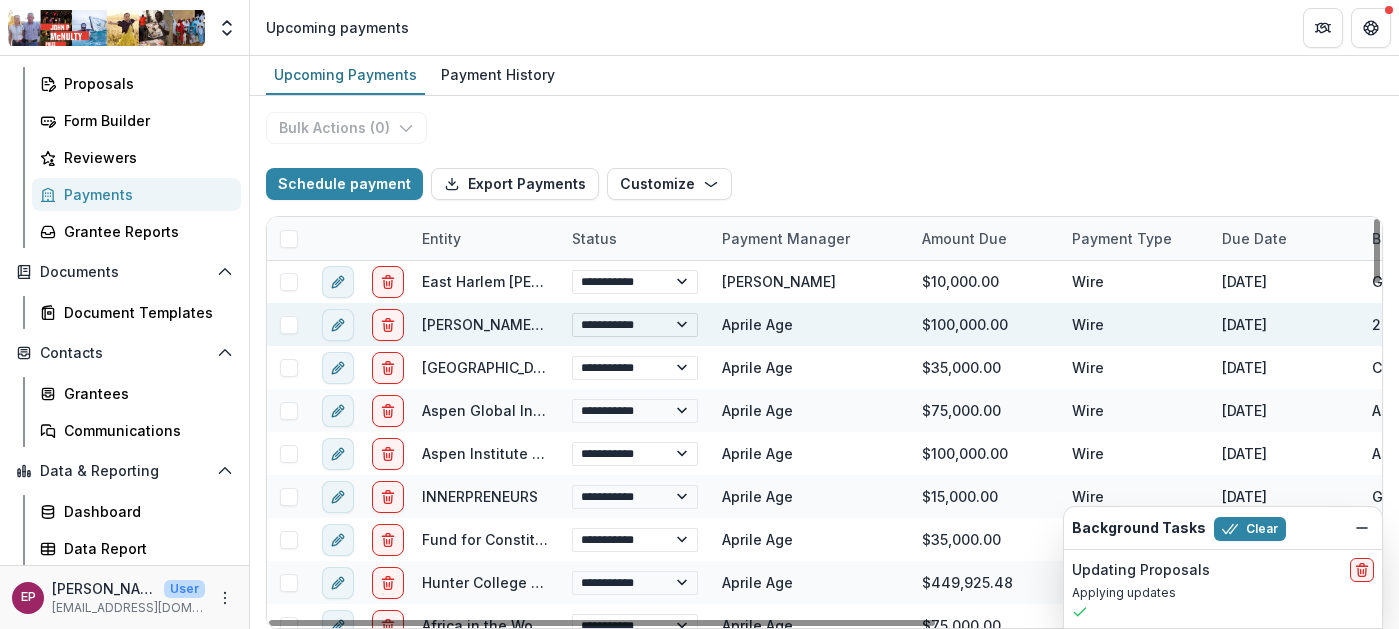 click on "**********" at bounding box center [635, 325] 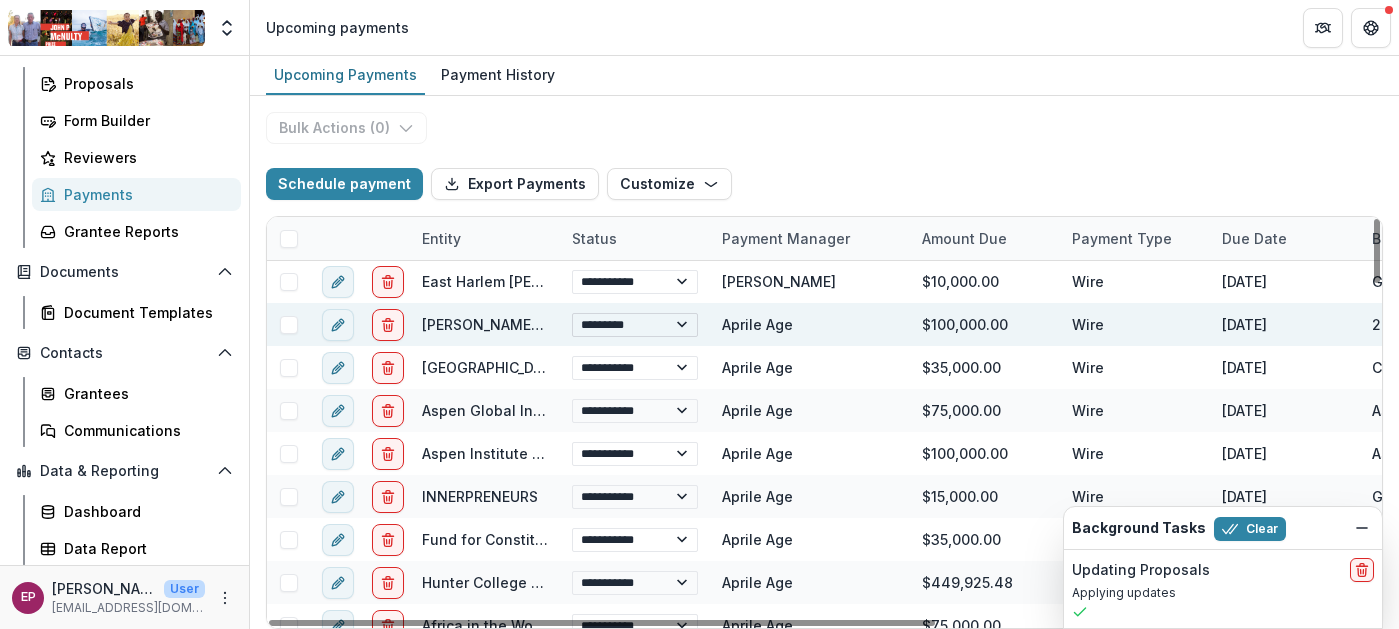 select on "******" 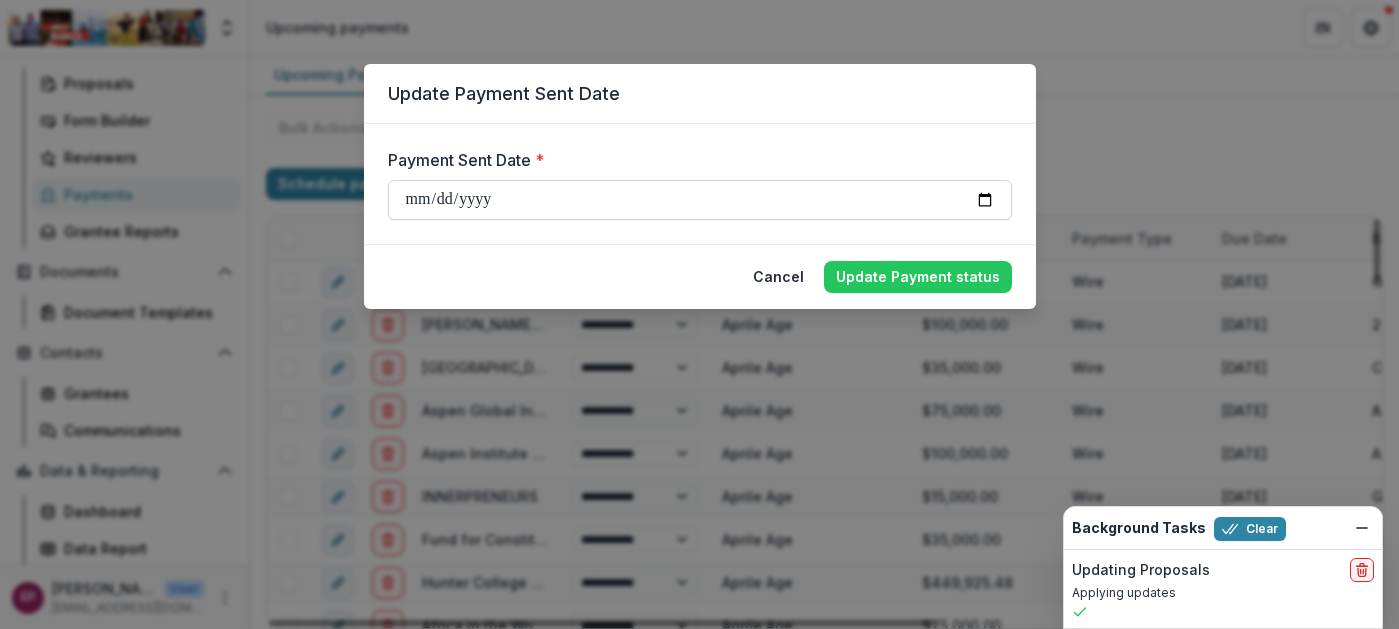 click on "**********" at bounding box center (700, 200) 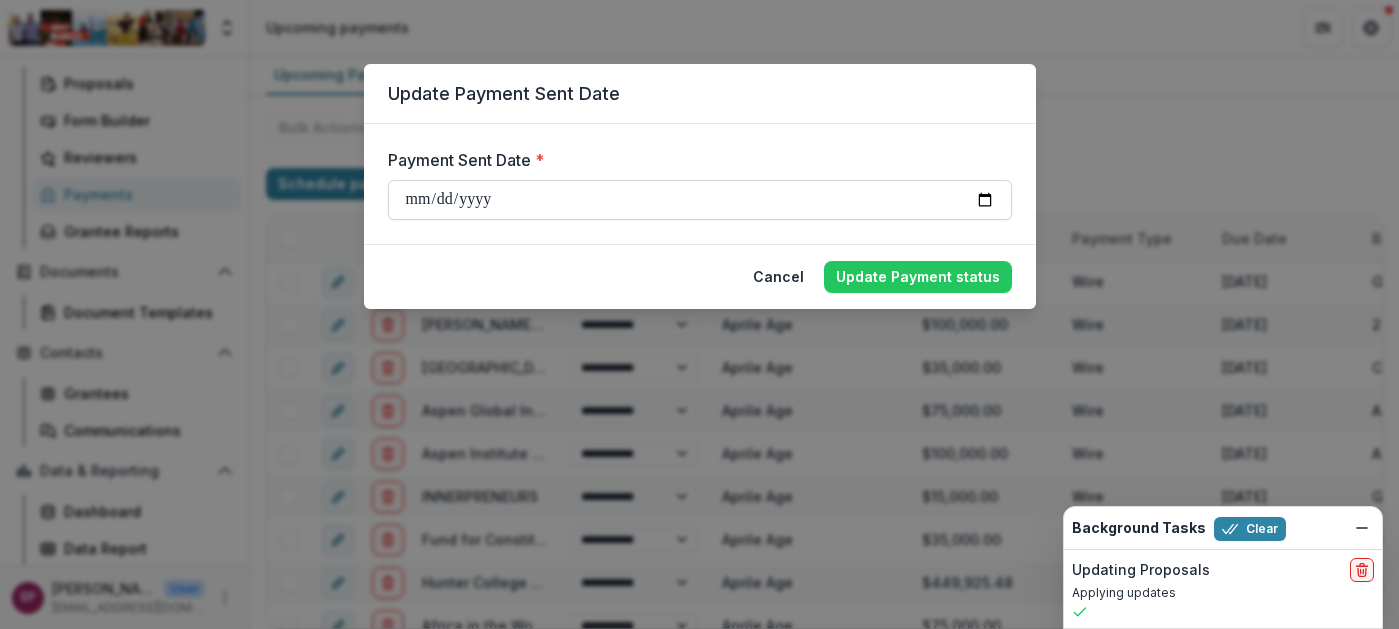 click on "**********" at bounding box center (700, 200) 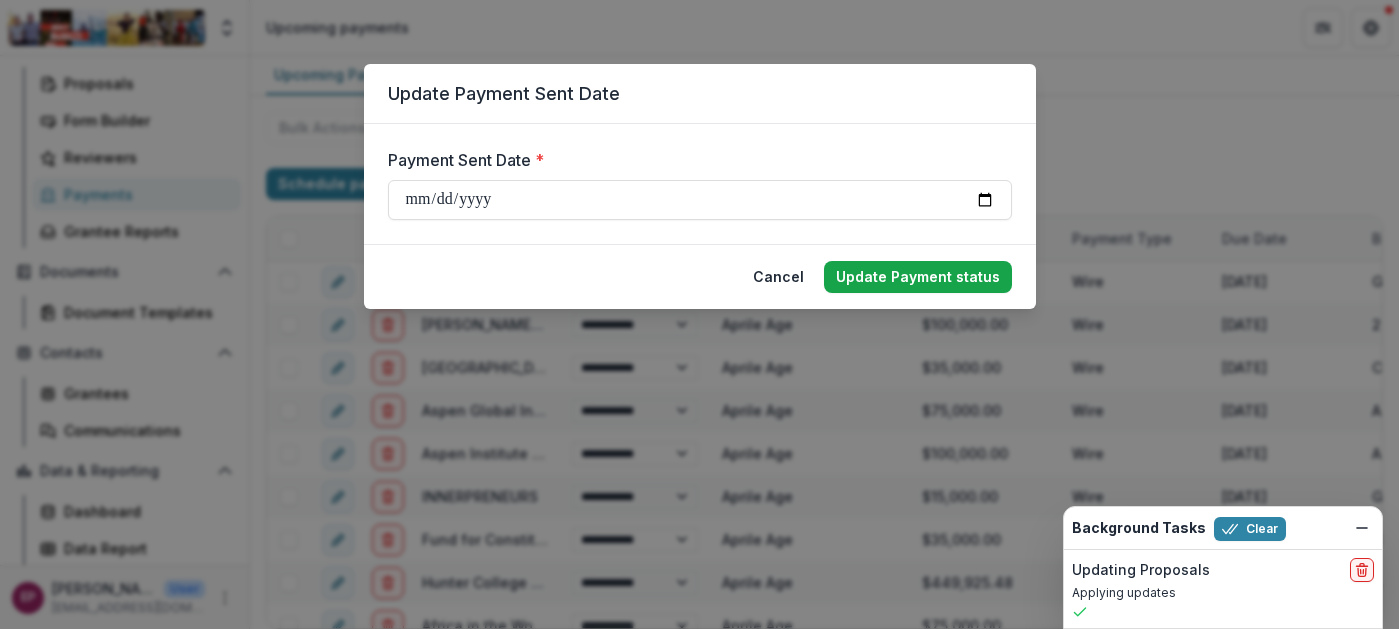 click on "Update Payment status" at bounding box center [918, 277] 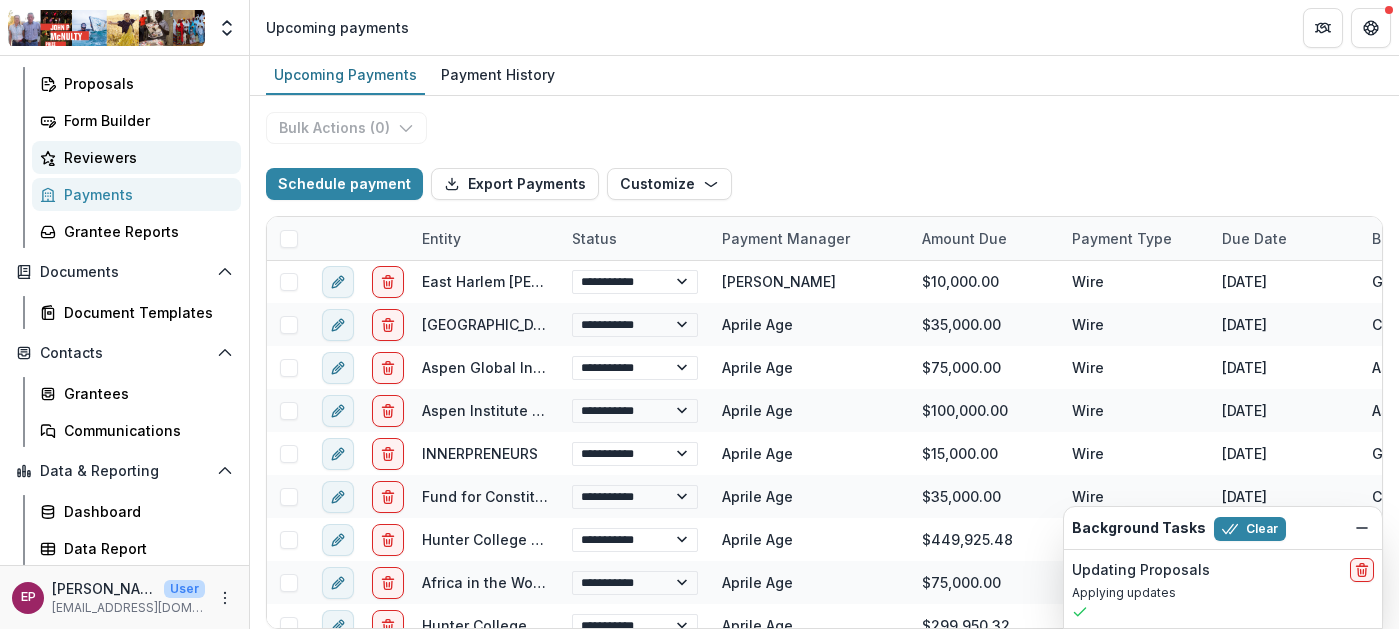 scroll, scrollTop: 0, scrollLeft: 0, axis: both 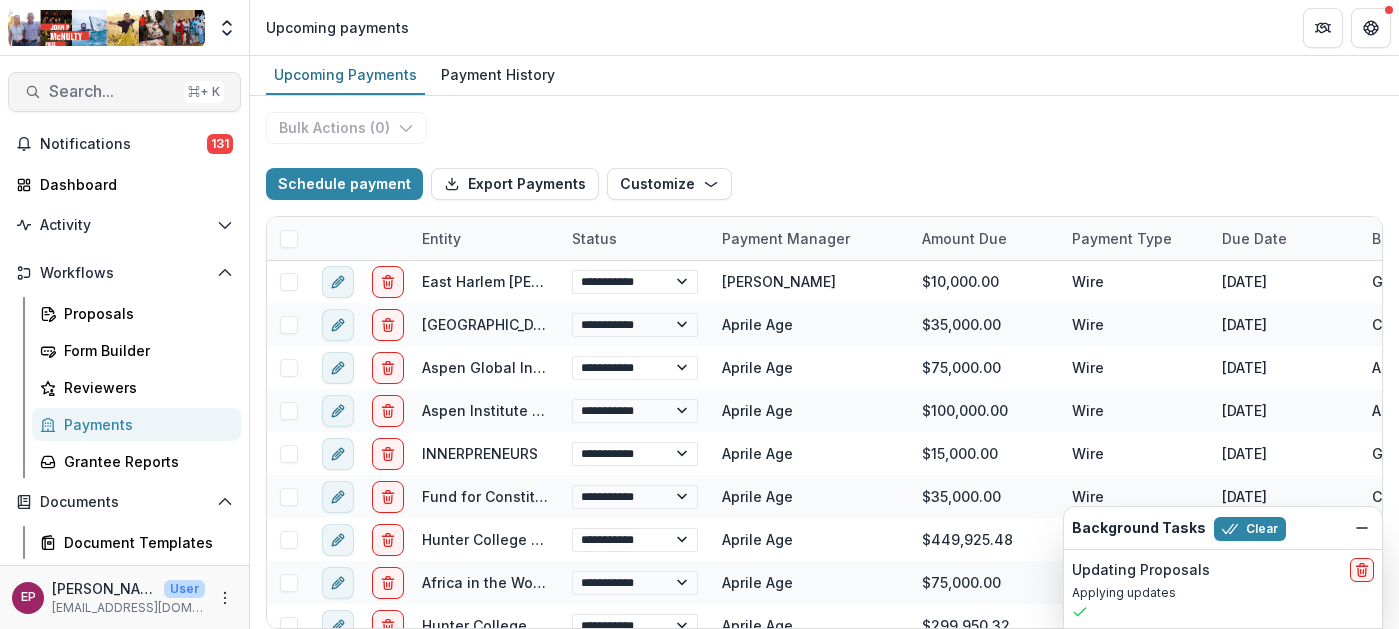 click on "Search..." at bounding box center [112, 91] 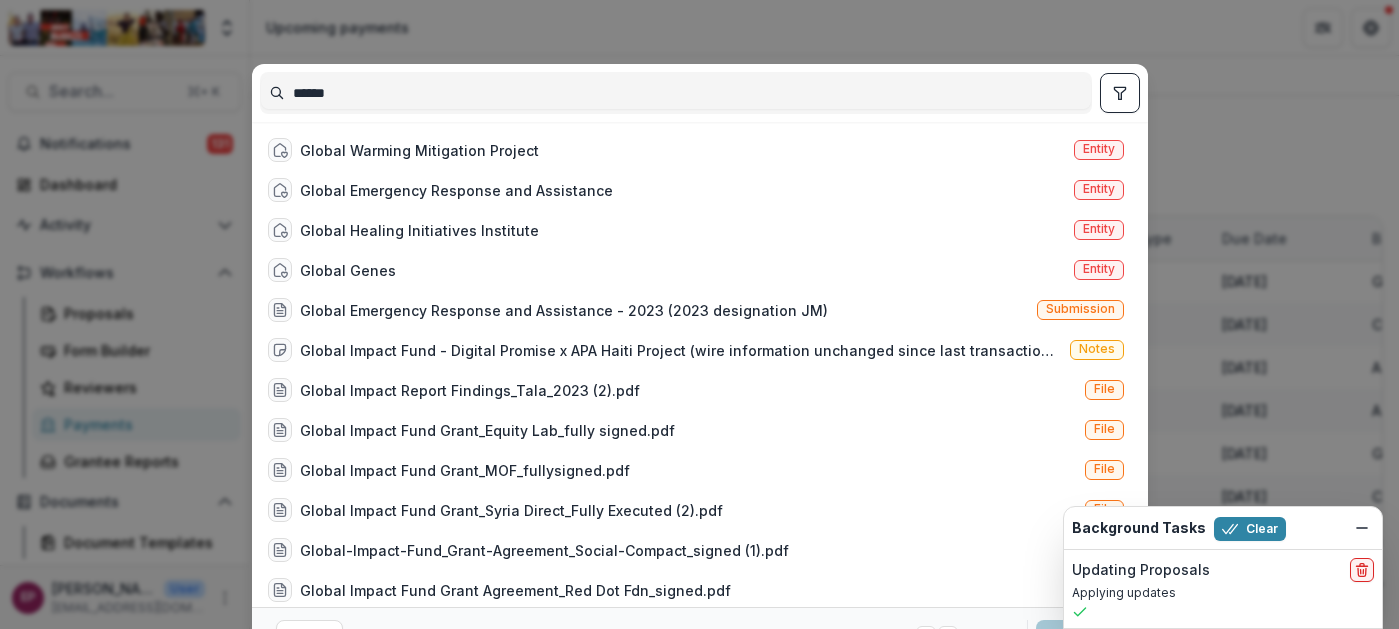 click on "Global Warming Mitigation Project" at bounding box center [419, 150] 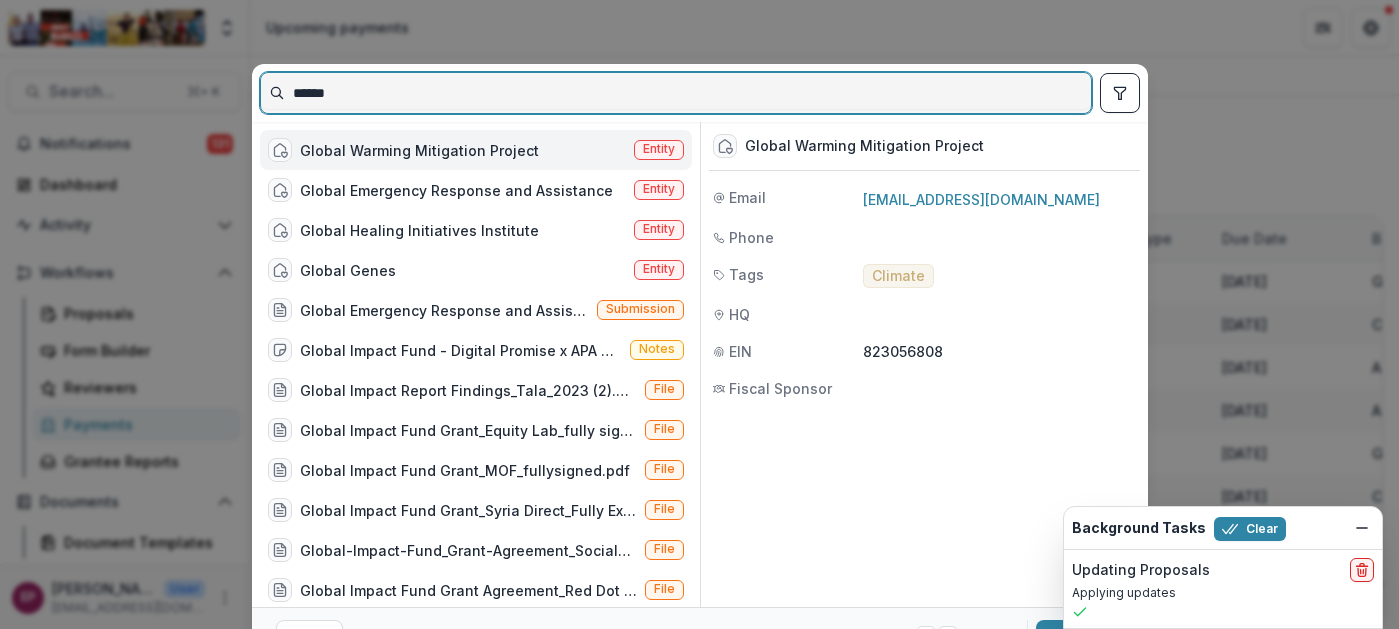 click on "******" at bounding box center (676, 93) 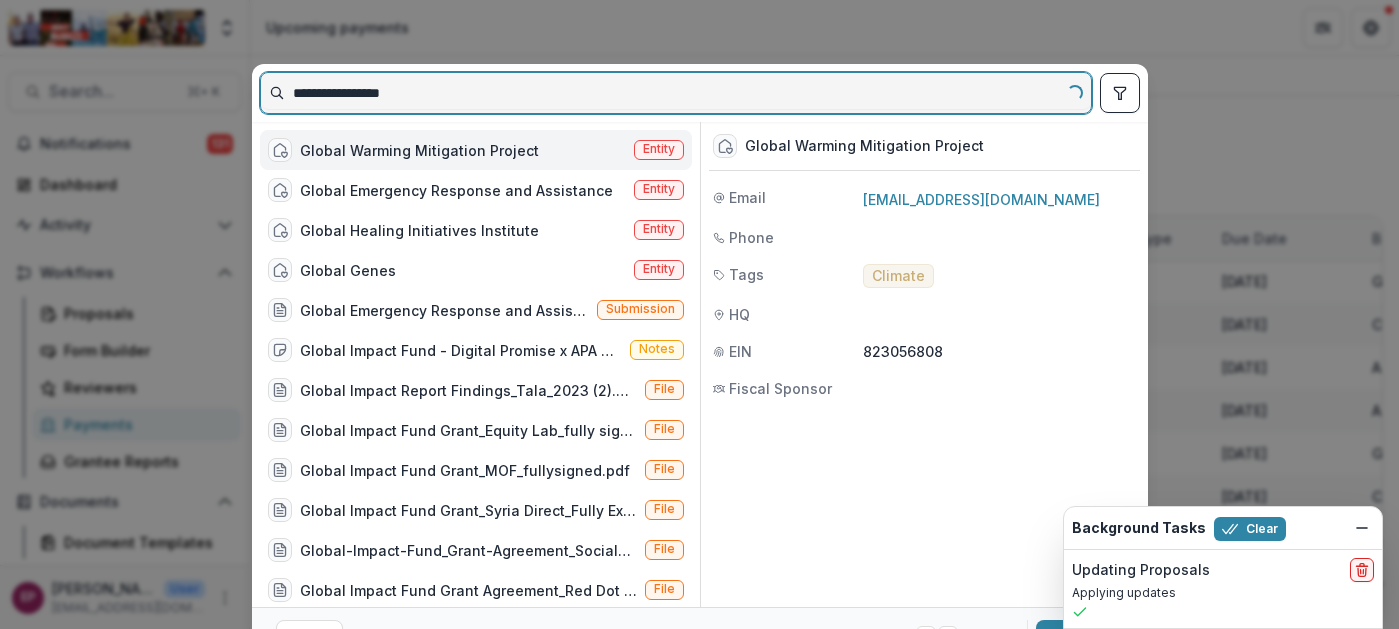 type on "**********" 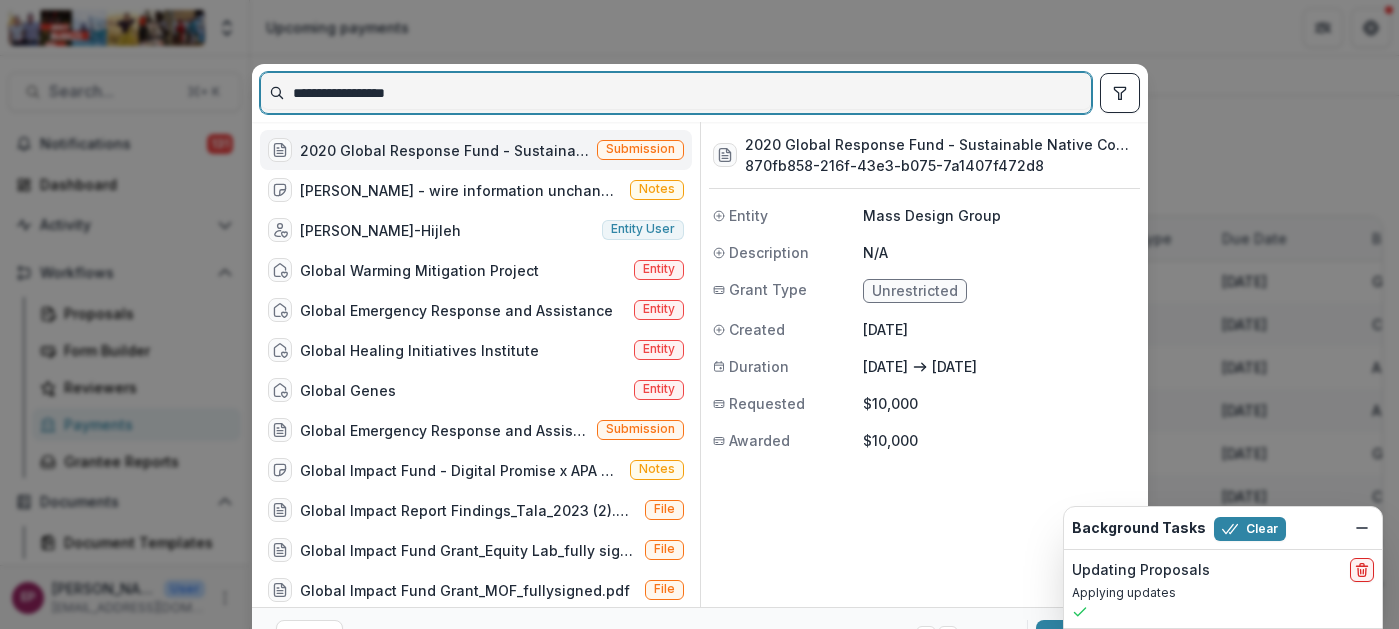 click on "**********" at bounding box center (676, 93) 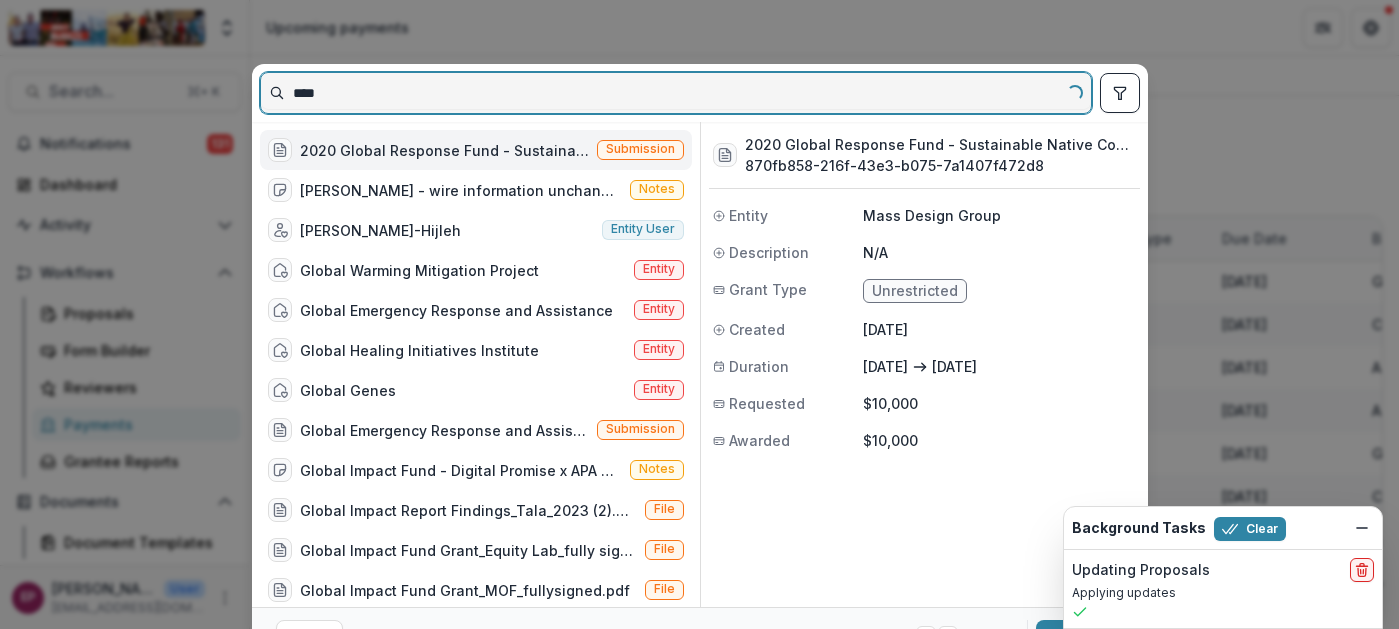 type on "*****" 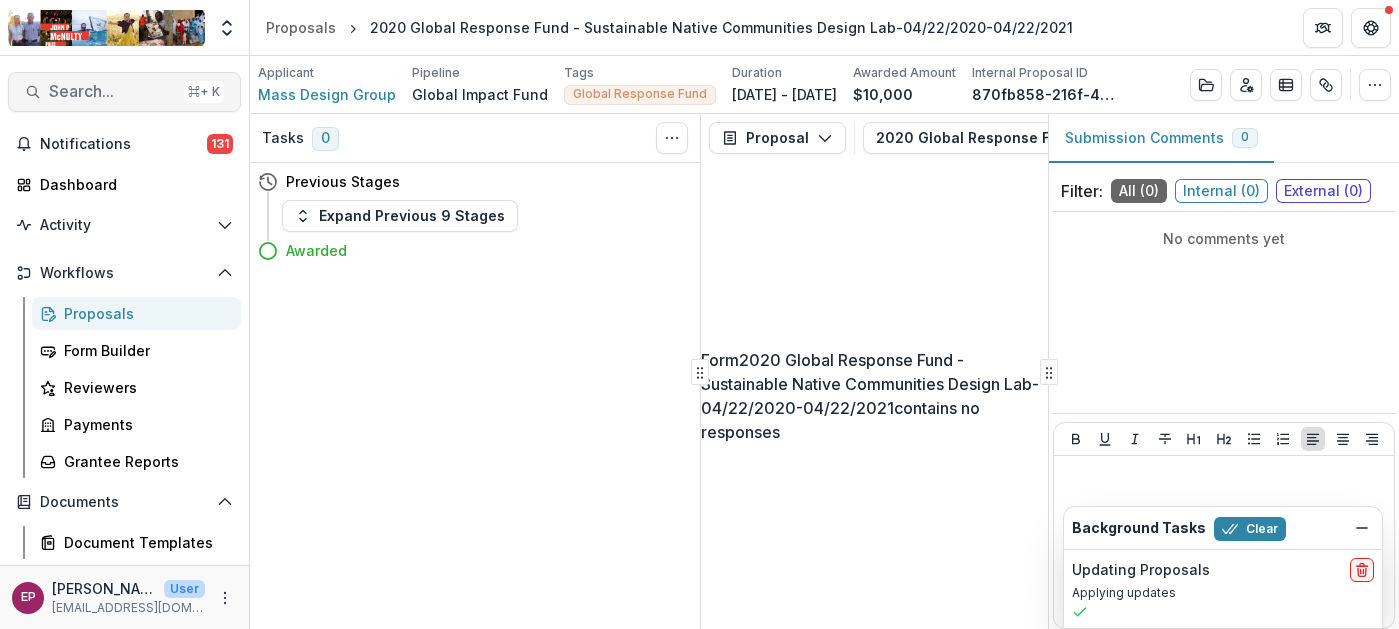 click on "Search..." at bounding box center [112, 91] 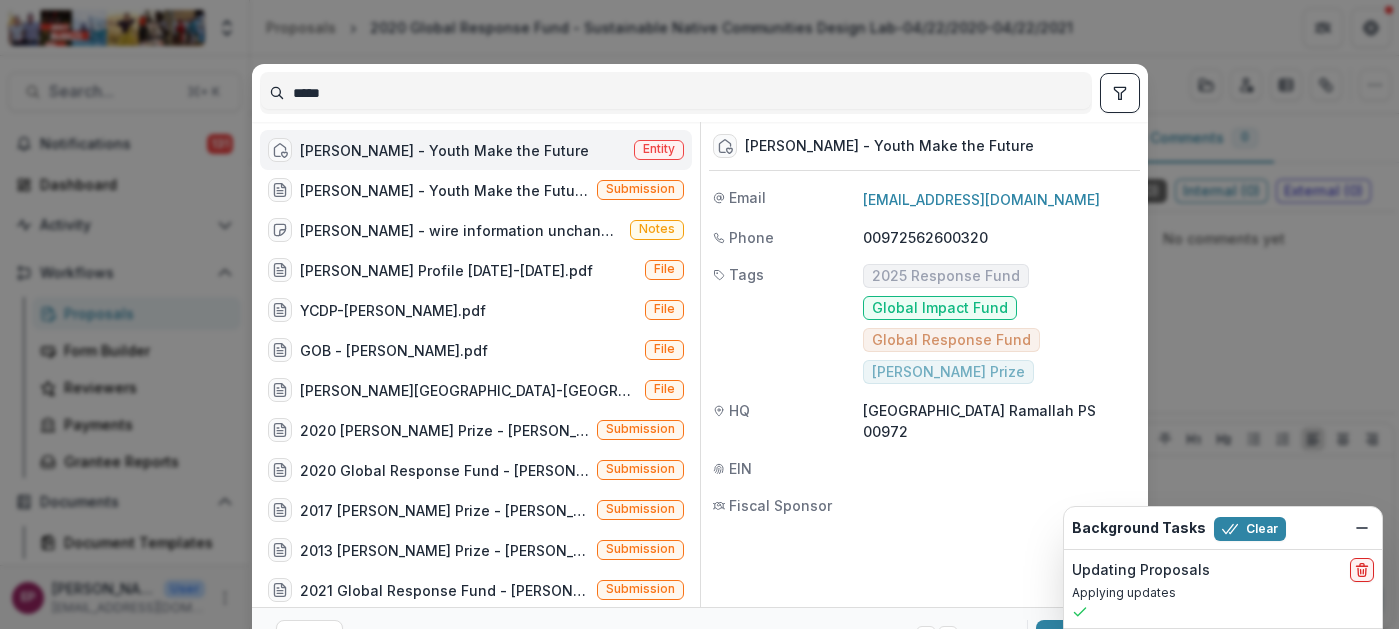 click on "[PERSON_NAME] - Youth Make the Future" at bounding box center (444, 150) 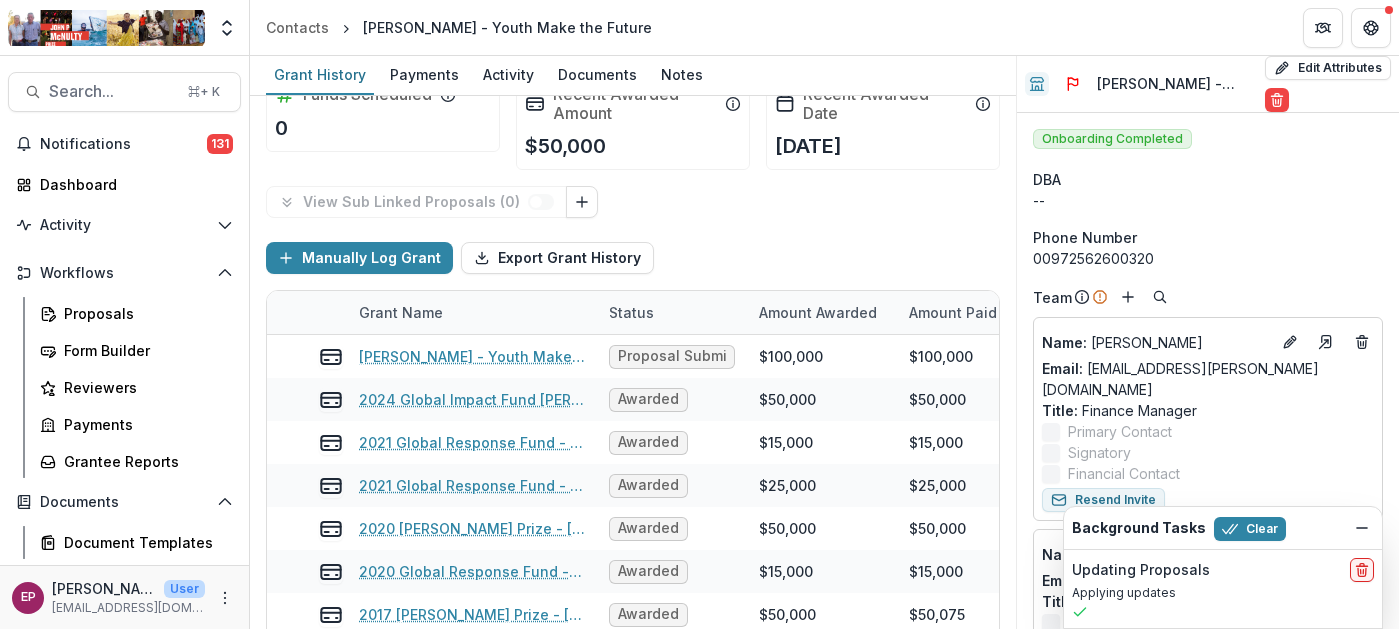 scroll, scrollTop: 145, scrollLeft: 0, axis: vertical 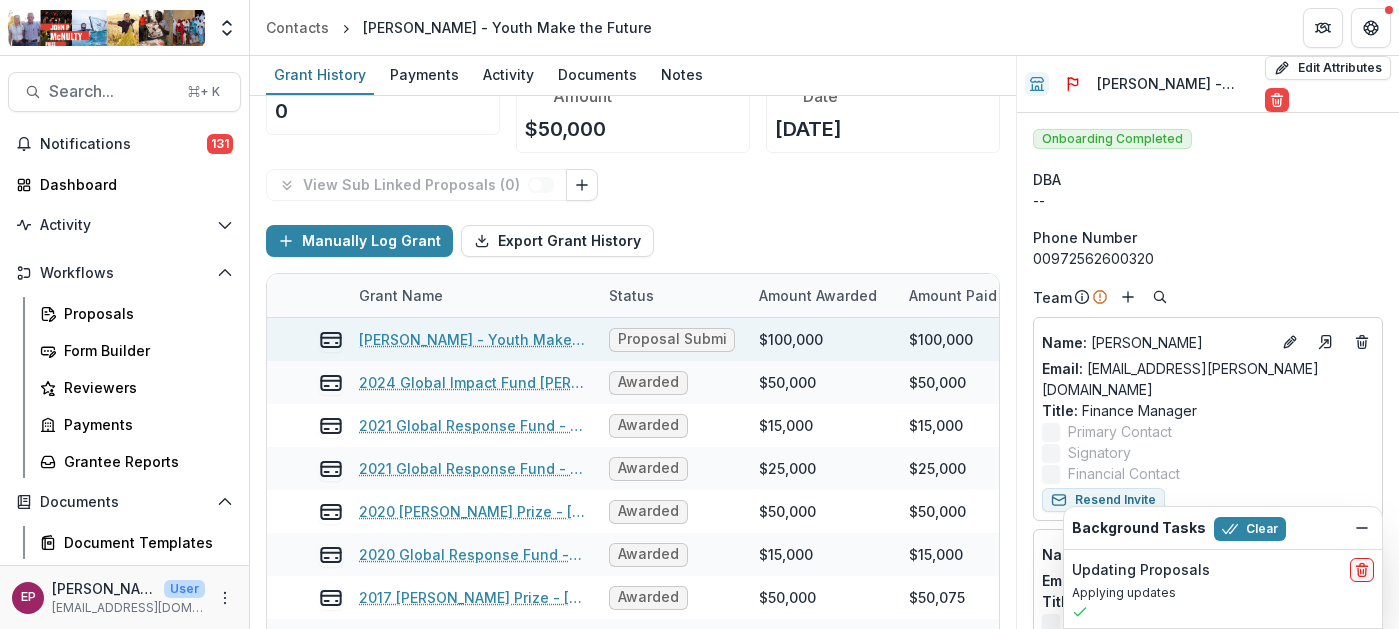 click on "[PERSON_NAME] - Youth Make the Future  - [DATE] - [DATE] Response Fund" at bounding box center [472, 339] 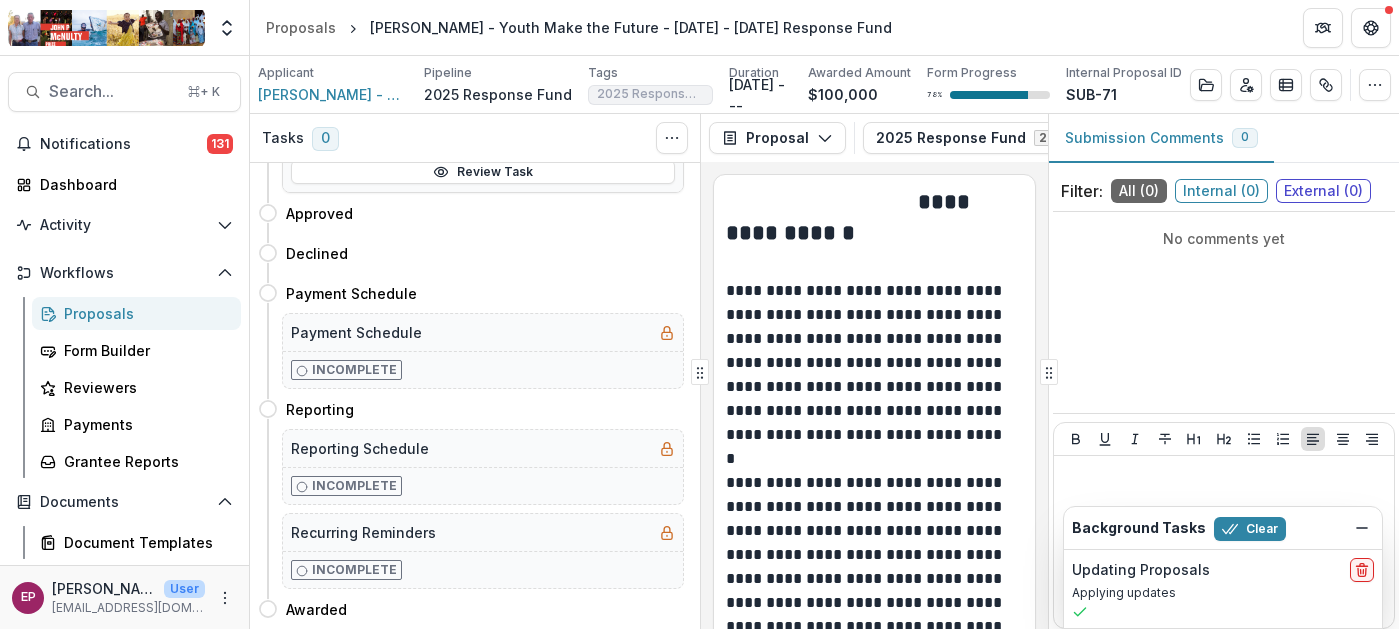 scroll, scrollTop: 0, scrollLeft: 0, axis: both 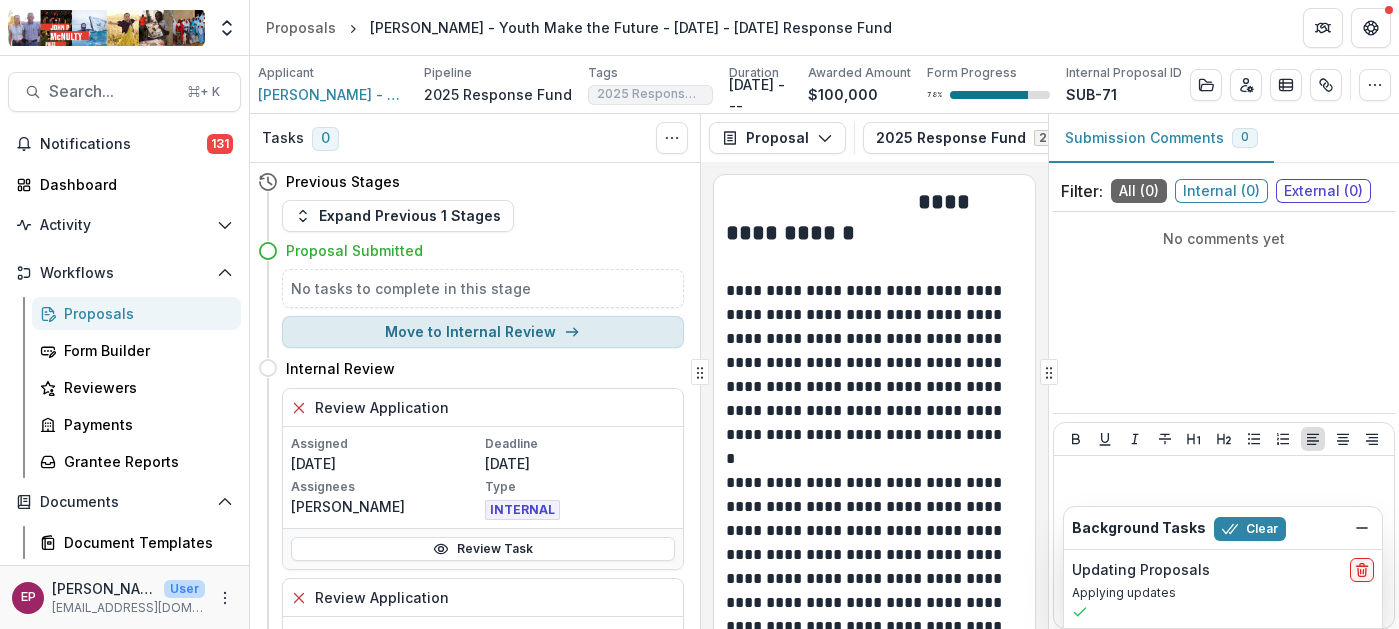click on "Move to Internal Review" at bounding box center (483, 332) 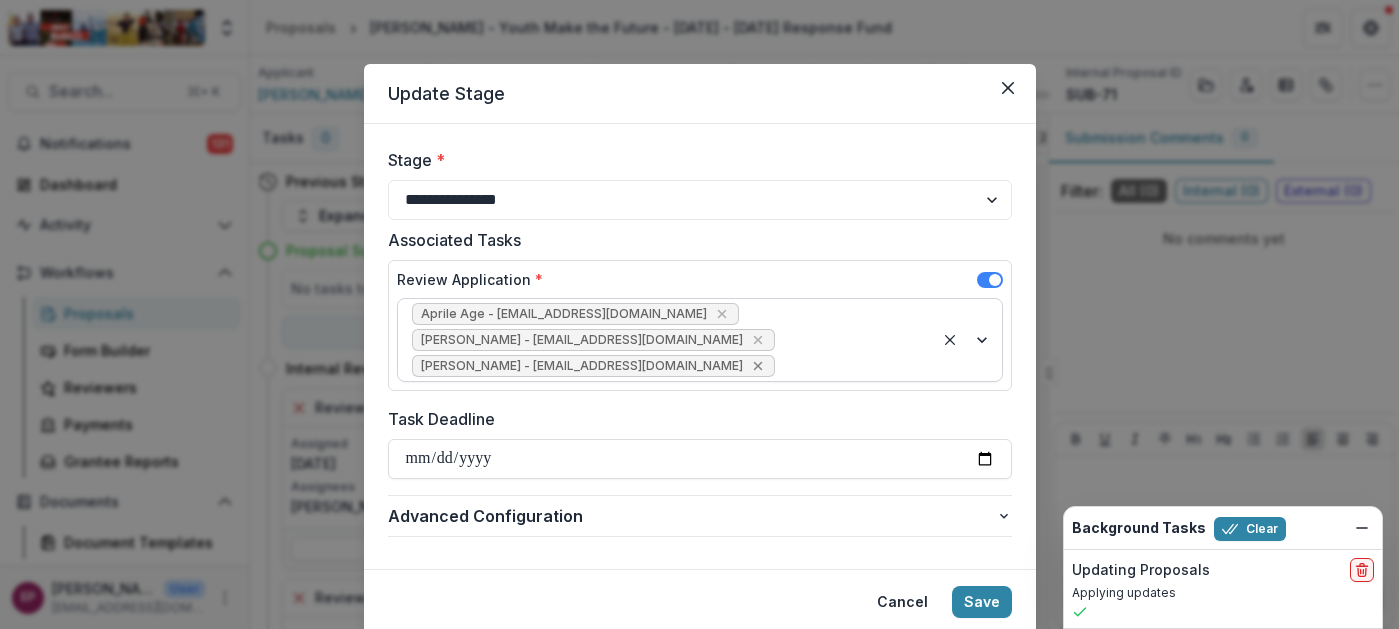 click 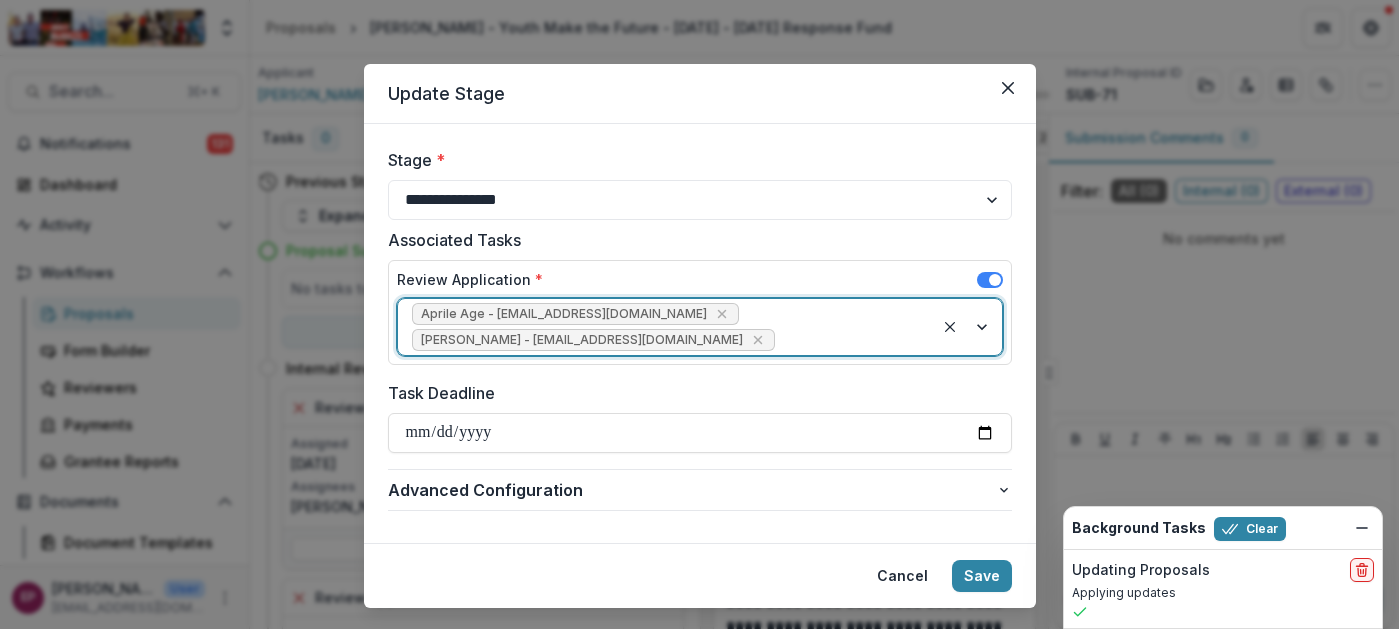 scroll, scrollTop: 43, scrollLeft: 0, axis: vertical 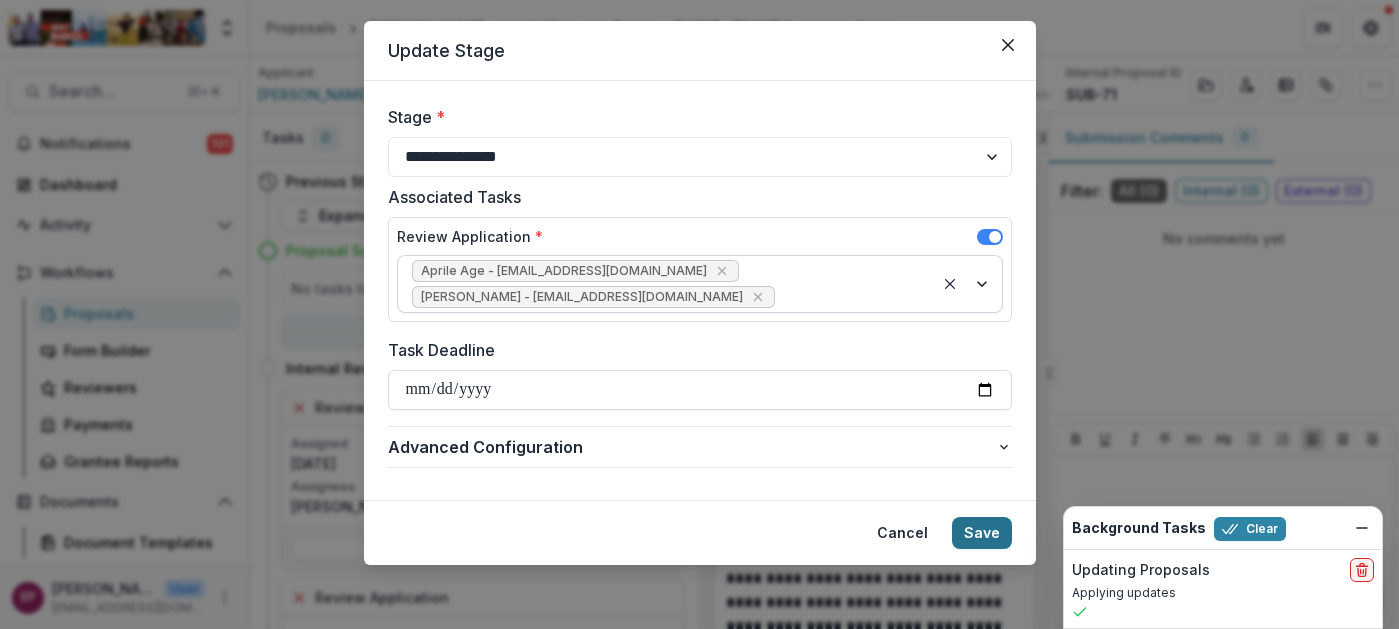 click on "Save" at bounding box center (982, 533) 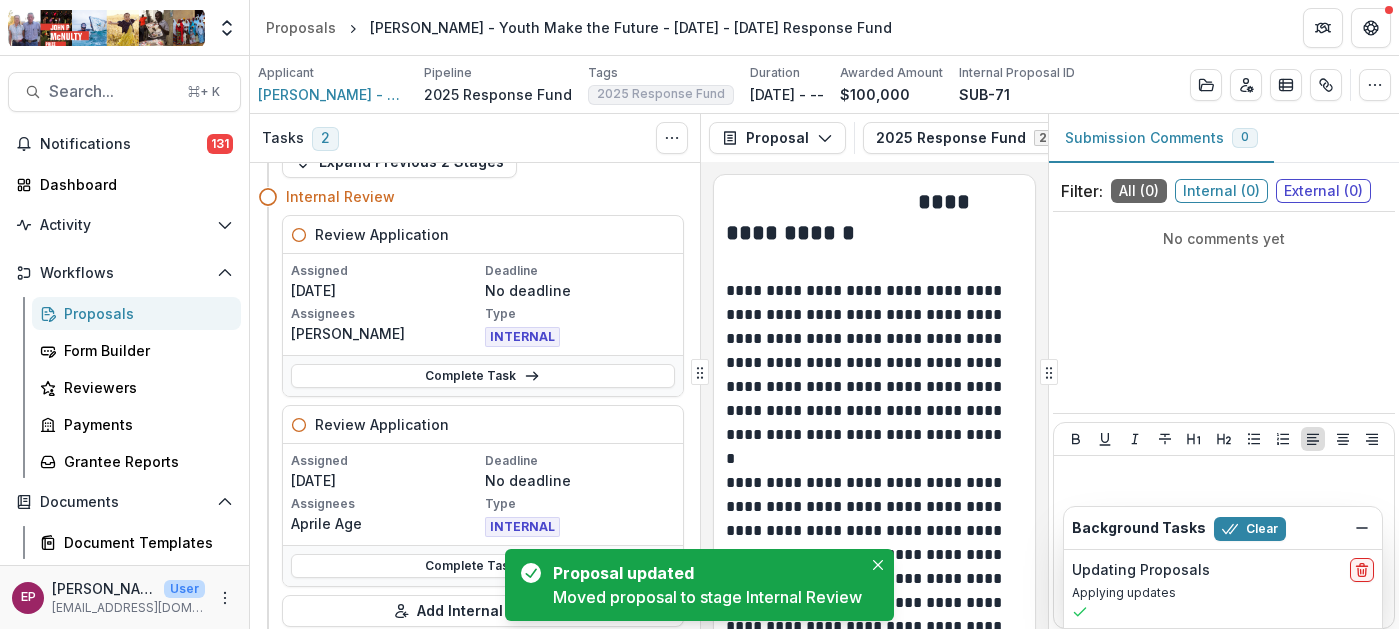 scroll, scrollTop: 86, scrollLeft: 0, axis: vertical 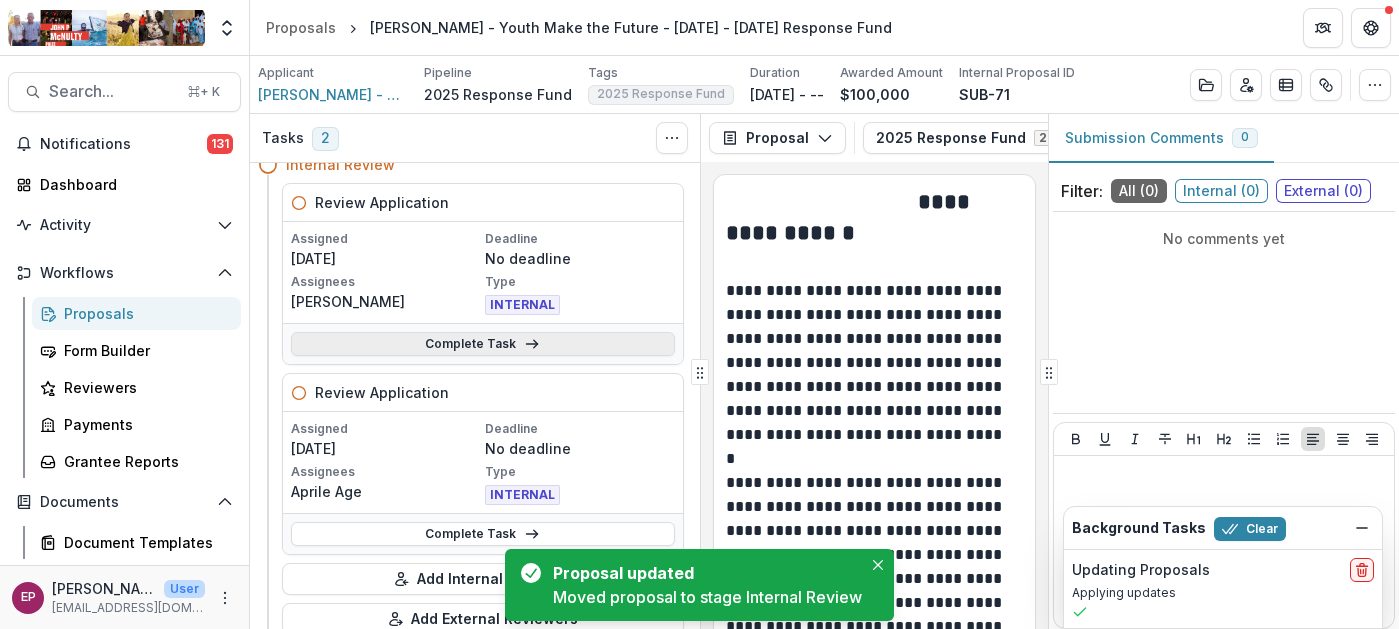 click on "Complete Task" at bounding box center [483, 344] 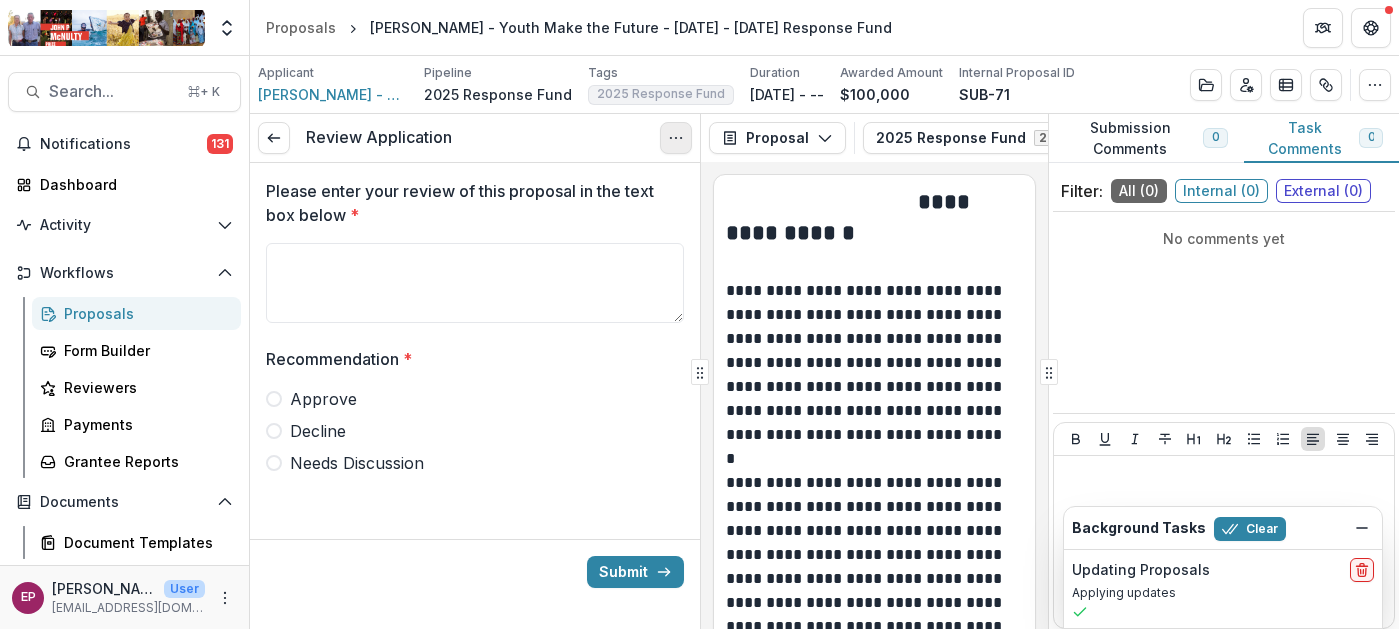 click 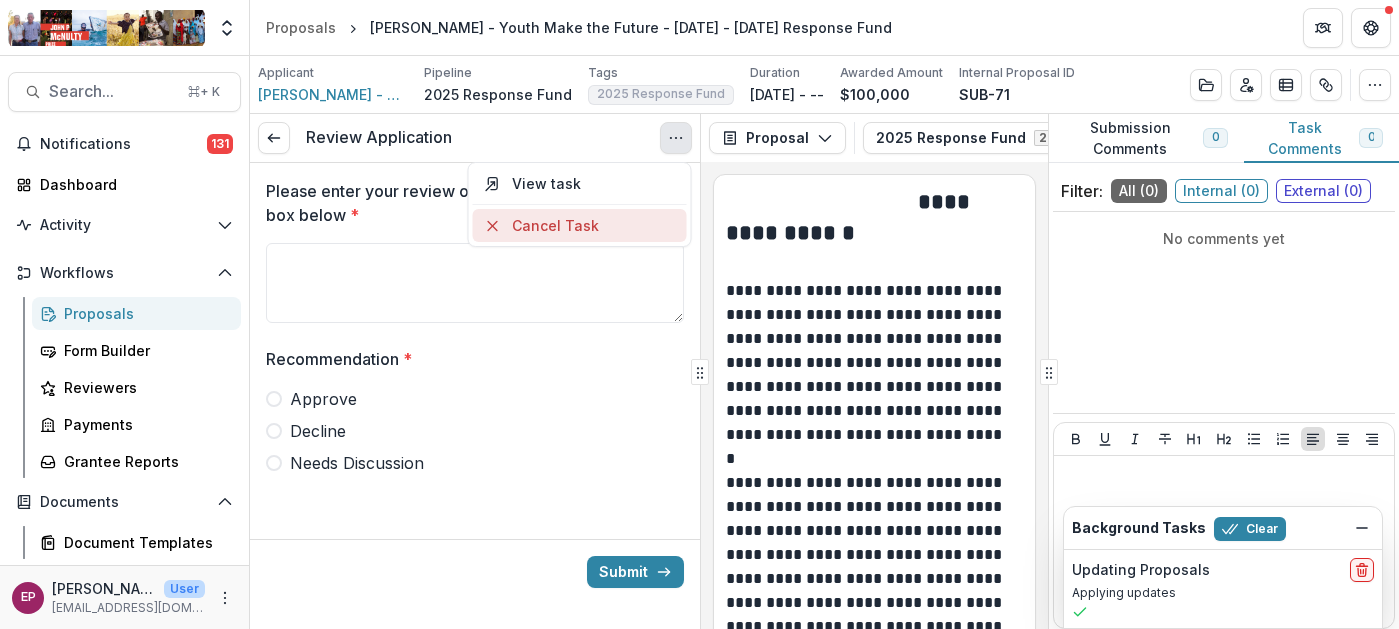 click on "Cancel Task" at bounding box center (579, 225) 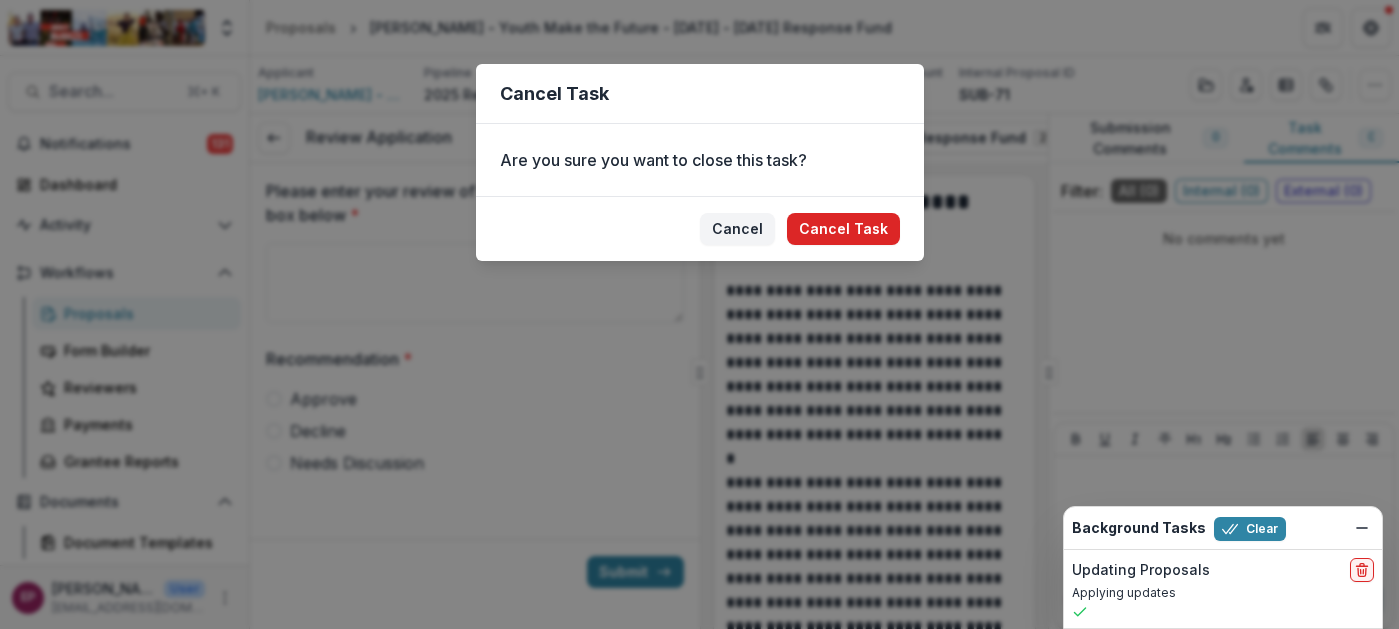 click on "Cancel Task" at bounding box center (843, 229) 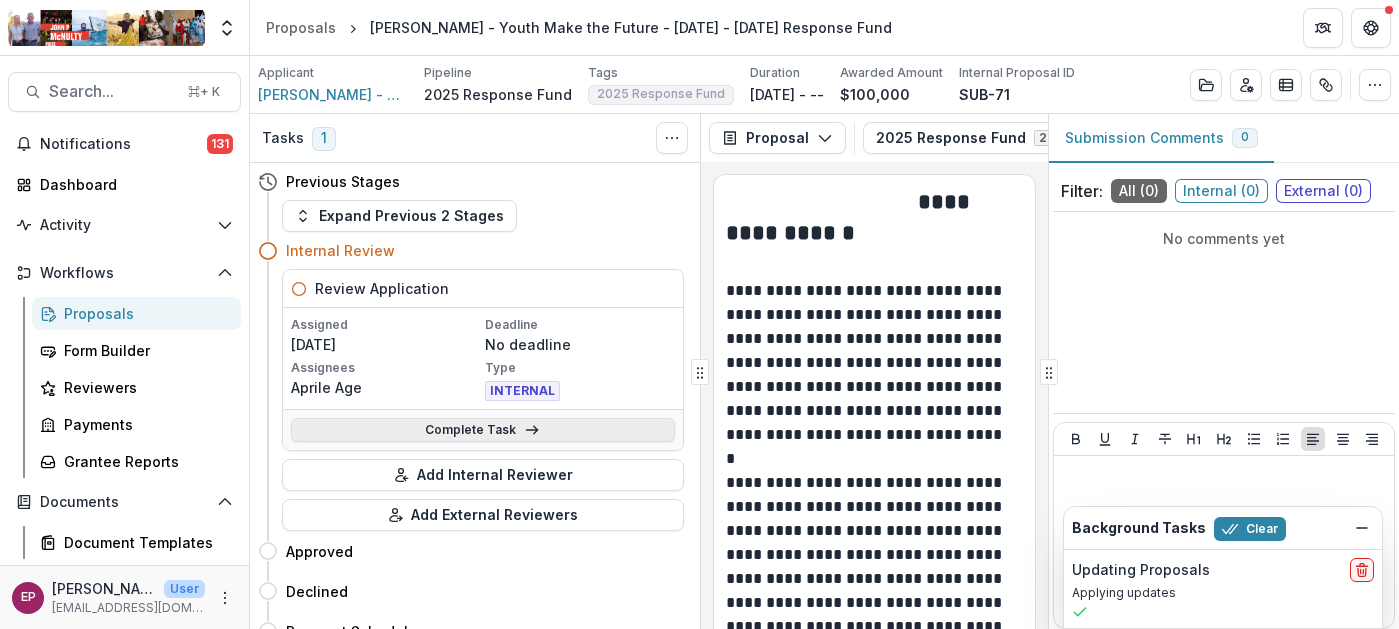 click 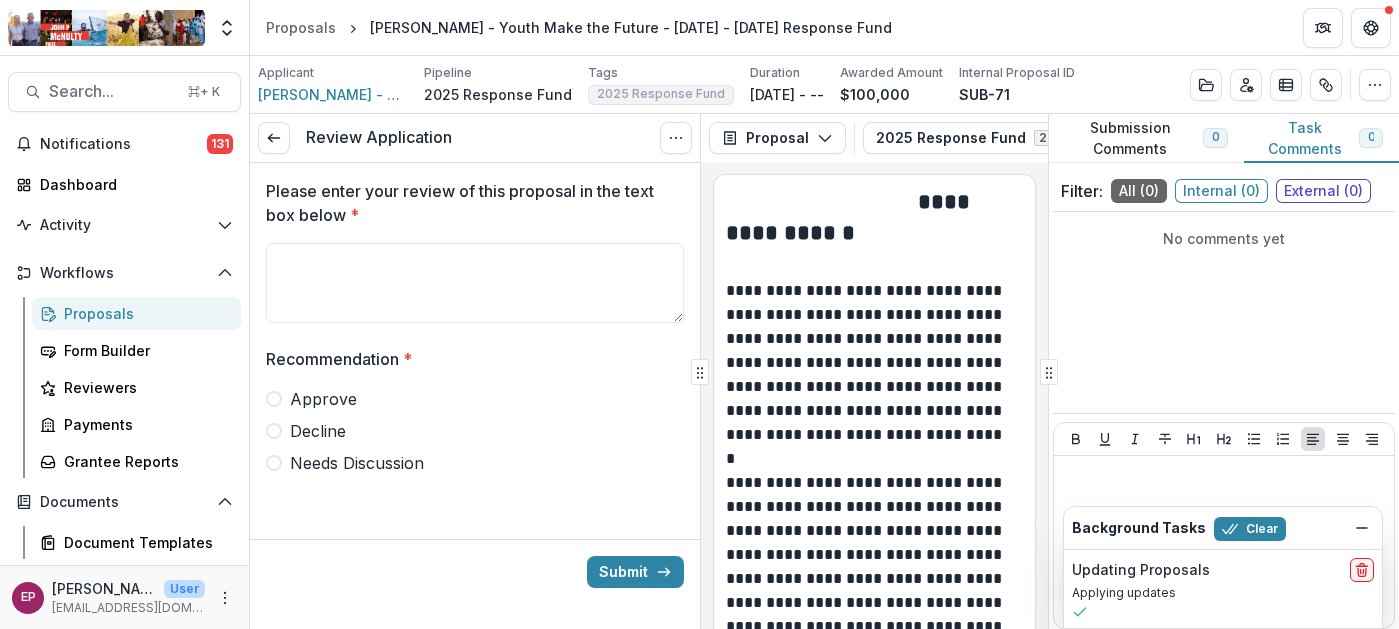 click 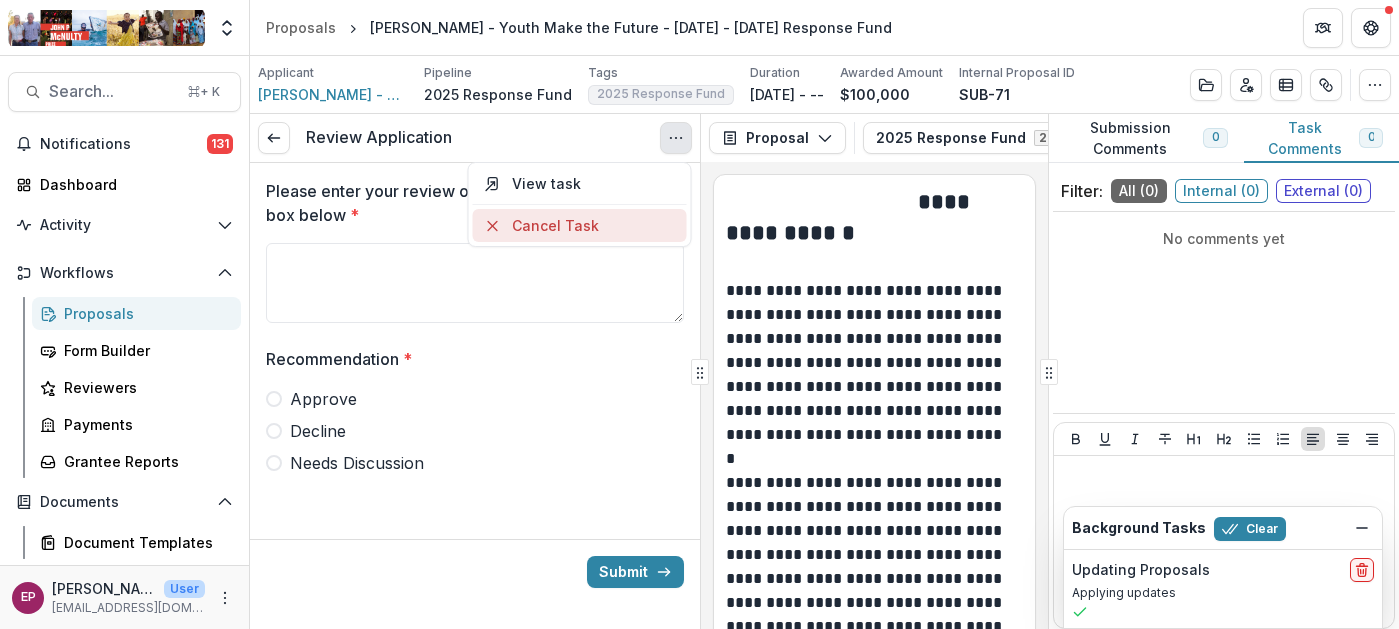 click on "Cancel Task" at bounding box center (579, 225) 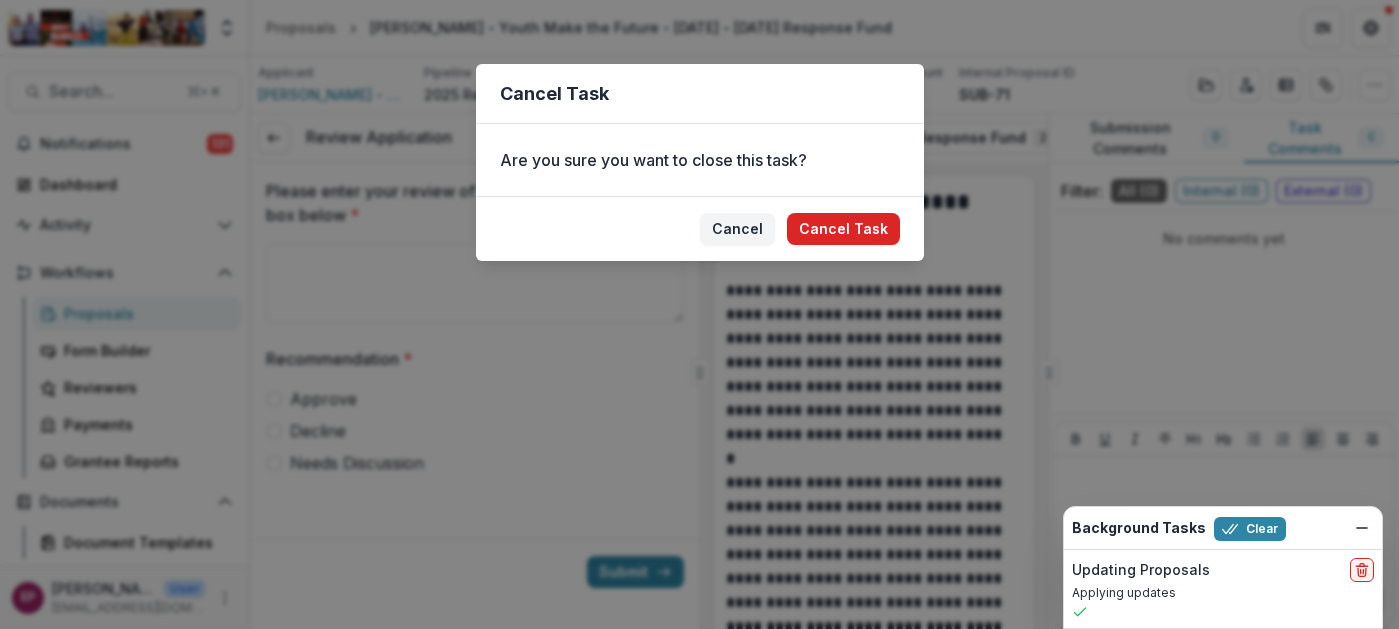 click on "Cancel Task" at bounding box center (843, 229) 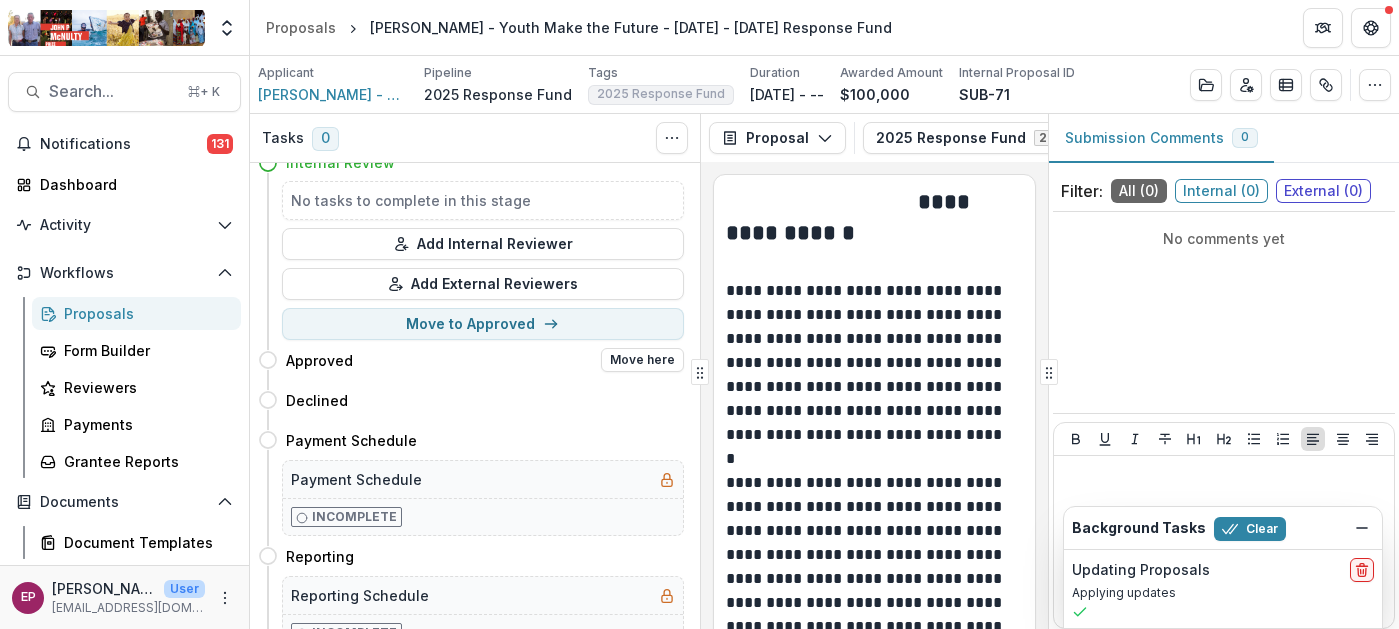 scroll, scrollTop: 99, scrollLeft: 0, axis: vertical 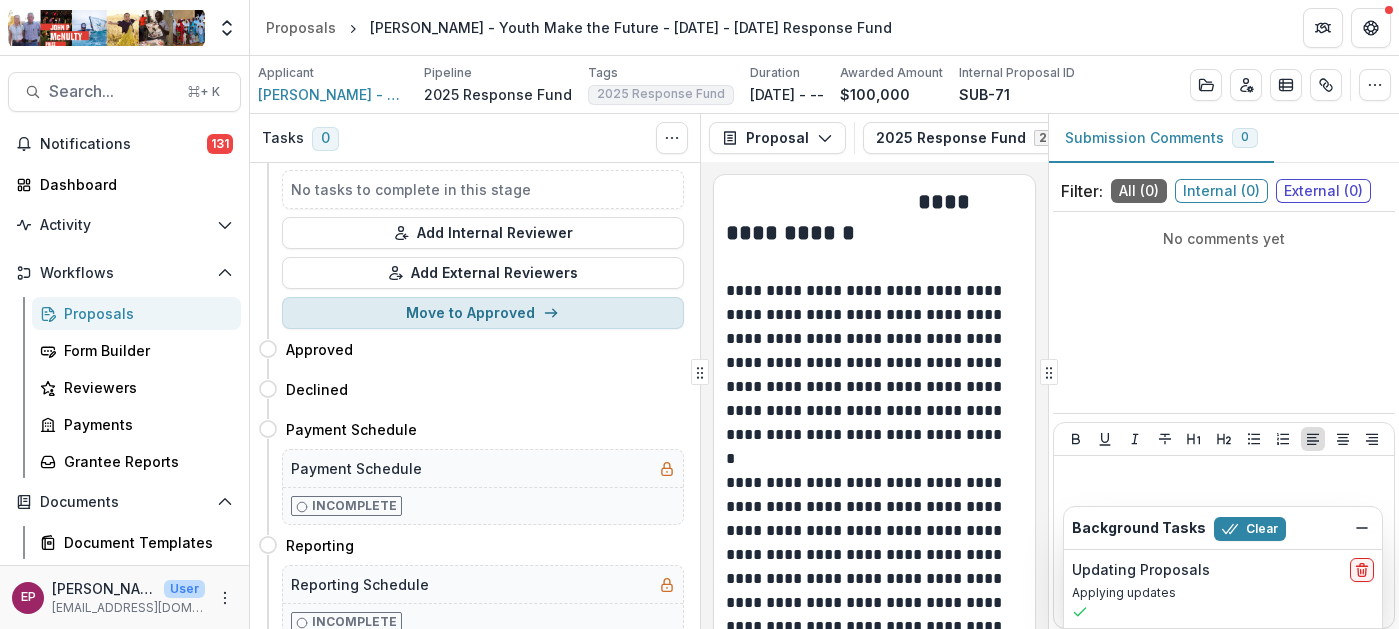 click on "Move to Approved" at bounding box center [483, 313] 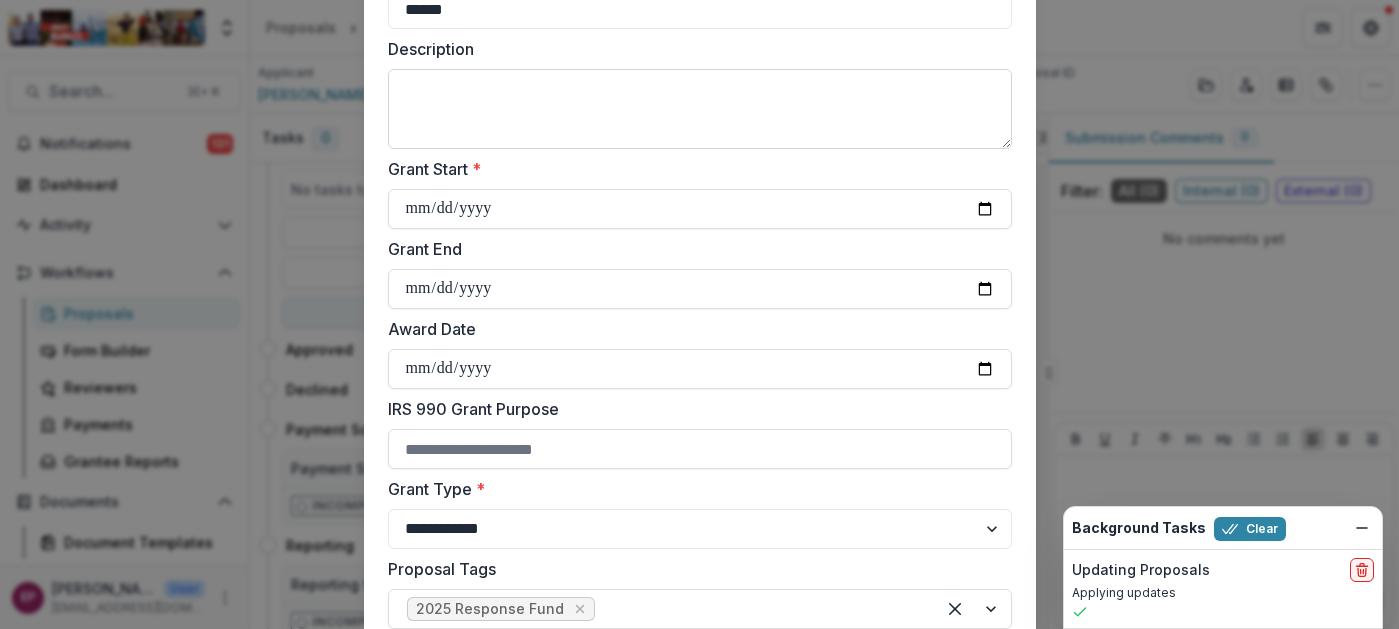 scroll, scrollTop: 286, scrollLeft: 0, axis: vertical 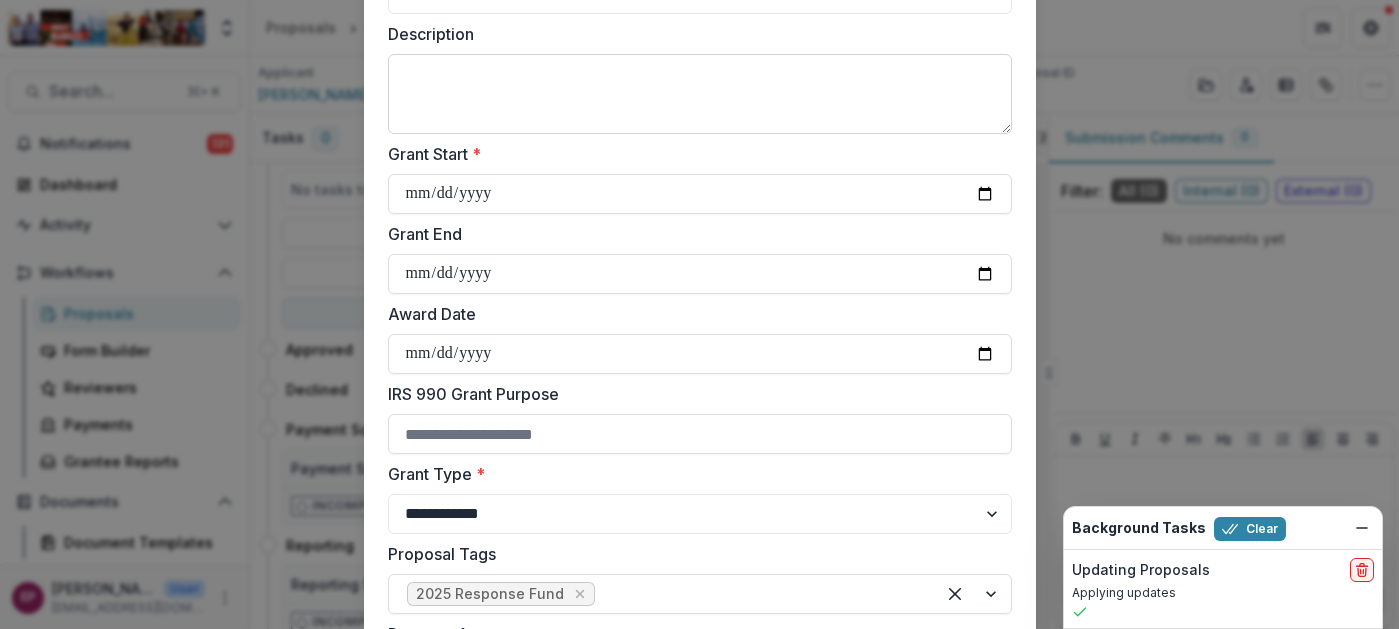 click on "Description" at bounding box center [700, 94] 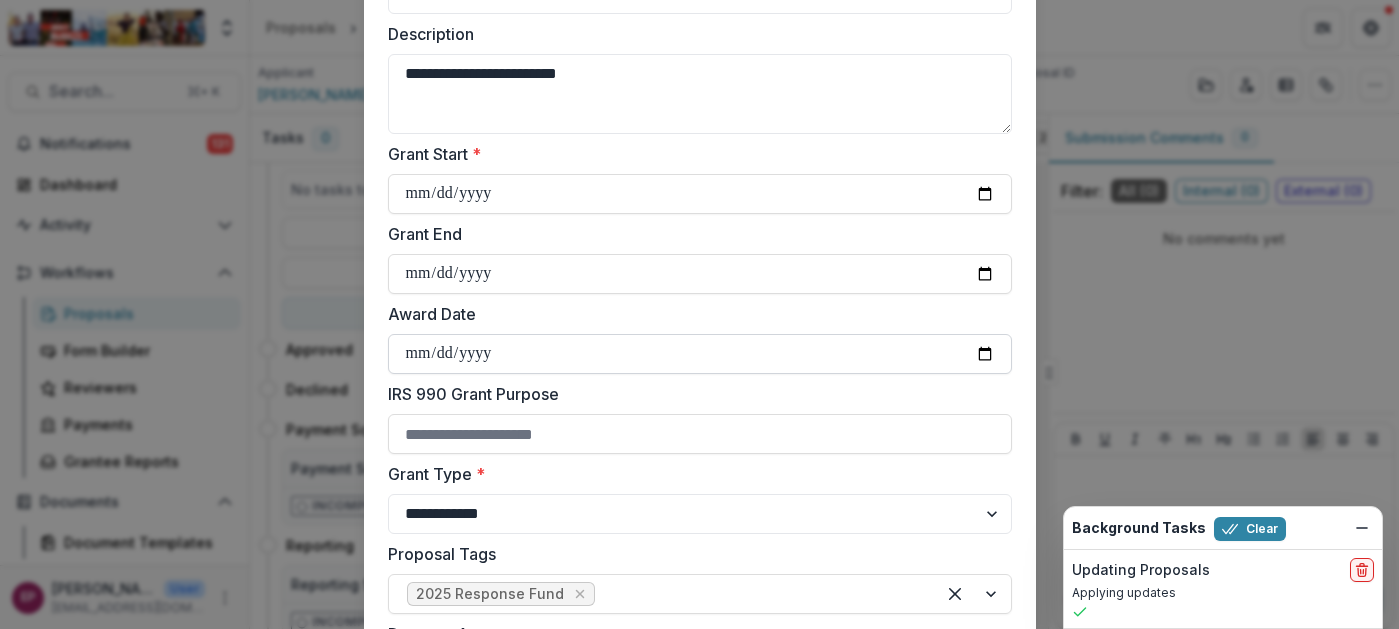 scroll, scrollTop: 325, scrollLeft: 0, axis: vertical 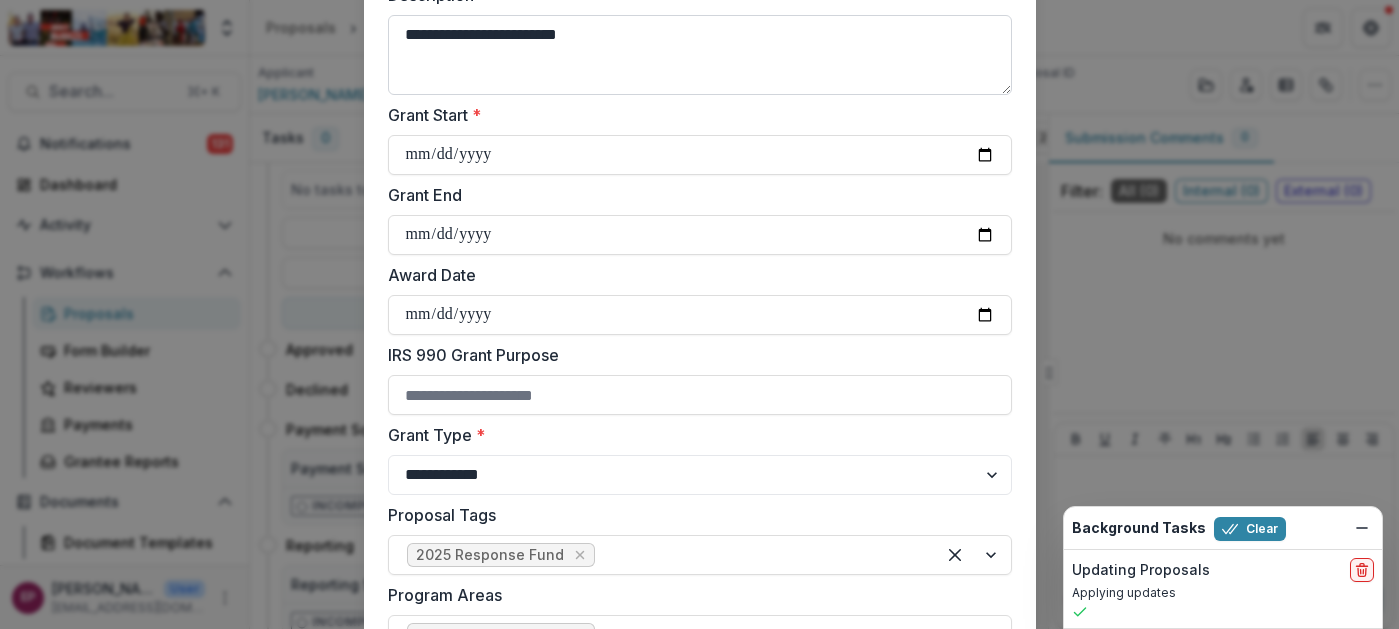 type on "**********" 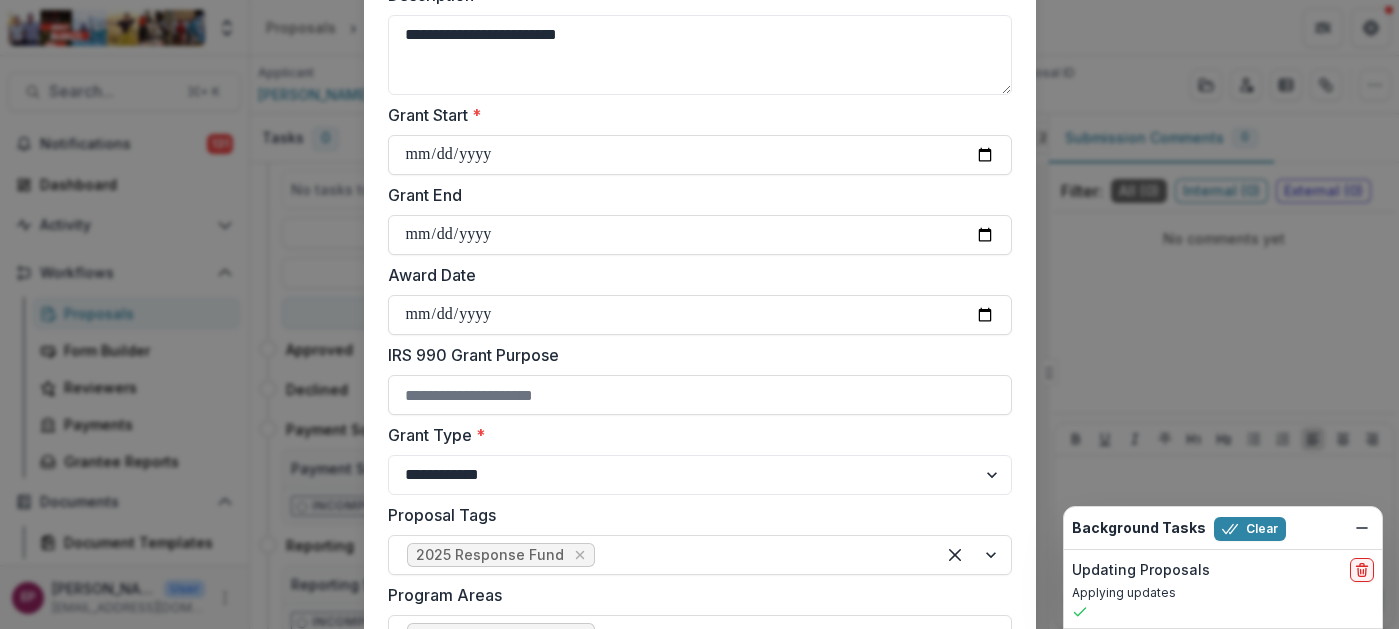 scroll, scrollTop: 352, scrollLeft: 0, axis: vertical 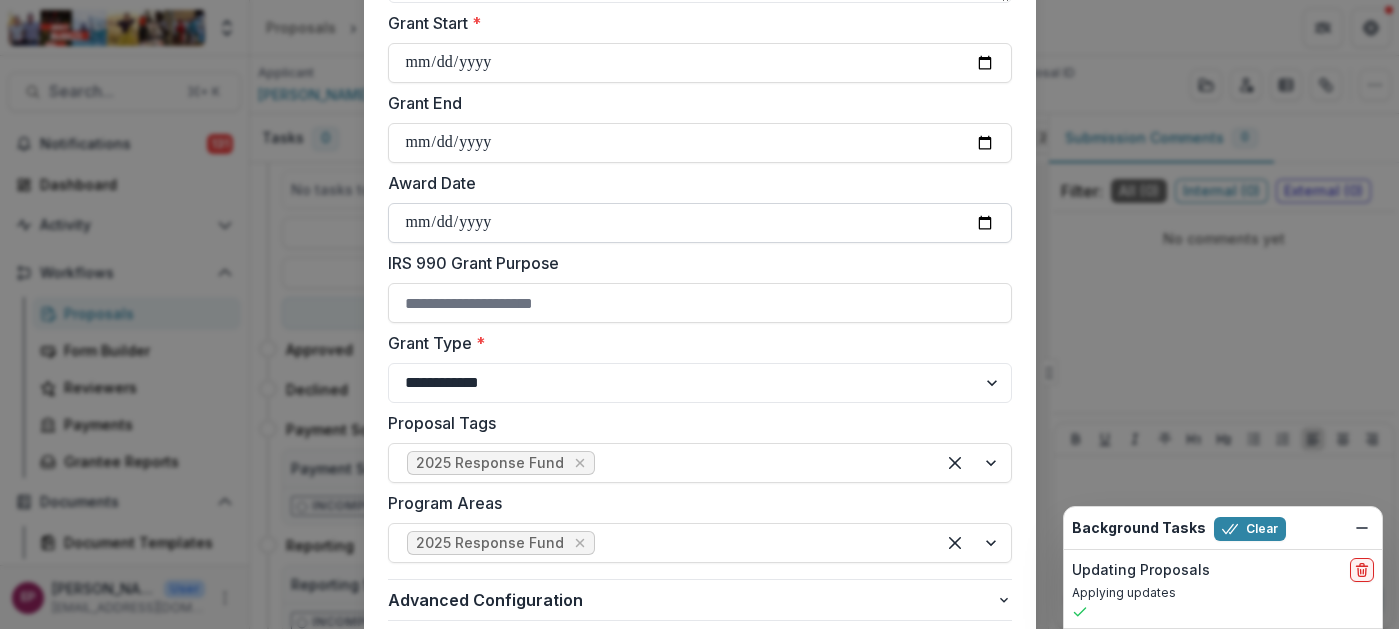 click on "Award Date" at bounding box center (700, 223) 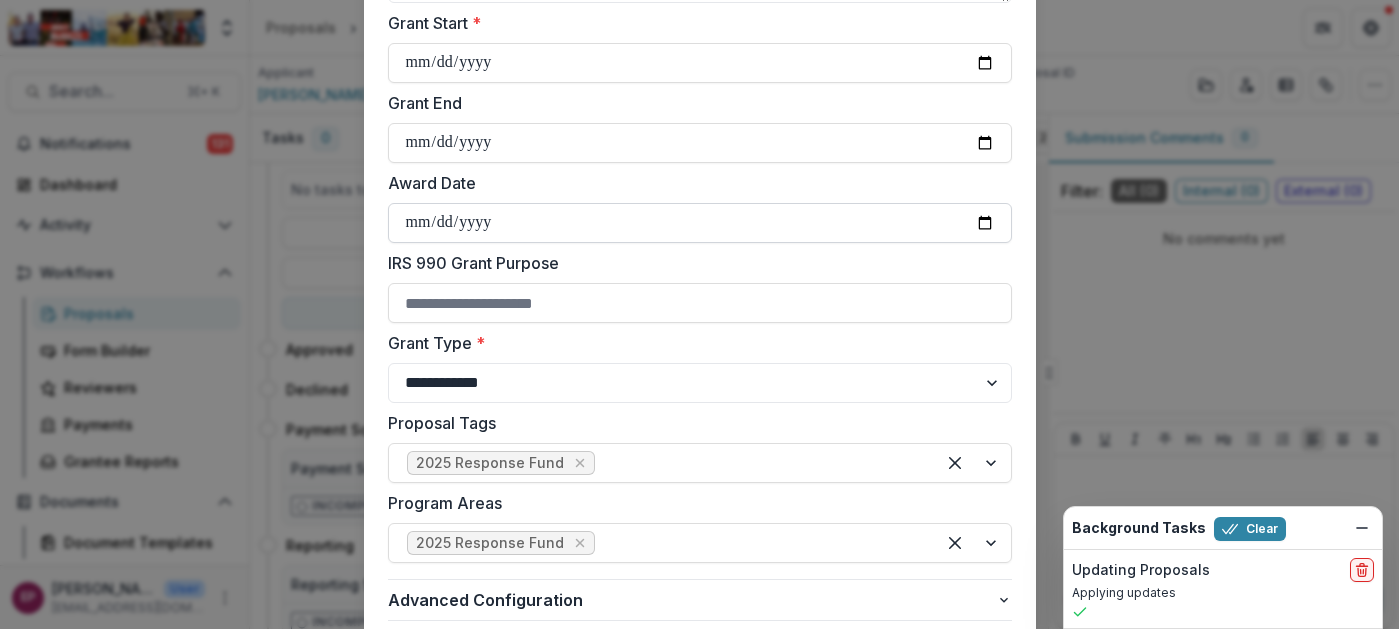 click on "Award Date" at bounding box center [700, 223] 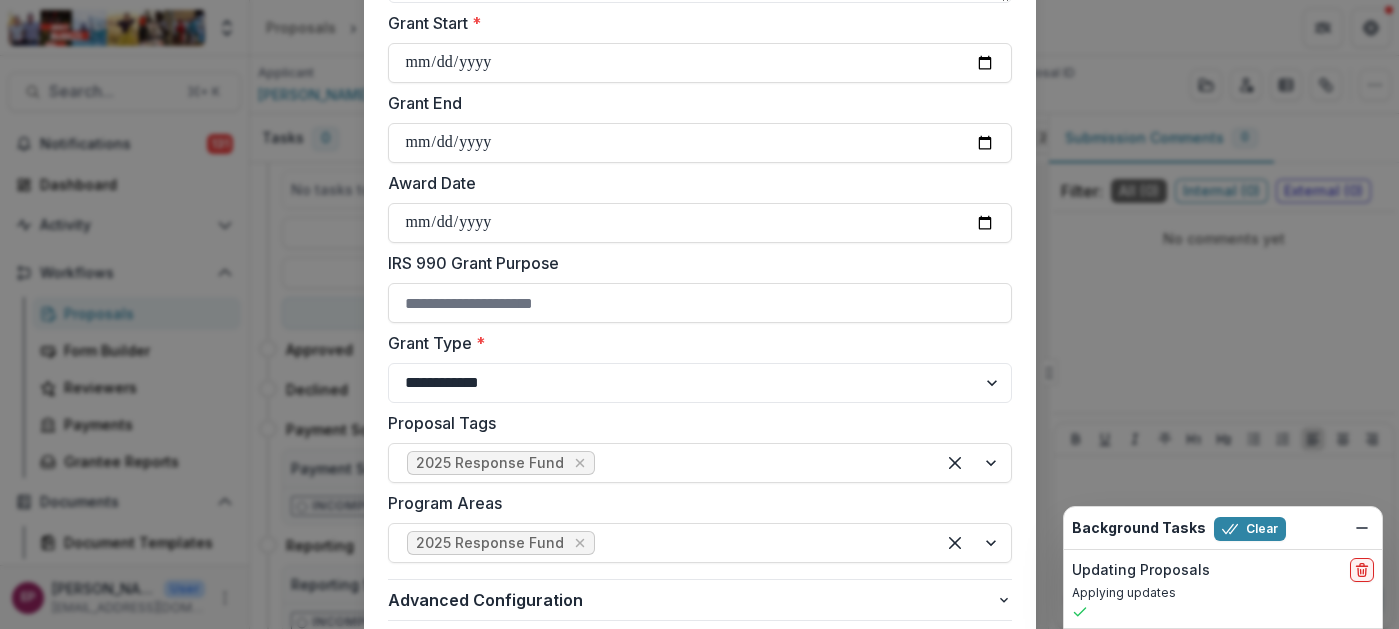 type on "**********" 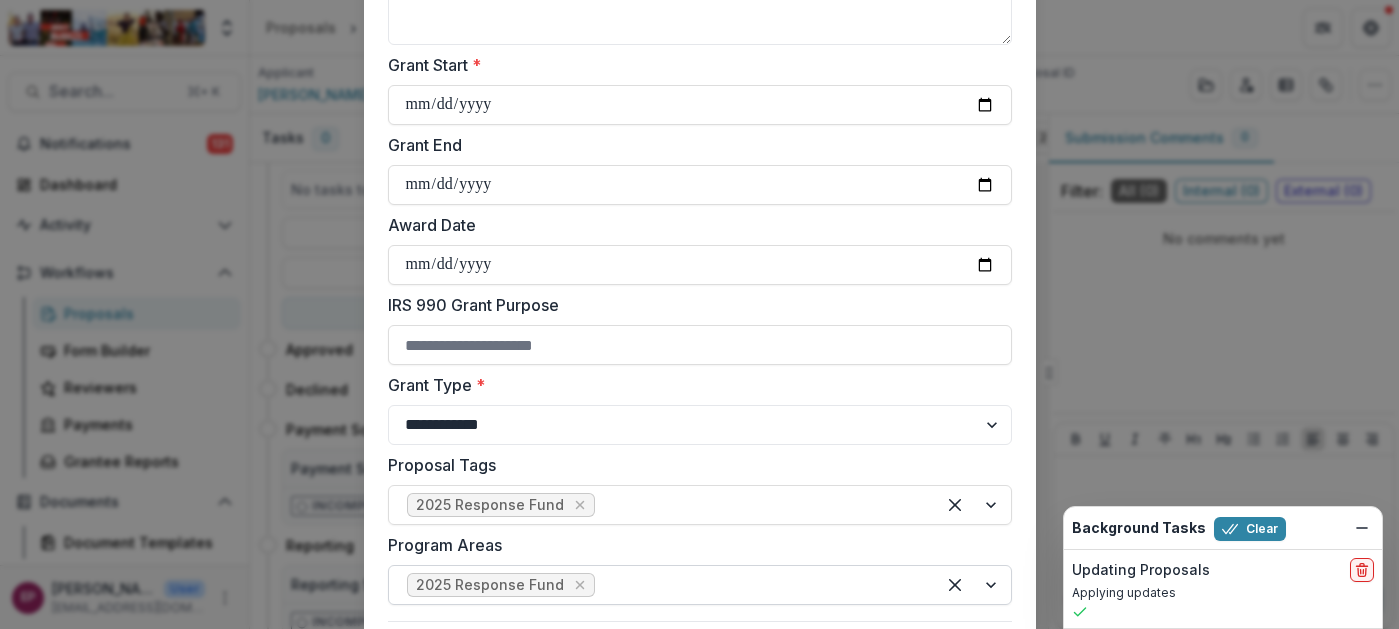 scroll, scrollTop: 342, scrollLeft: 0, axis: vertical 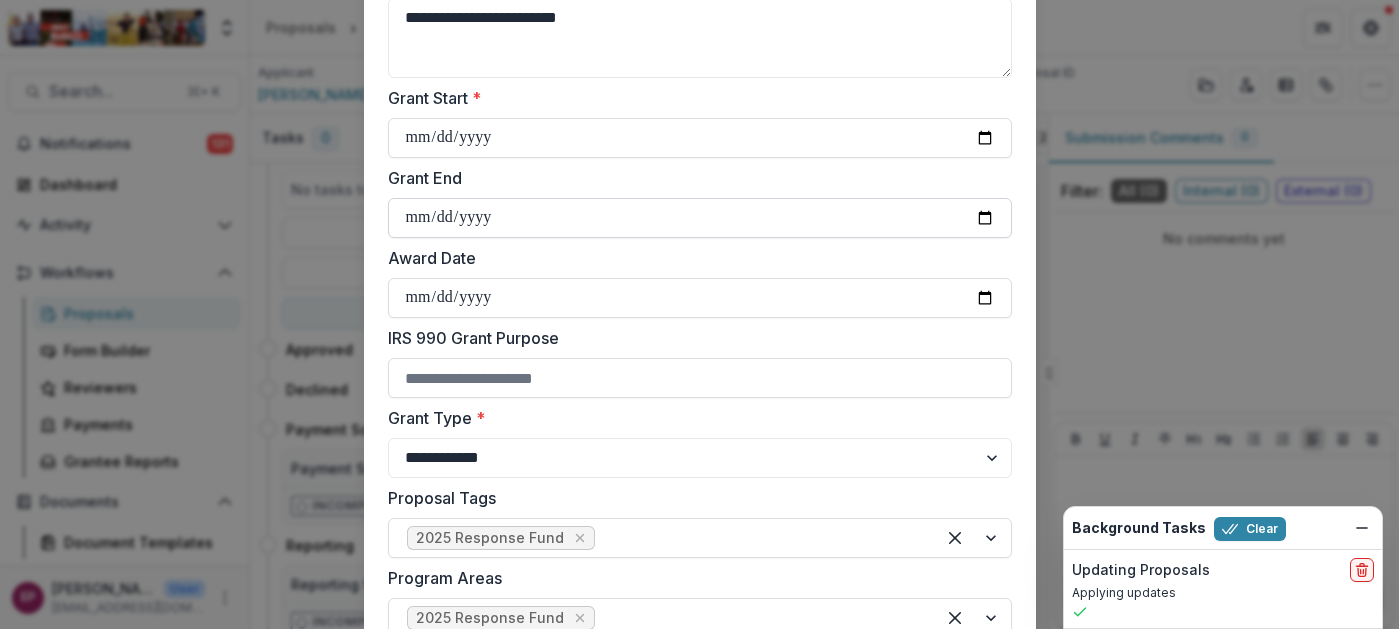 click on "Grant End" at bounding box center (700, 218) 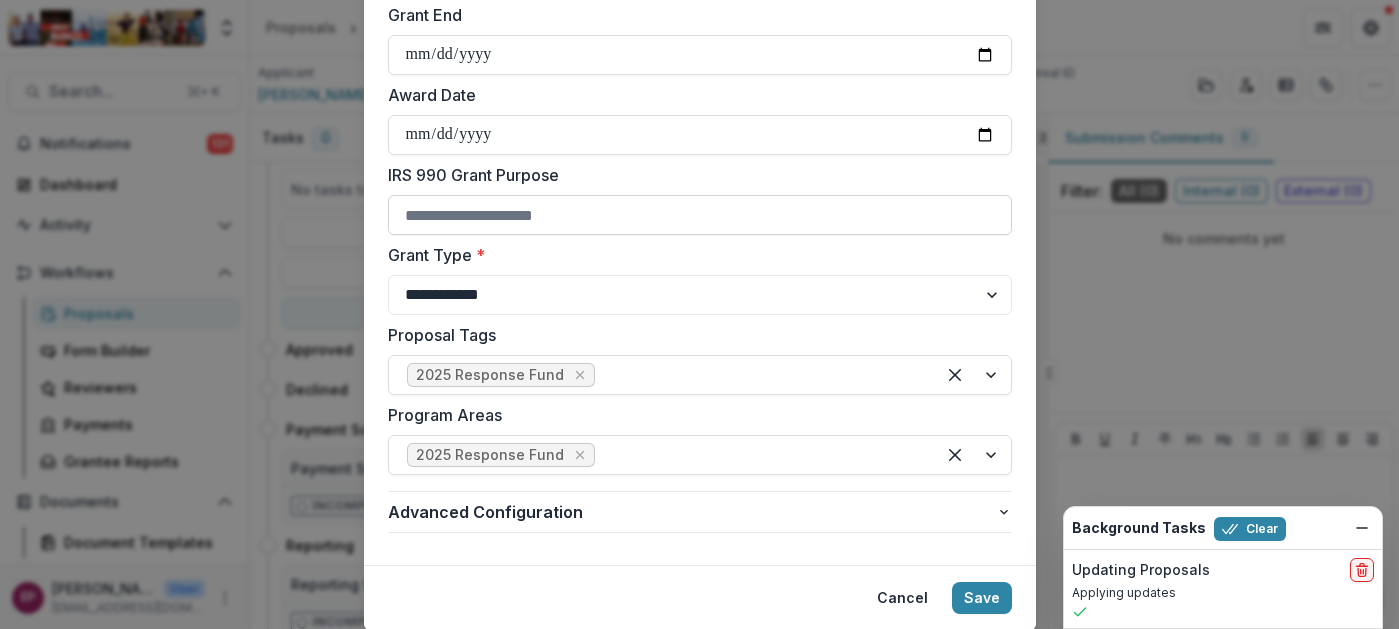 scroll, scrollTop: 570, scrollLeft: 0, axis: vertical 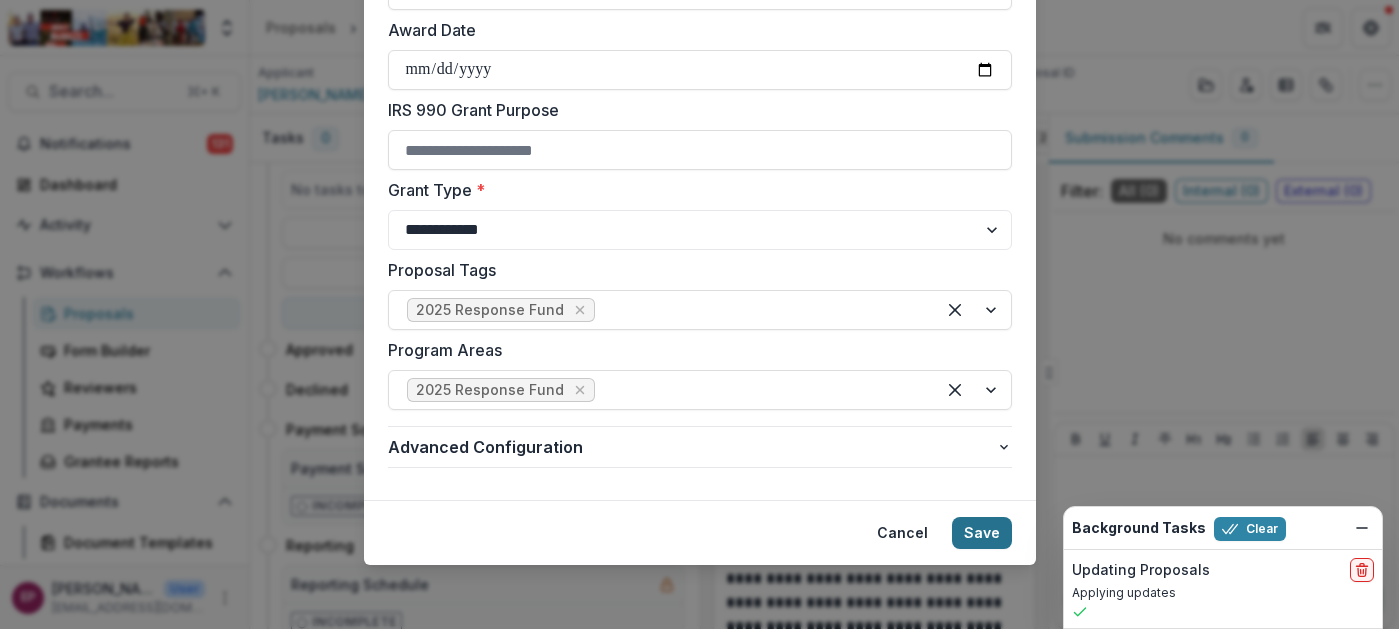 click on "Save" at bounding box center (982, 533) 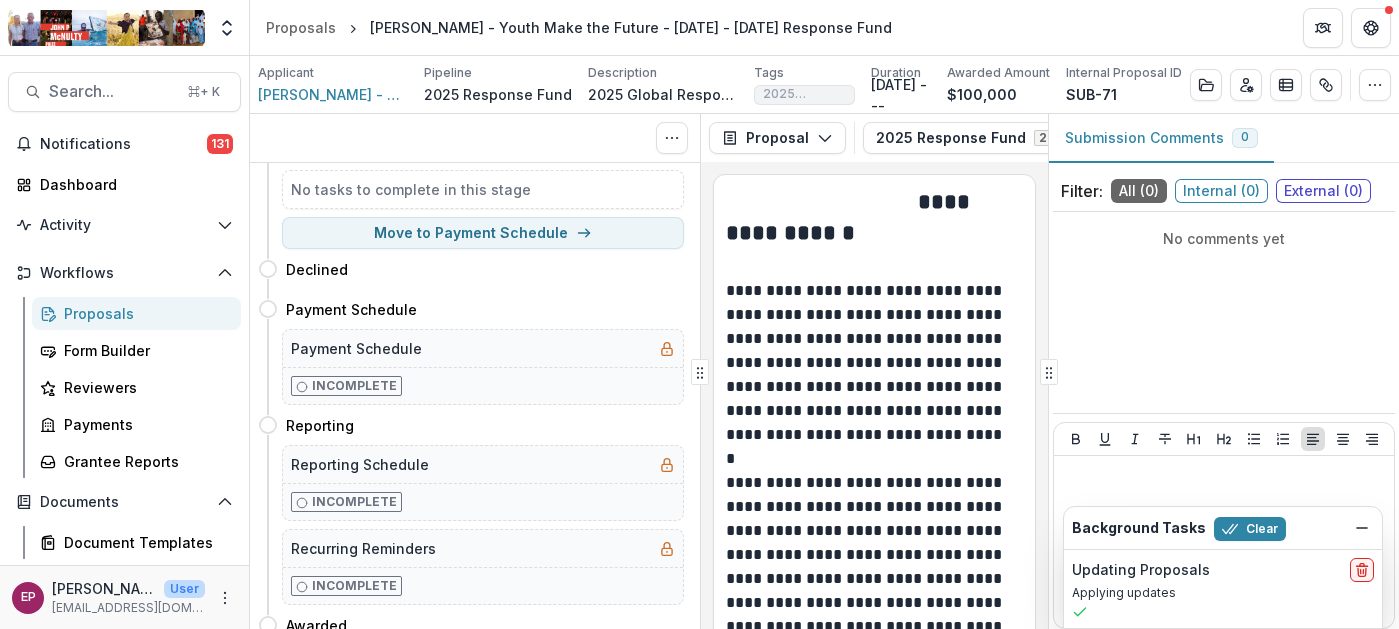 scroll, scrollTop: 0, scrollLeft: 0, axis: both 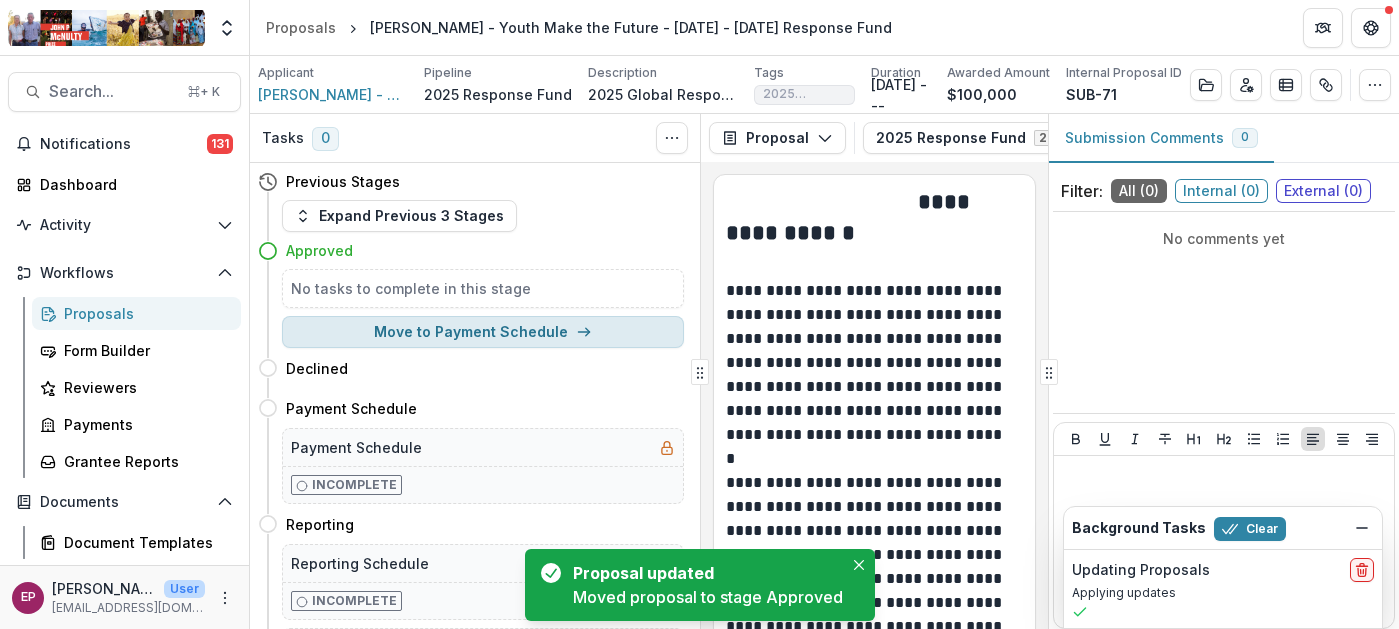 click on "Move to Payment Schedule" at bounding box center (483, 332) 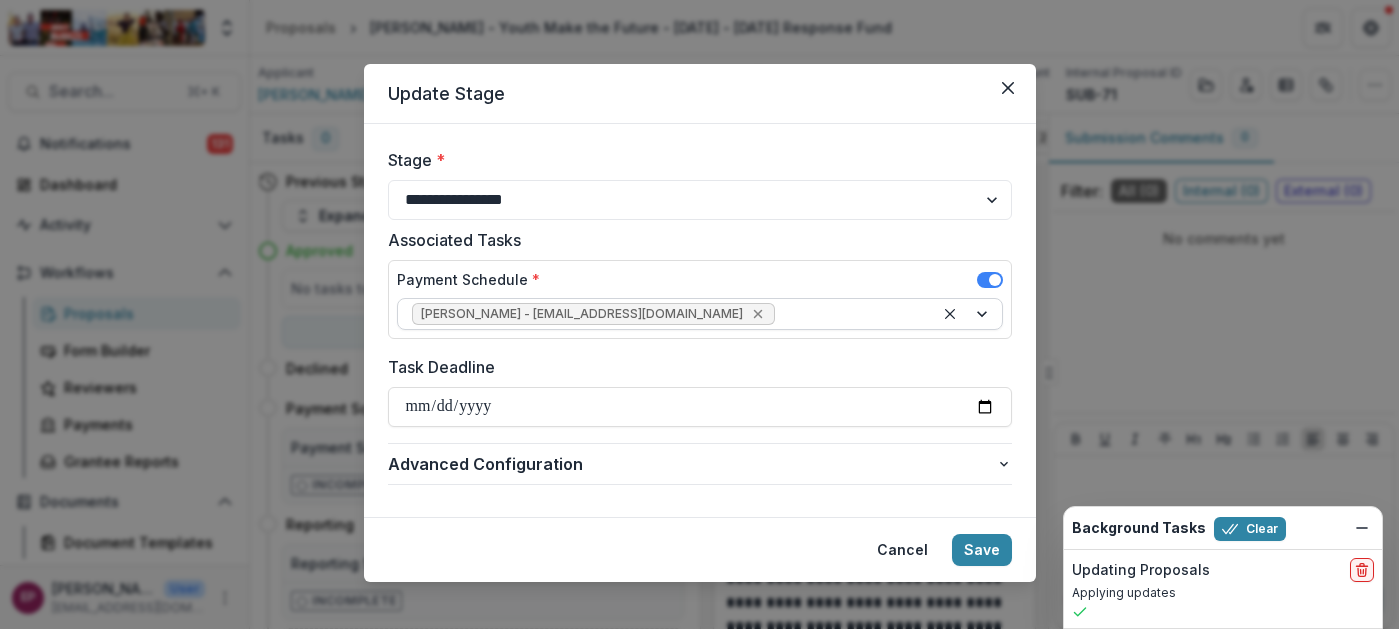 click 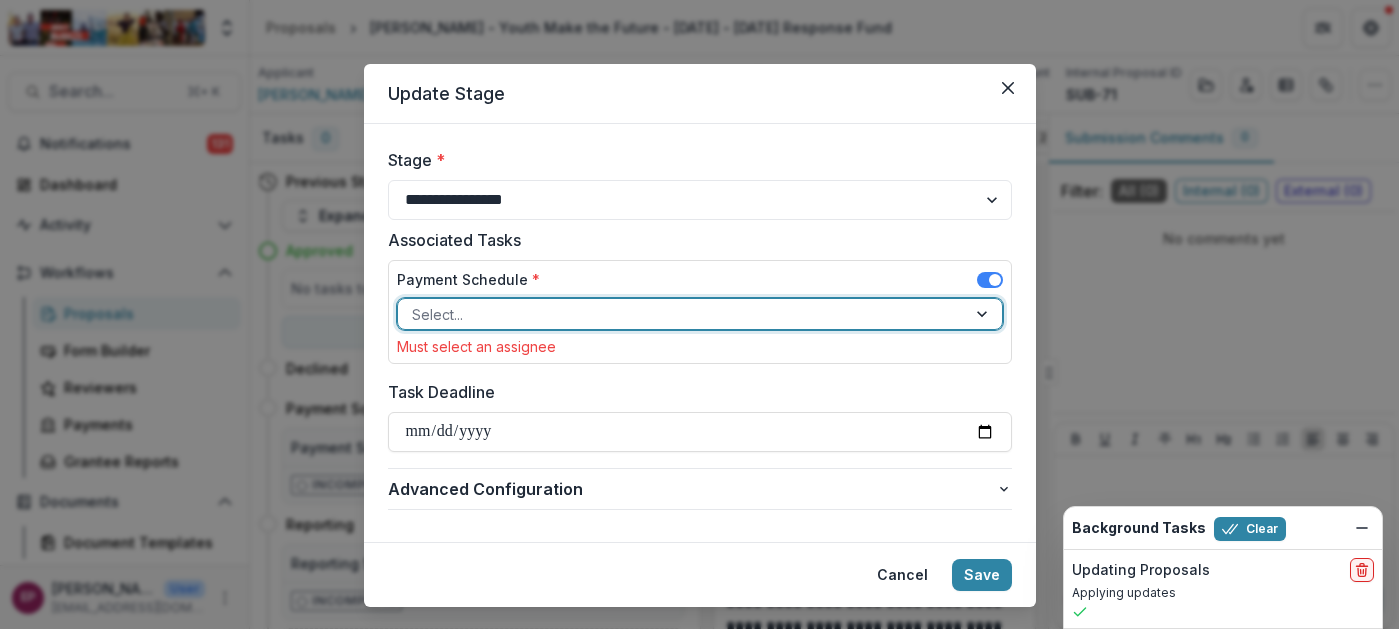 type on "*" 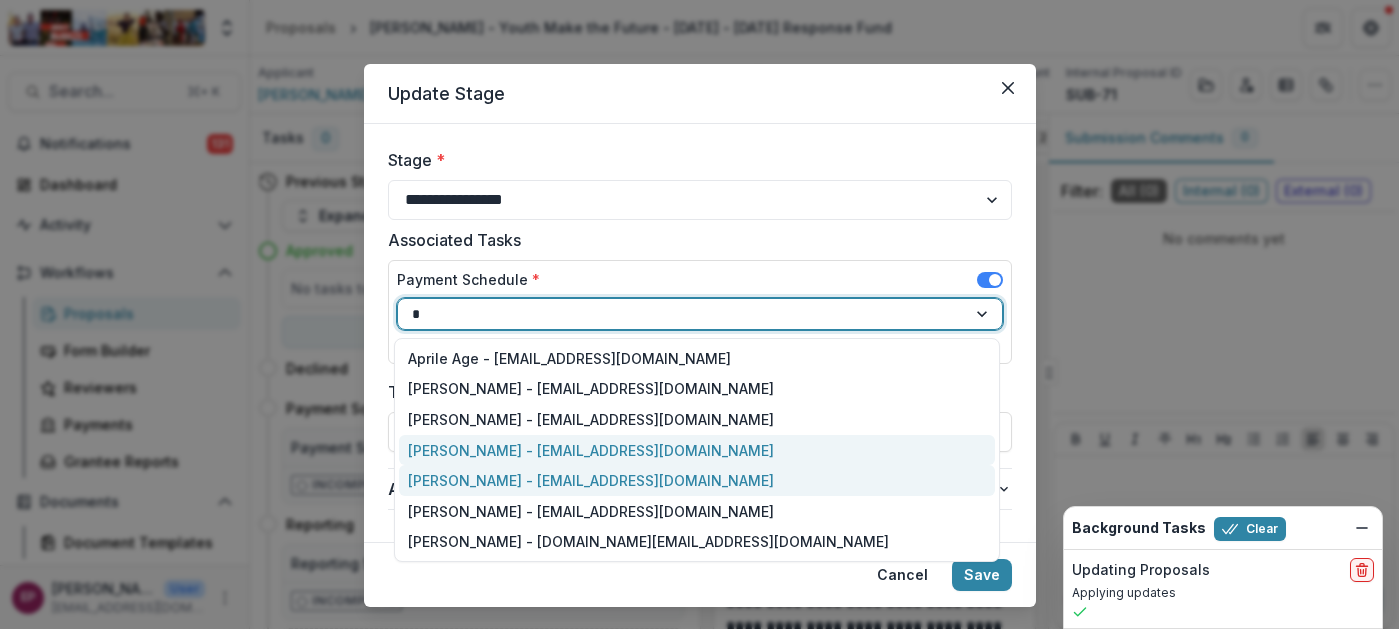 click on "[PERSON_NAME] - [EMAIL_ADDRESS][DOMAIN_NAME]" at bounding box center [697, 480] 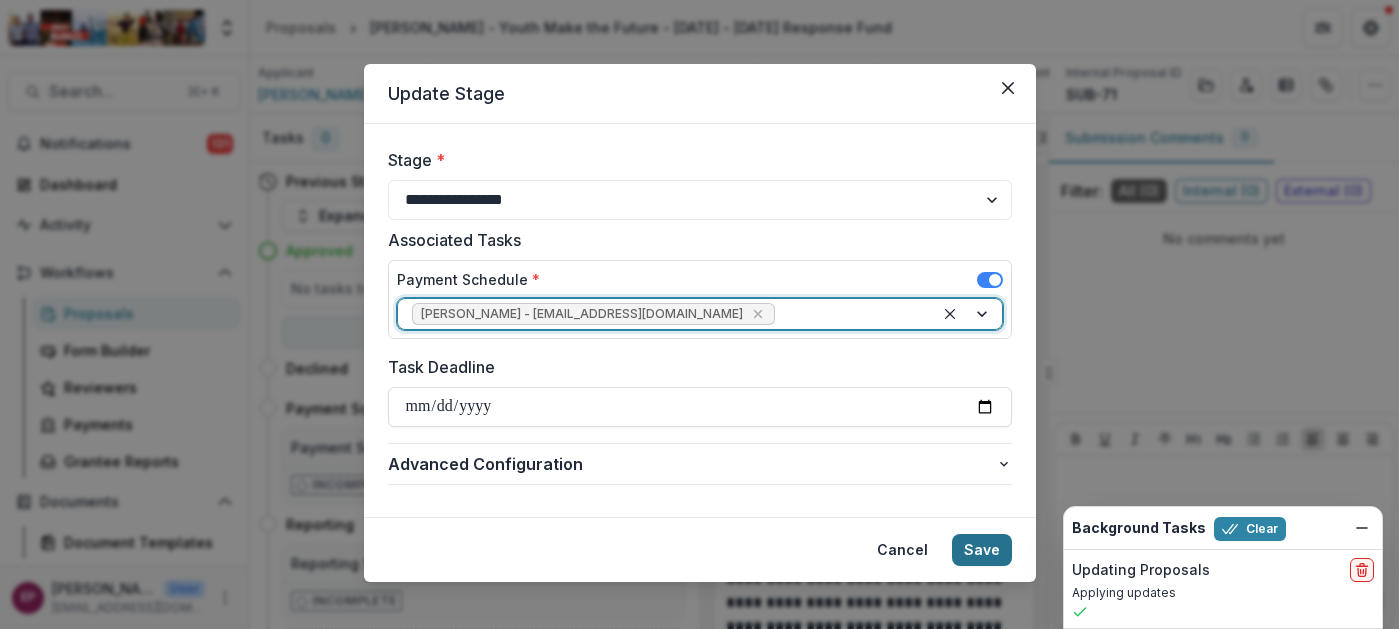 click on "Save" at bounding box center (982, 550) 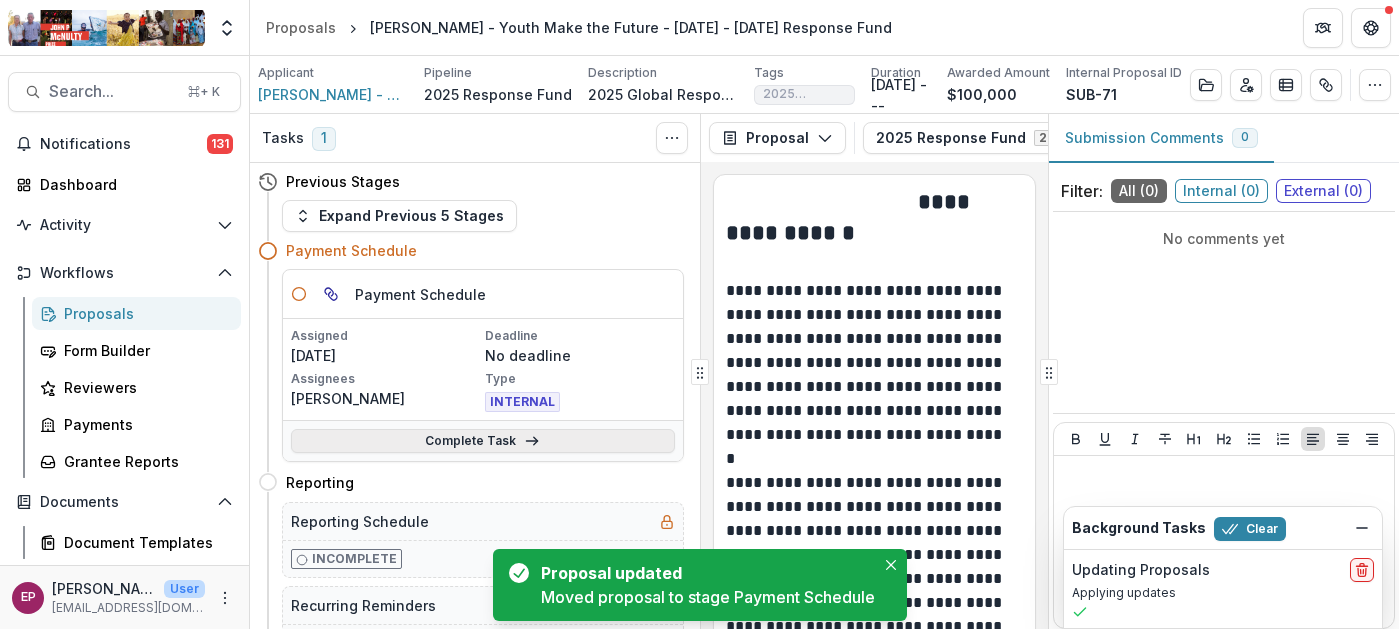scroll, scrollTop: 73, scrollLeft: 0, axis: vertical 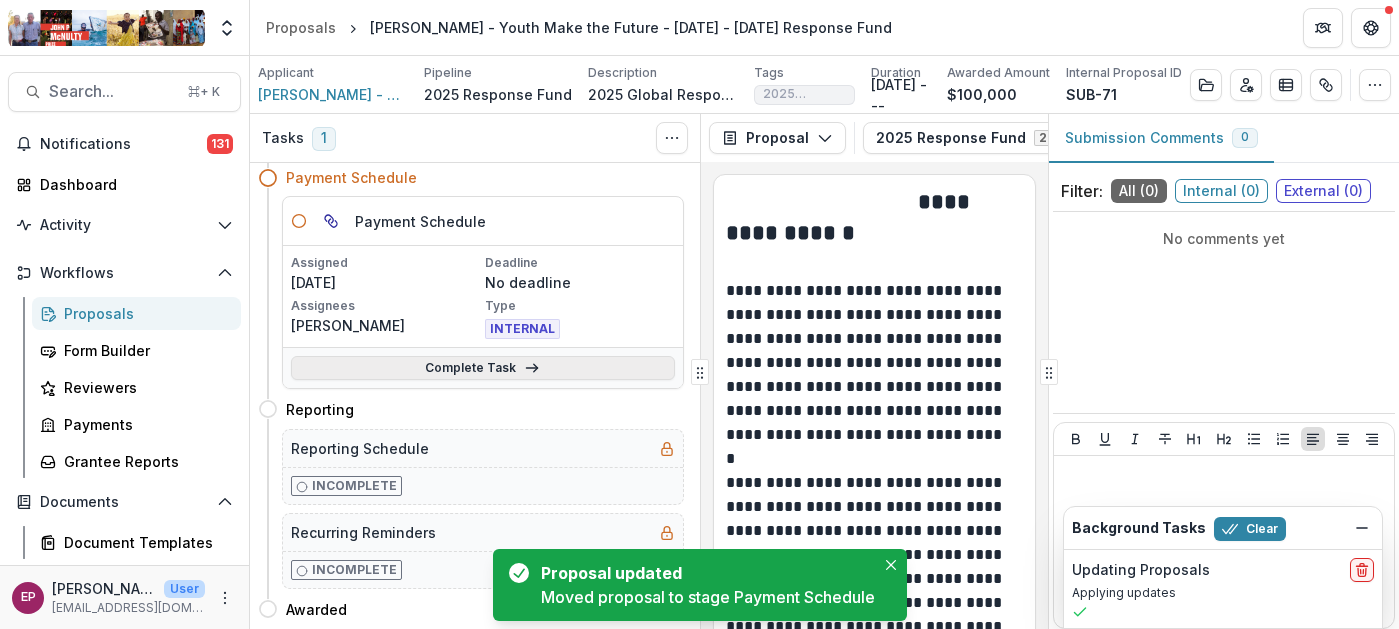 click on "Complete Task" at bounding box center (483, 368) 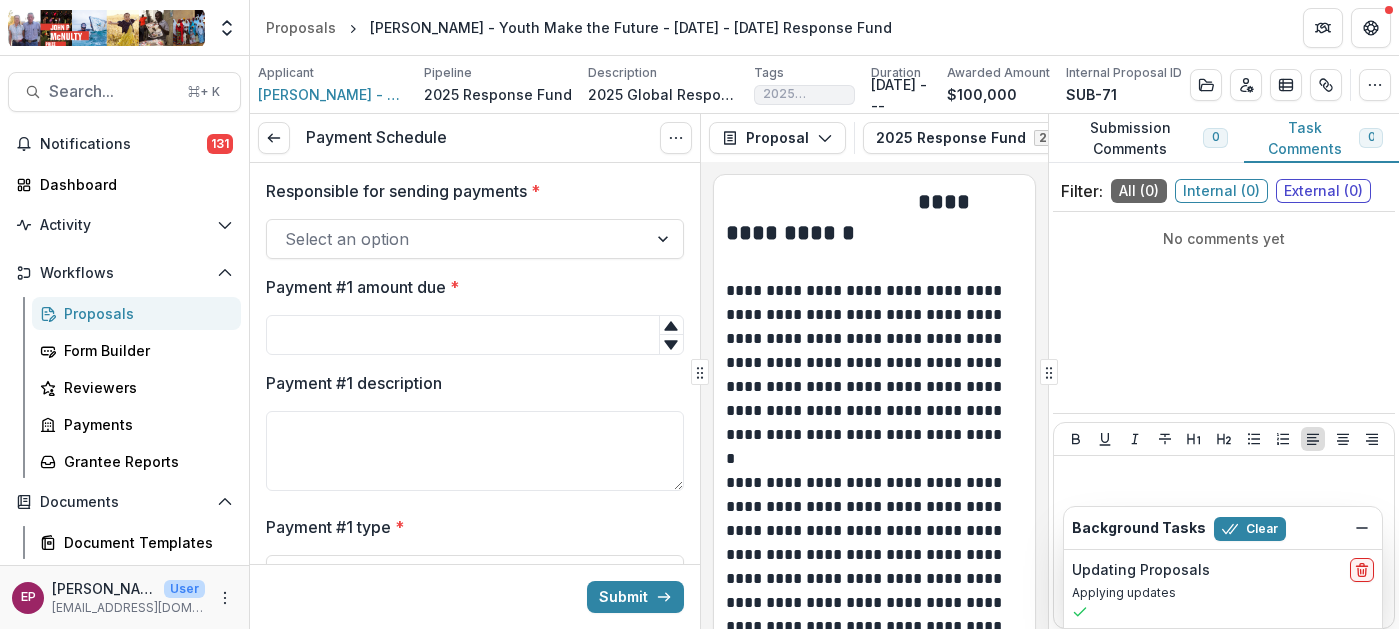 click at bounding box center [457, 239] 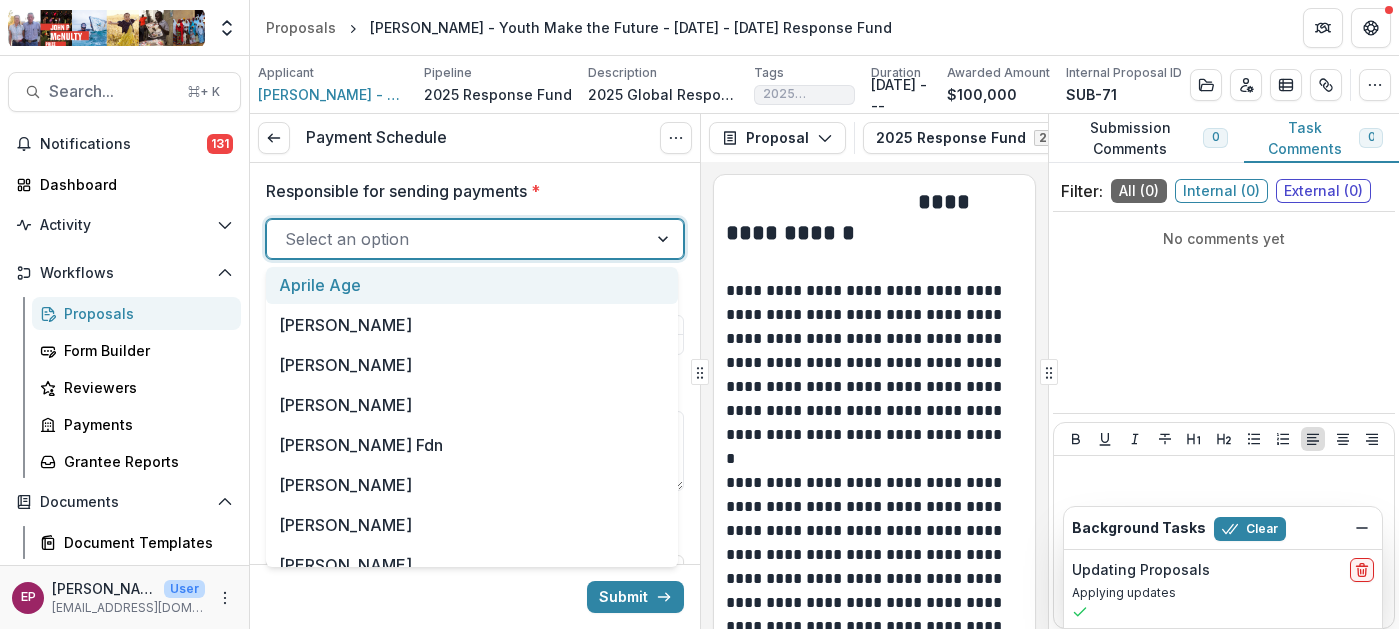 click on "Aprile Age" at bounding box center [472, 285] 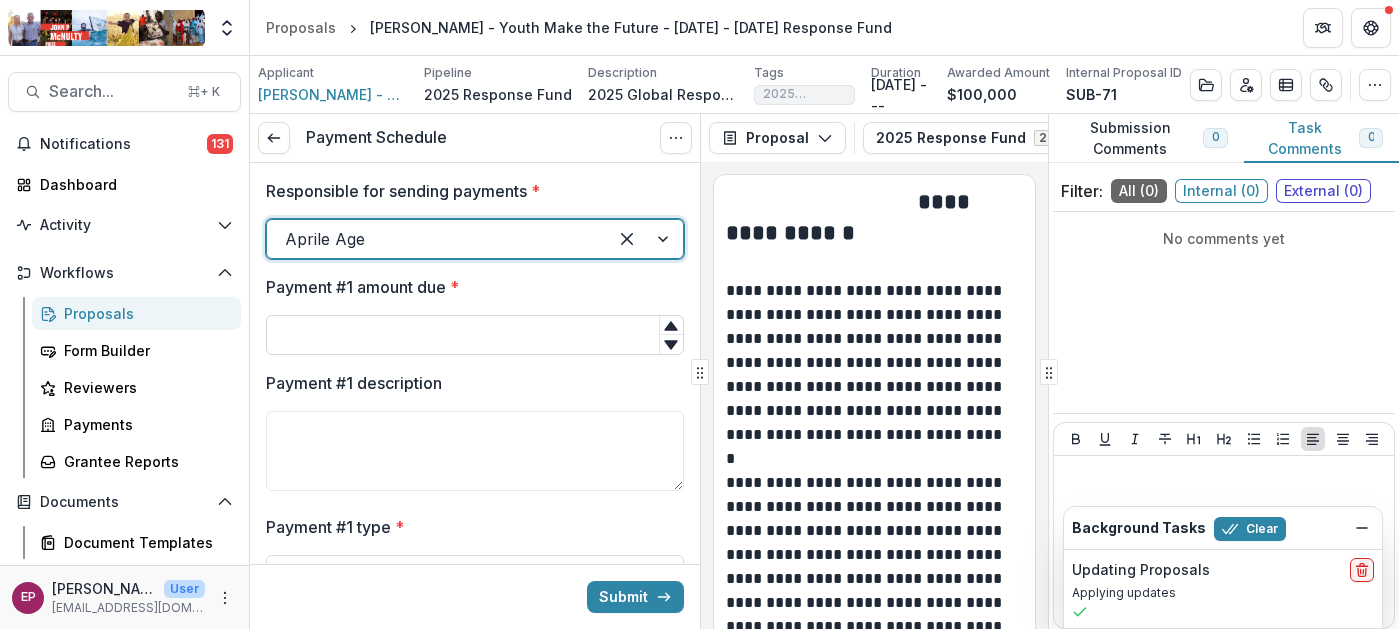 click on "Payment #1 amount due *" at bounding box center (475, 335) 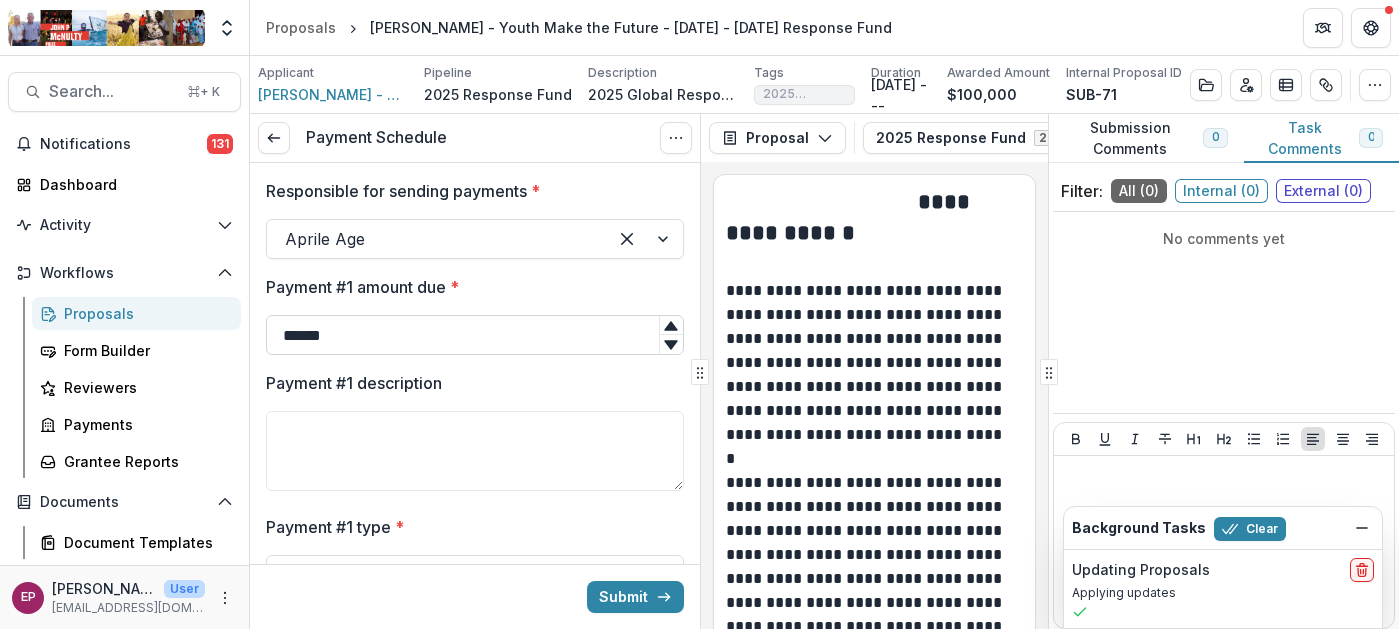 click on "******" at bounding box center (475, 335) 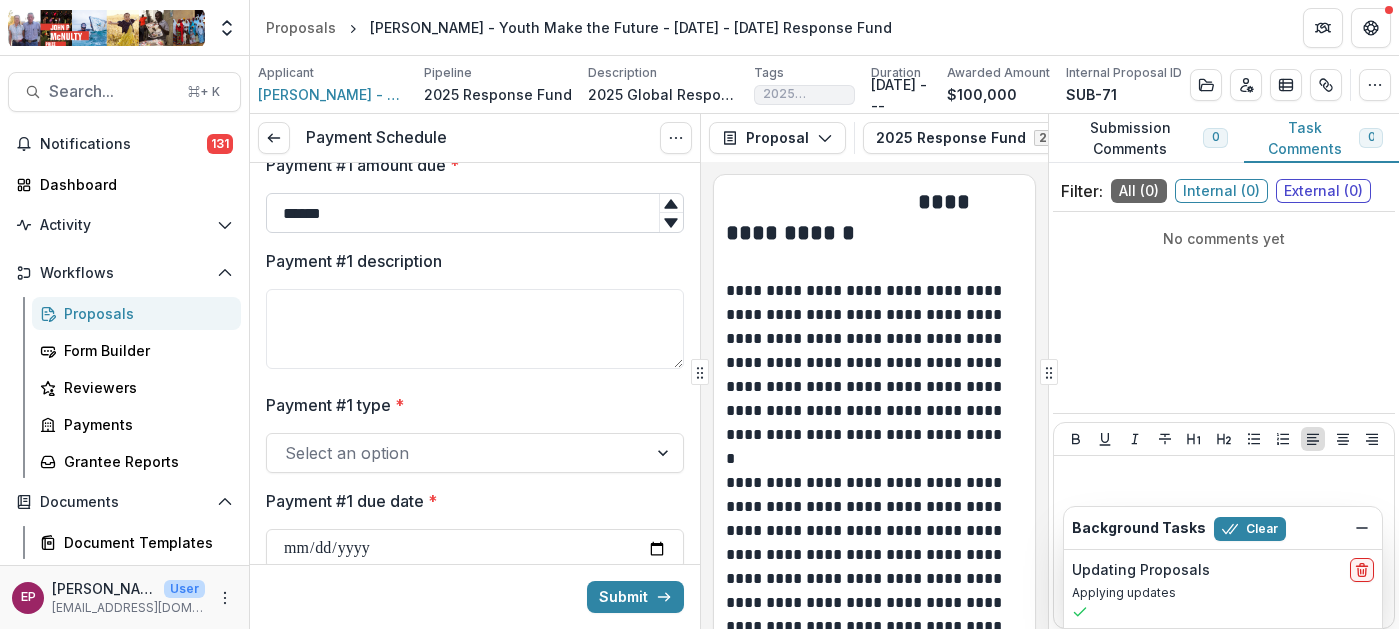 scroll, scrollTop: 136, scrollLeft: 0, axis: vertical 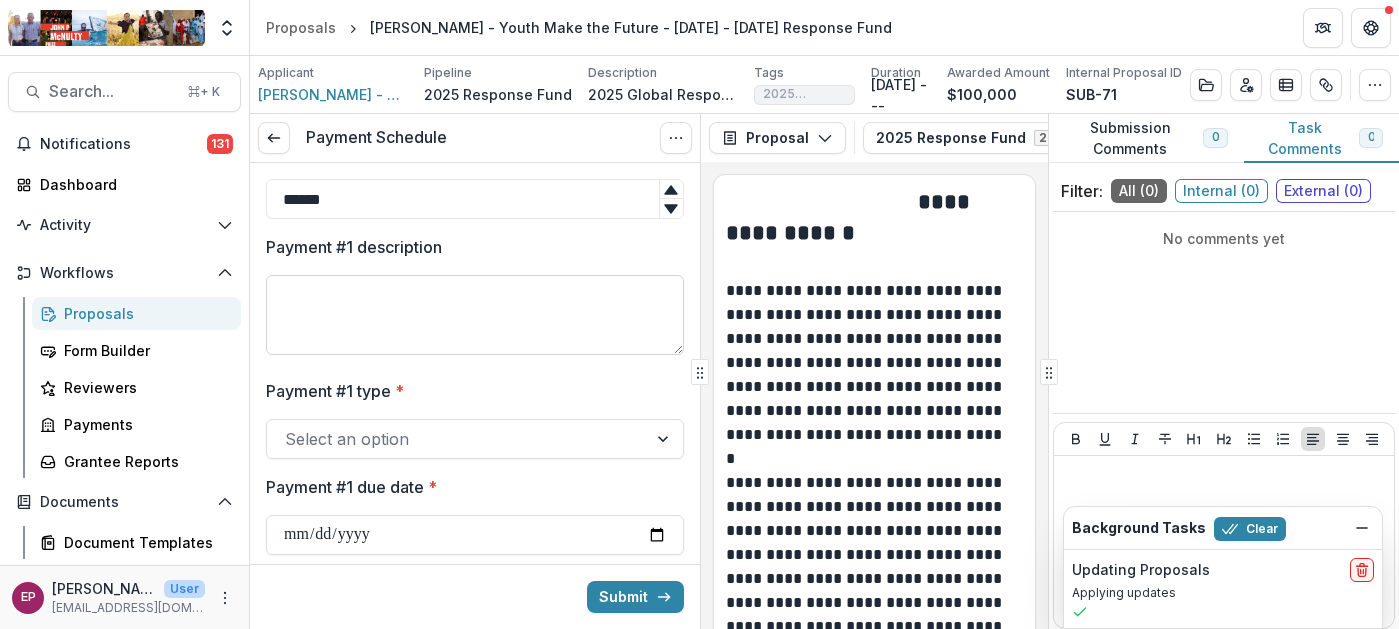 type on "******" 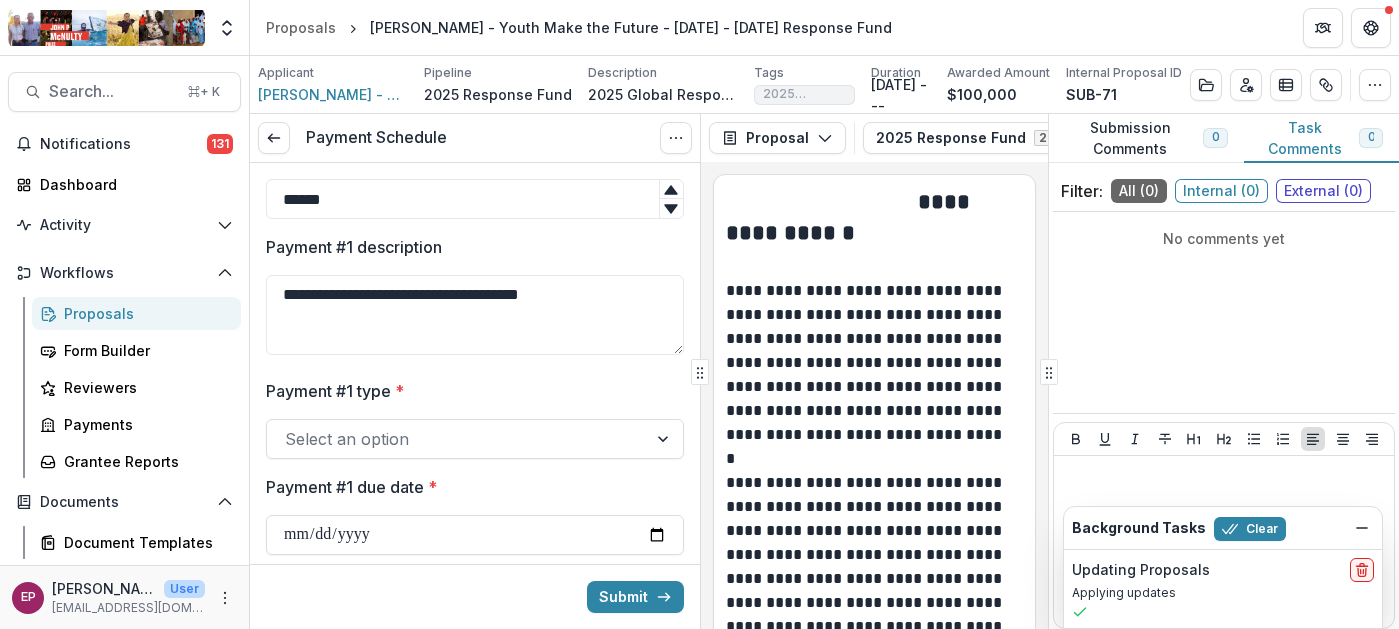 type on "**********" 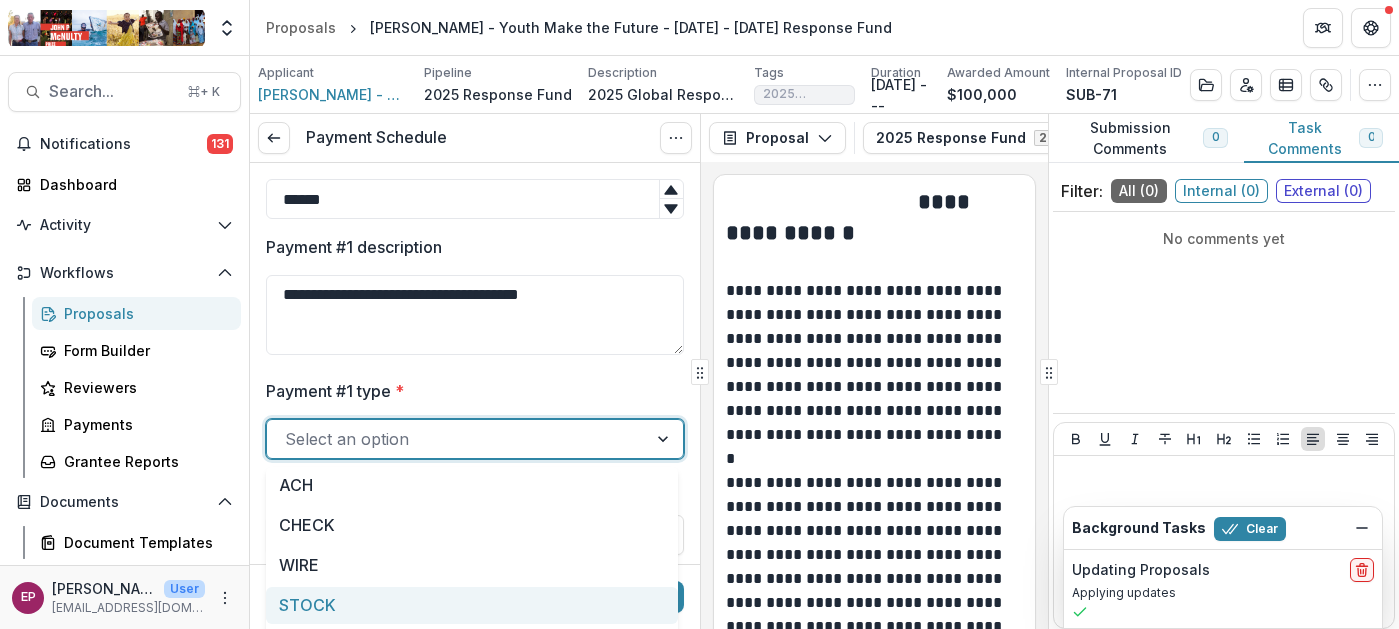 click on "STOCK" at bounding box center (472, 605) 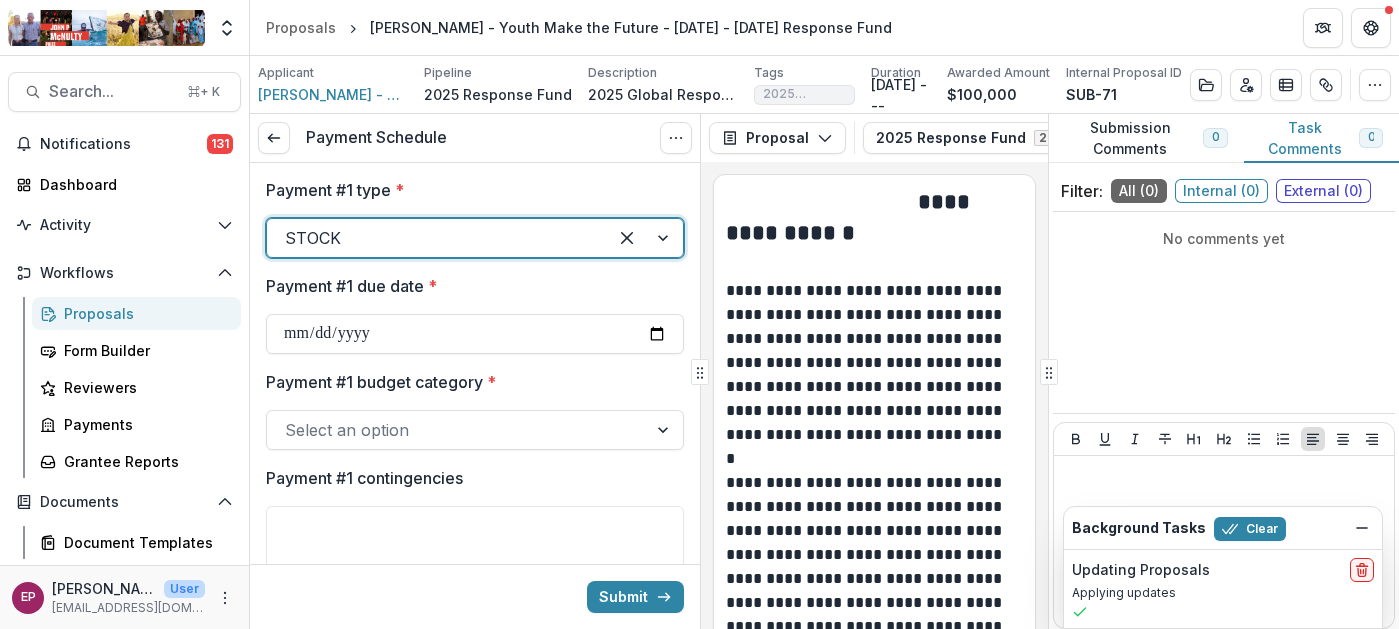 scroll, scrollTop: 350, scrollLeft: 0, axis: vertical 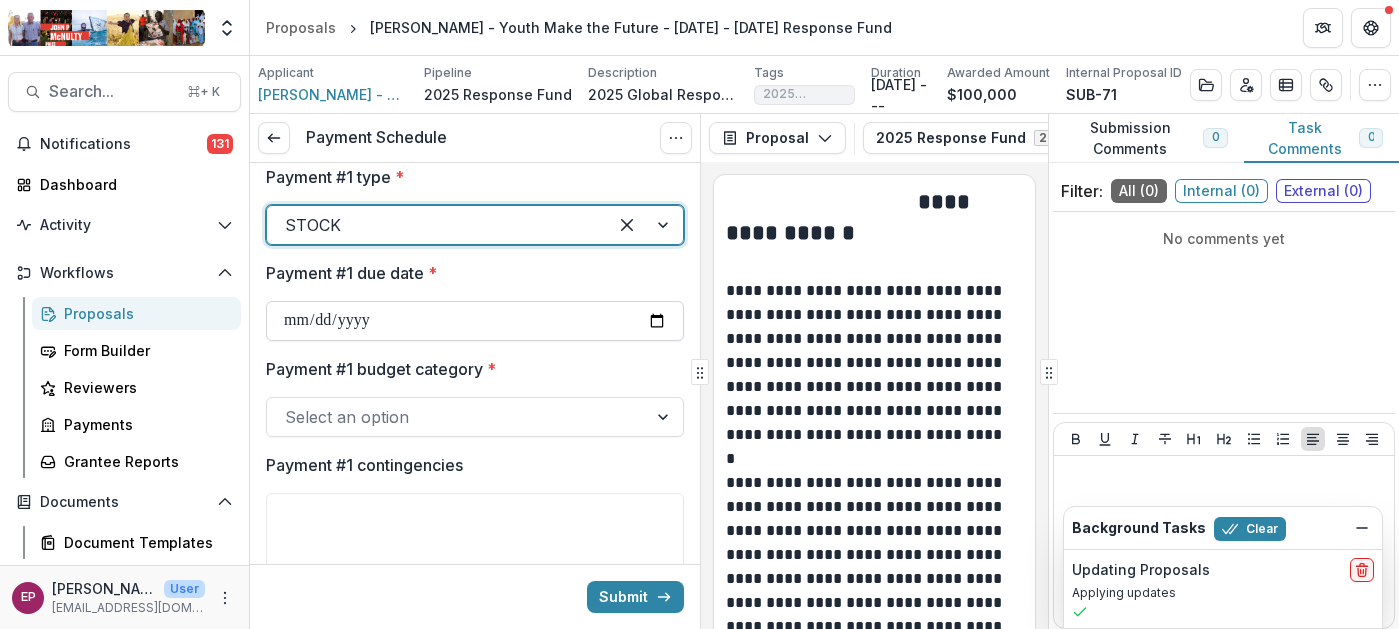 click on "Payment #1 due date *" at bounding box center (475, 321) 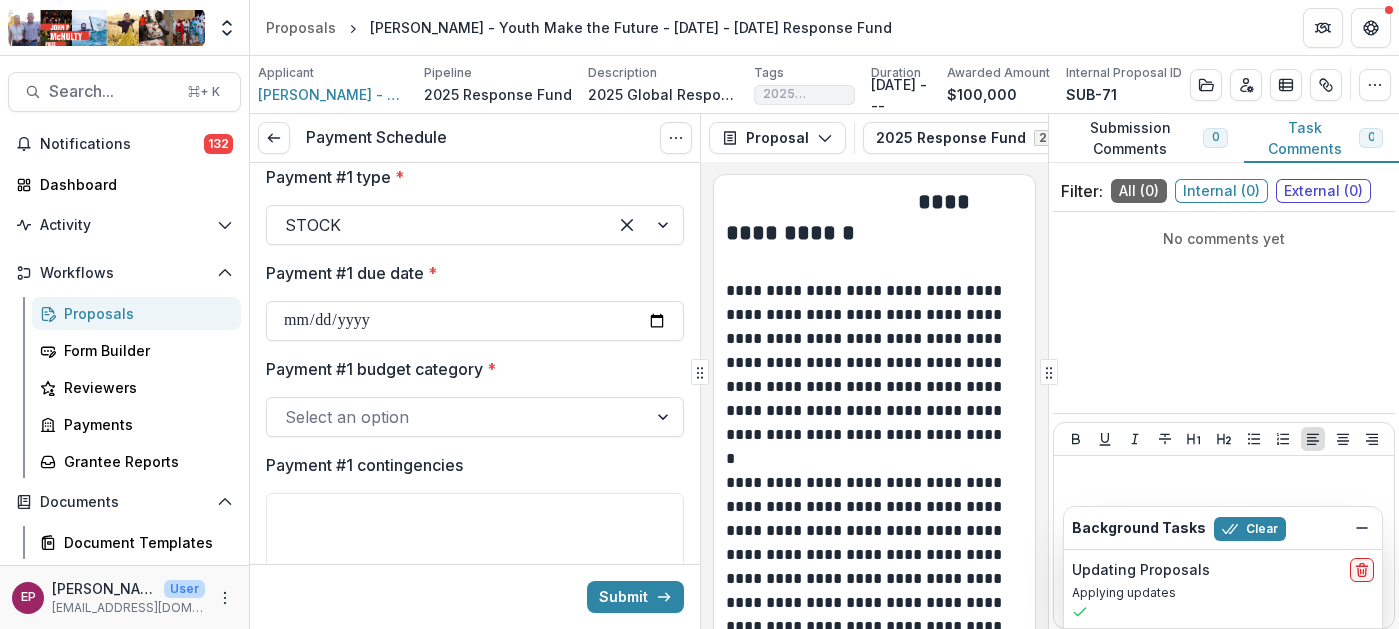 type on "**********" 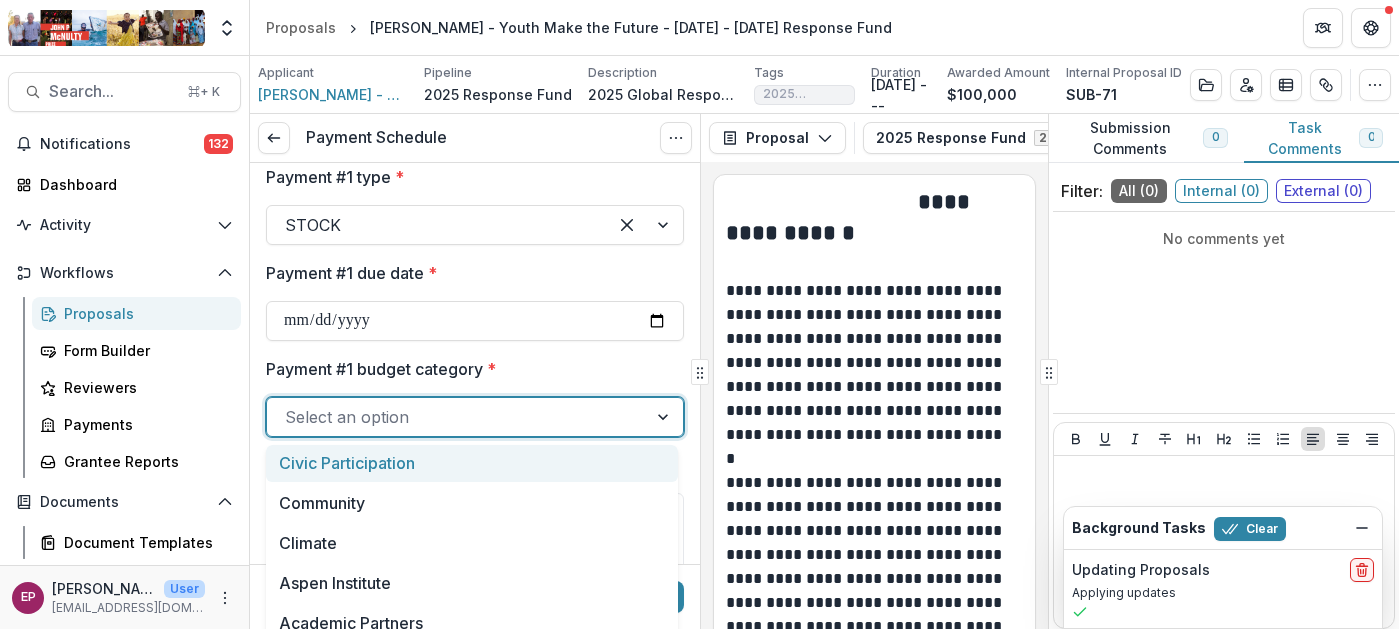 click at bounding box center (457, 417) 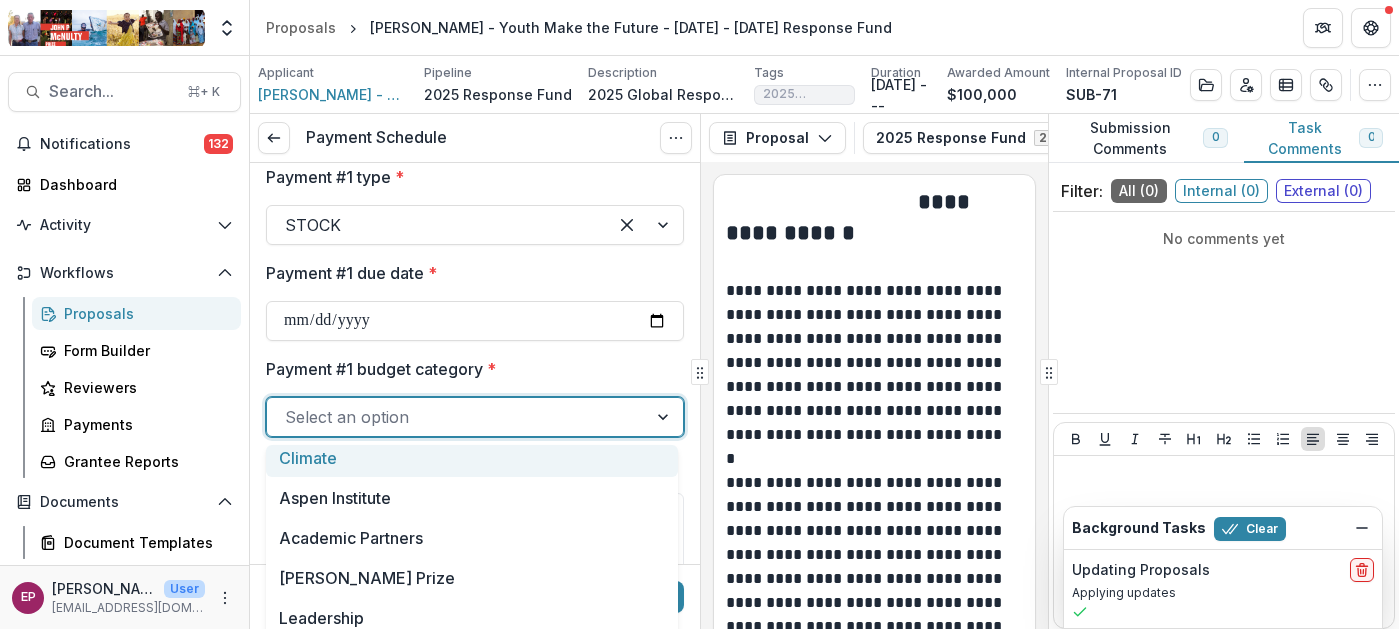 scroll, scrollTop: 140, scrollLeft: 0, axis: vertical 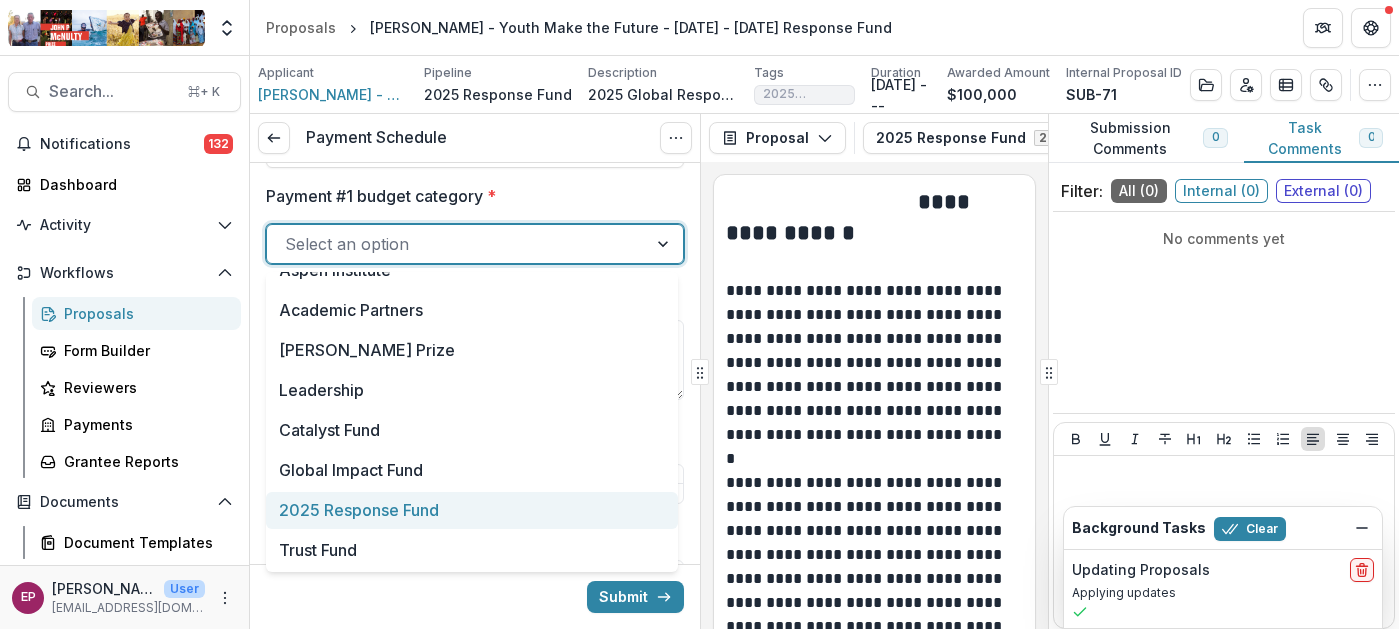 click on "2025 Response Fund" at bounding box center (472, 510) 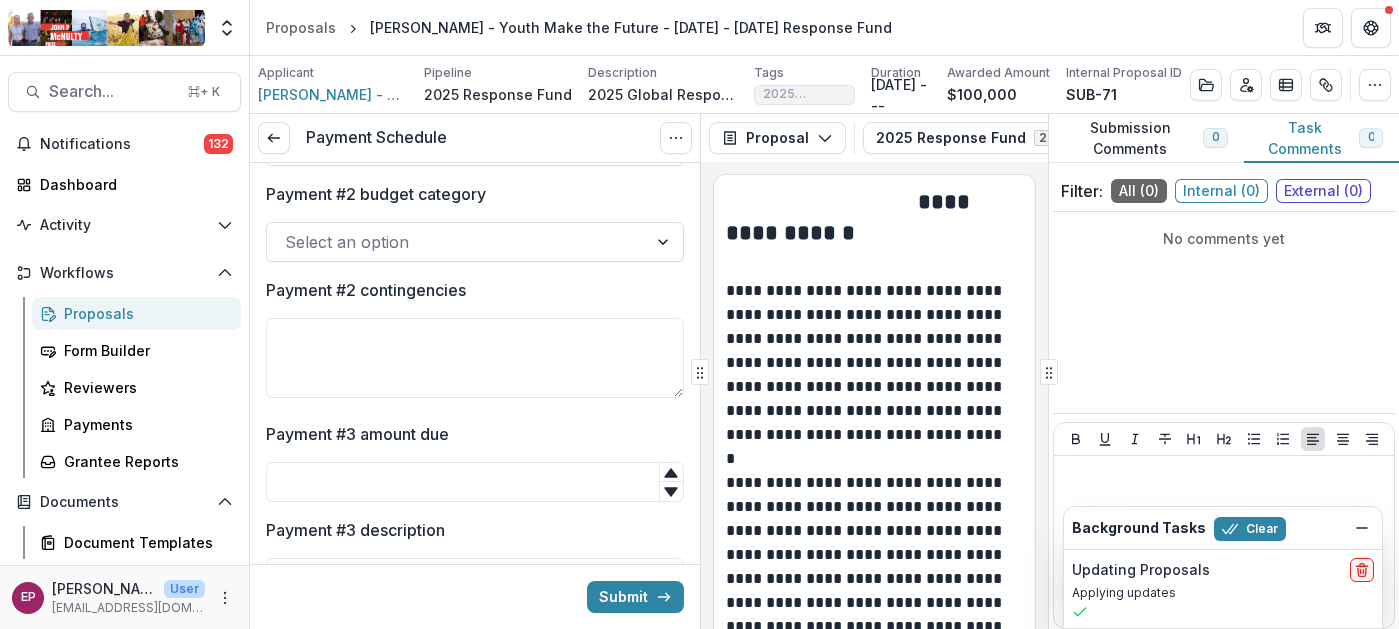 scroll, scrollTop: 1209, scrollLeft: 0, axis: vertical 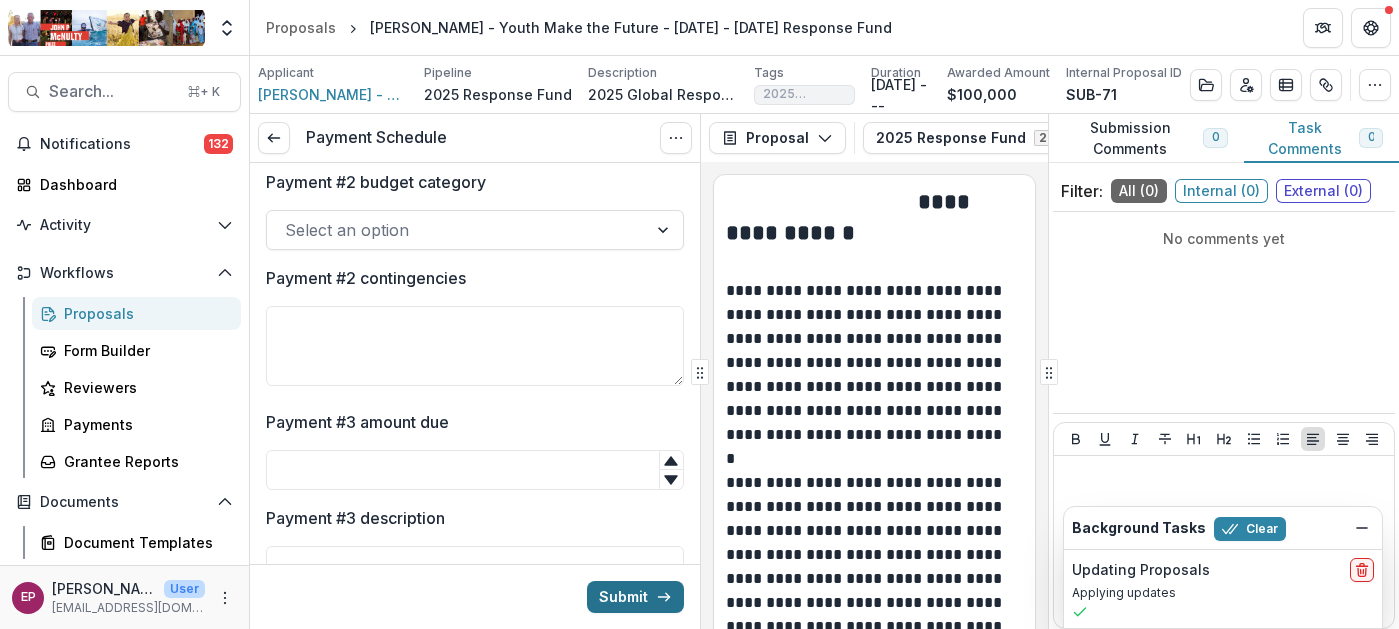 click on "Submit" at bounding box center [635, 597] 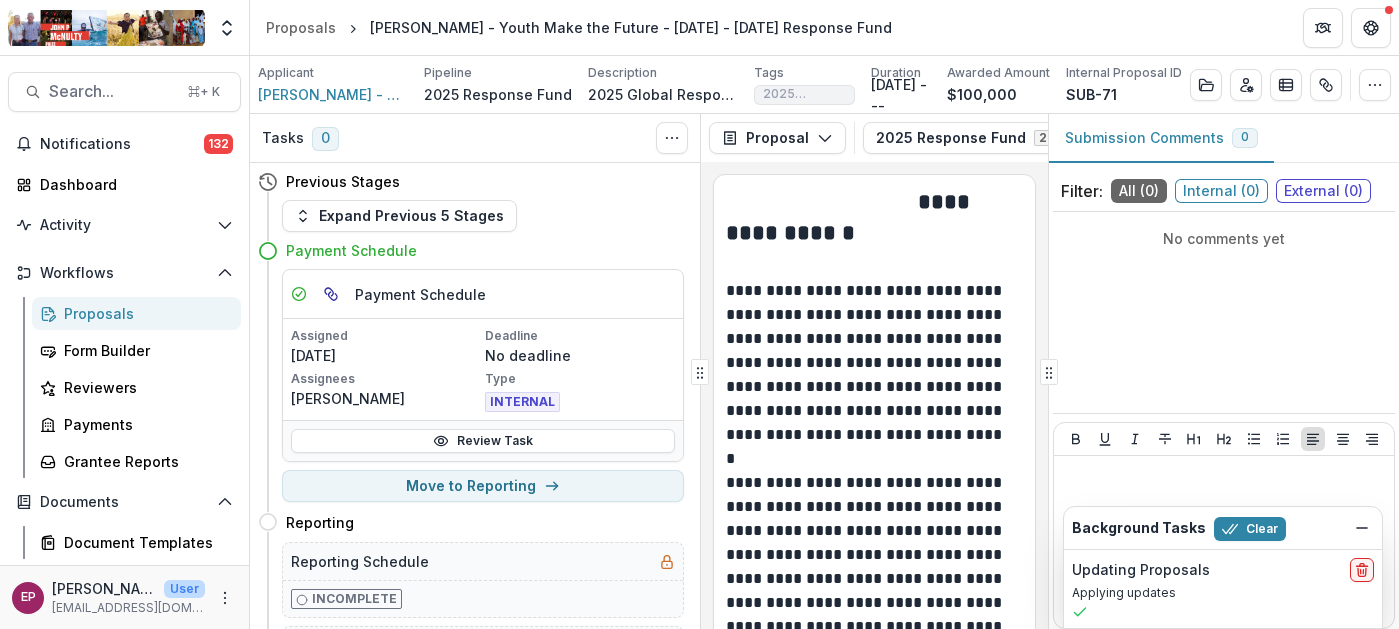 scroll, scrollTop: 11, scrollLeft: 0, axis: vertical 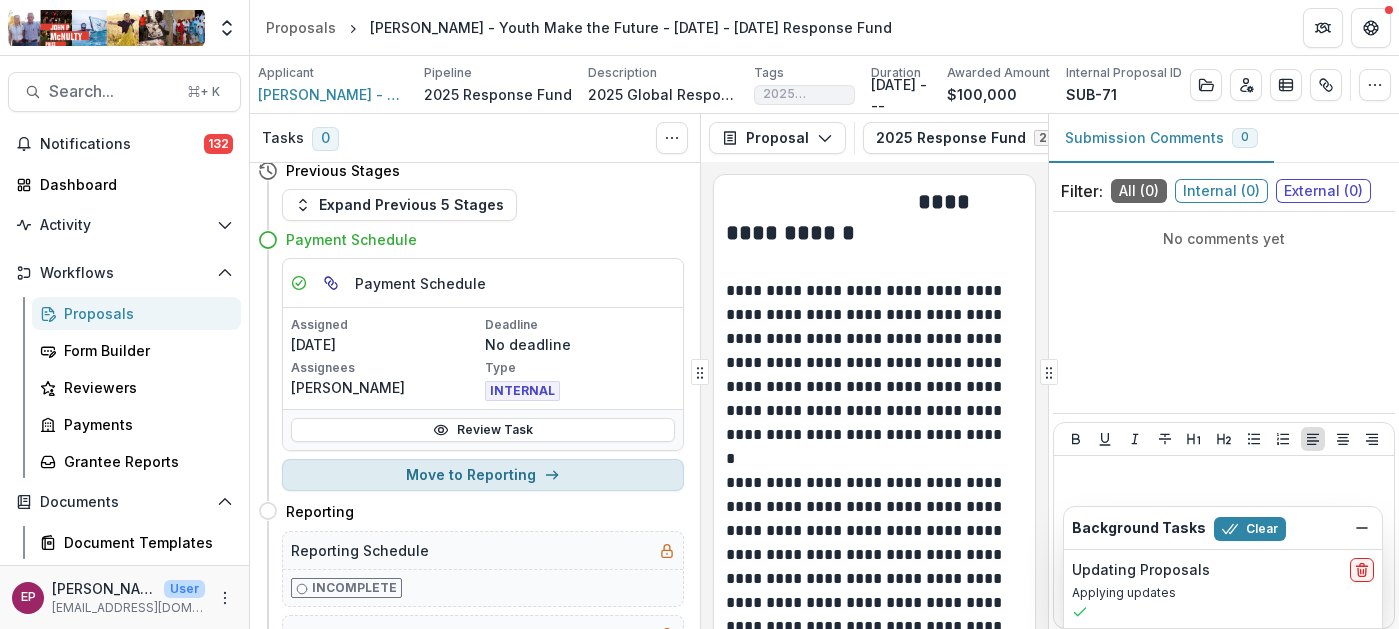 click on "Move to Reporting" at bounding box center [483, 475] 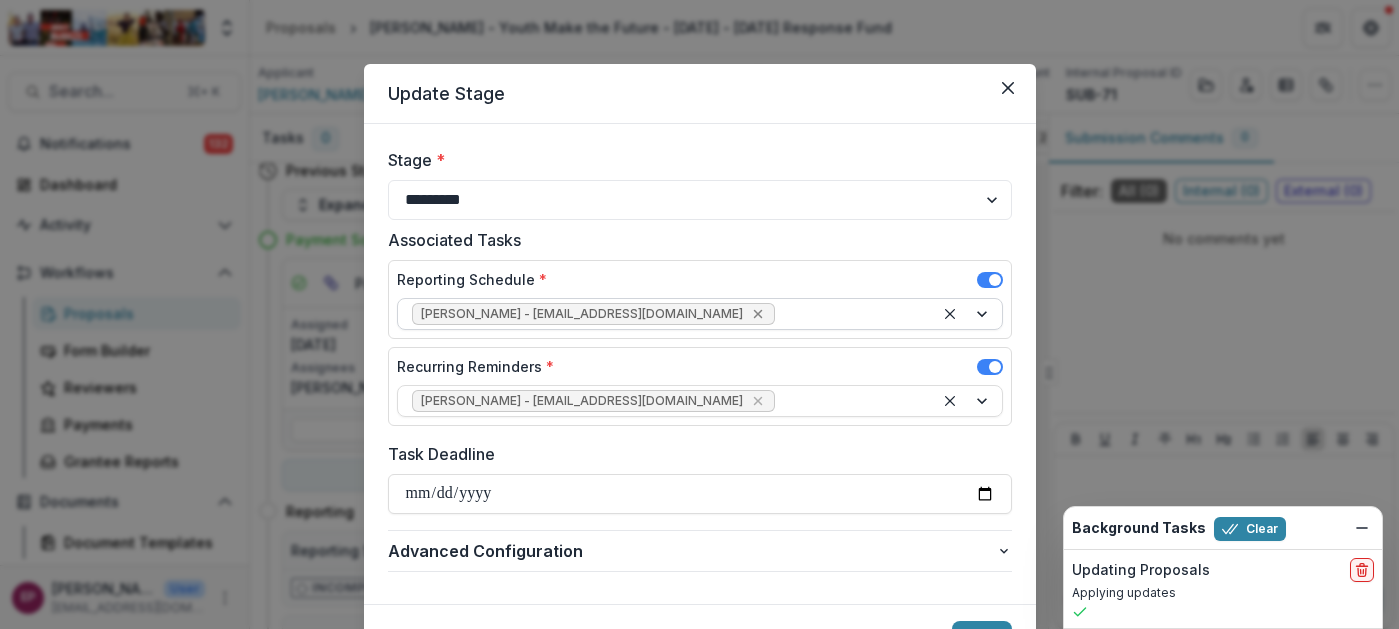 click 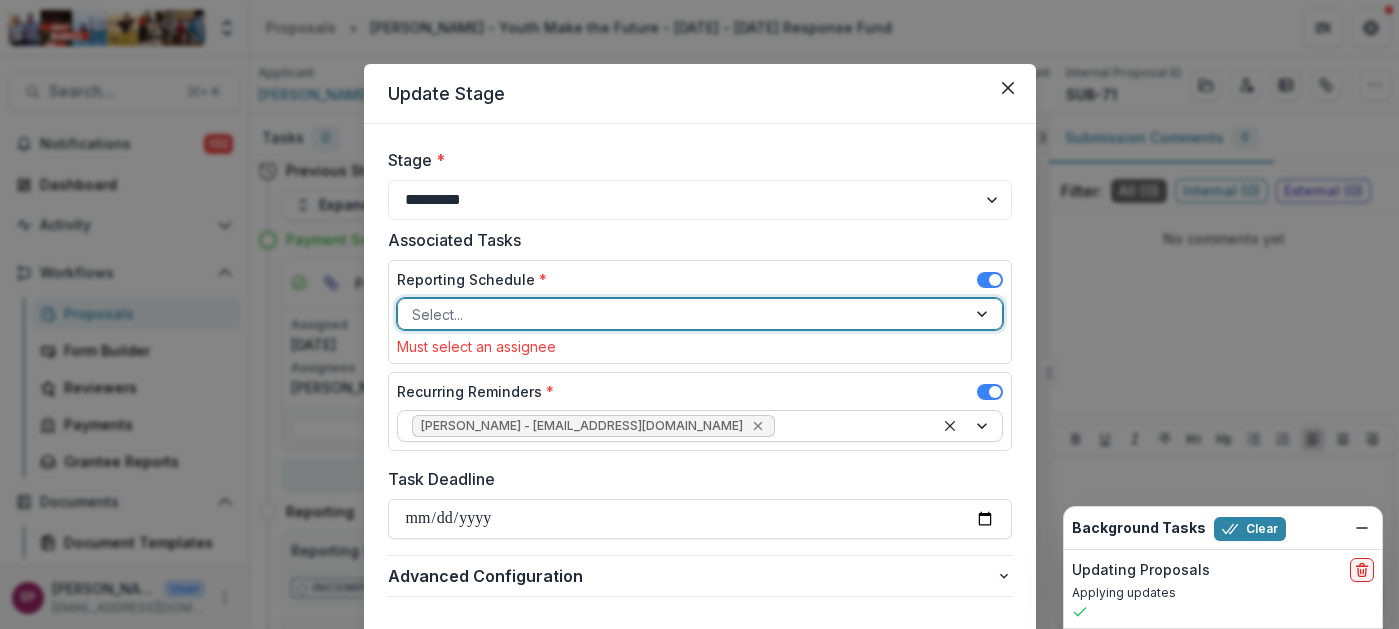 click at bounding box center [758, 426] 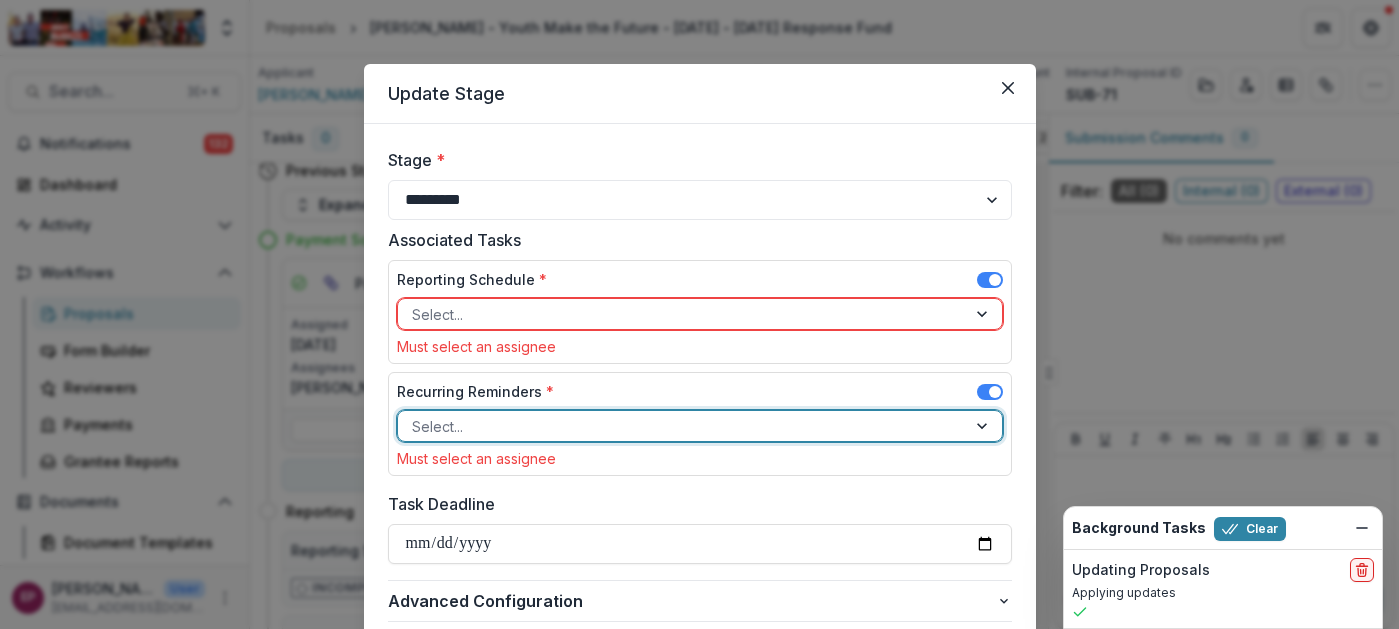 type on "*" 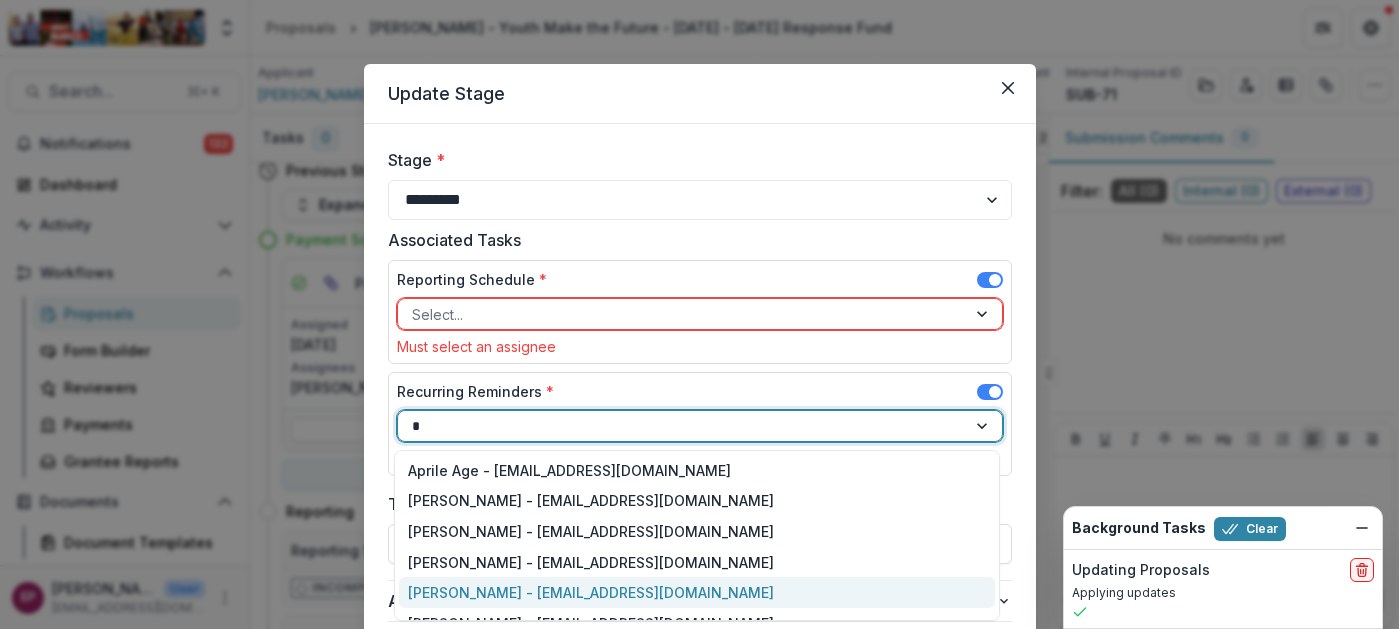 click on "[PERSON_NAME] - [EMAIL_ADDRESS][DOMAIN_NAME]" at bounding box center [697, 592] 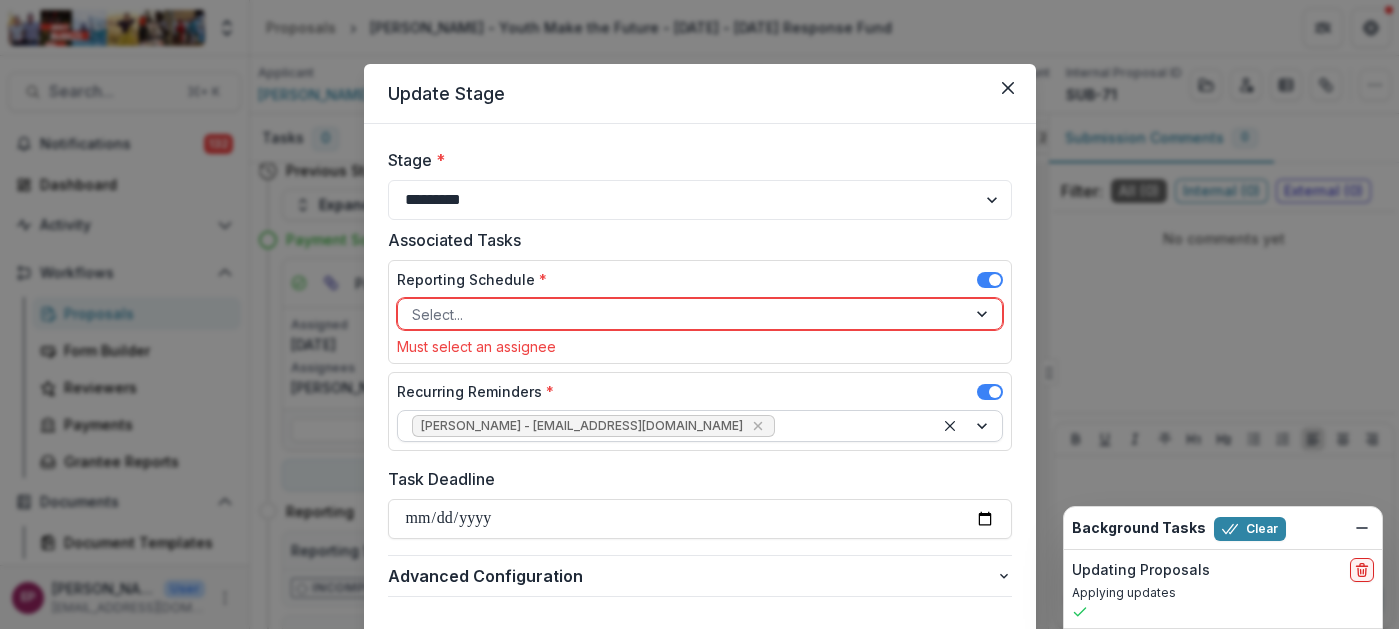 click on "Reporting Schedule *" at bounding box center [700, 283] 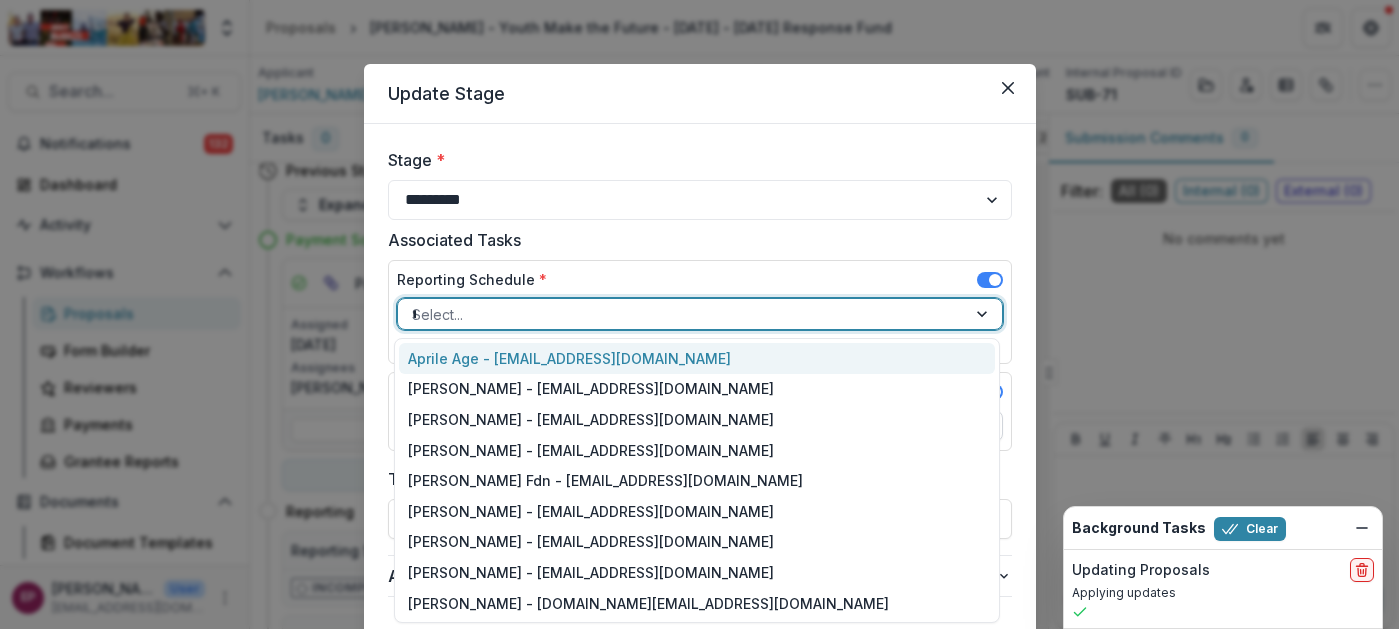 type on "**" 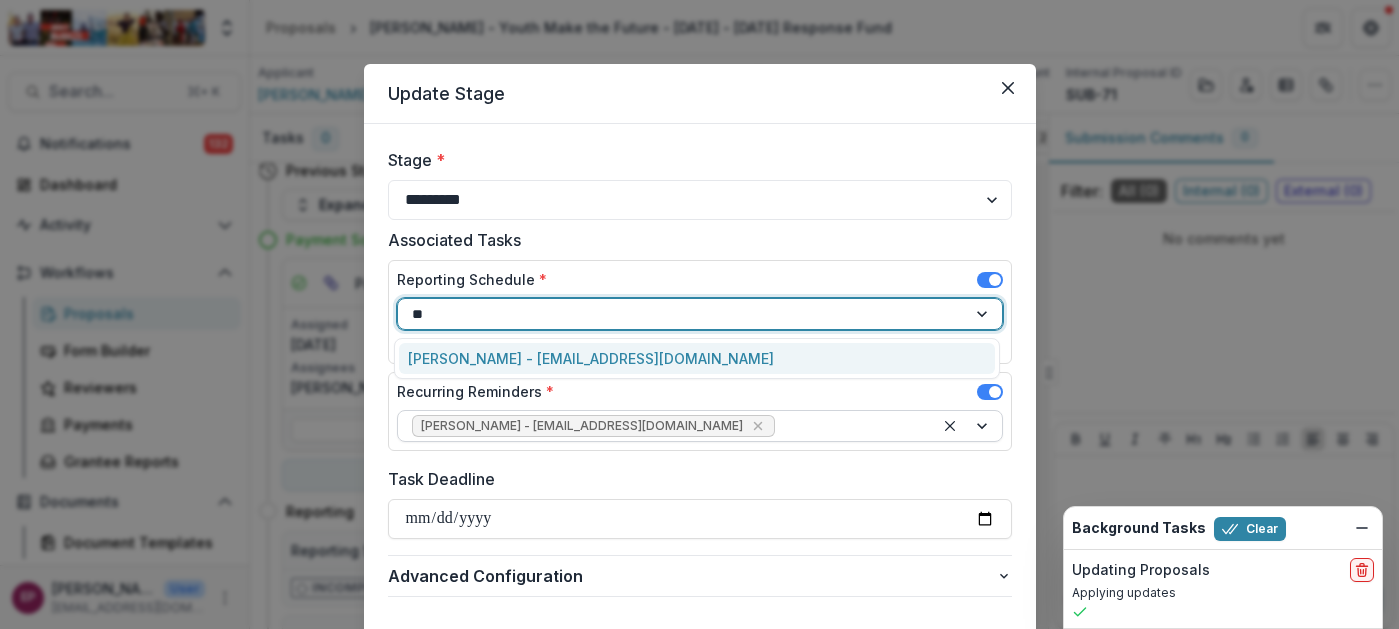 click on "[PERSON_NAME] - [EMAIL_ADDRESS][DOMAIN_NAME]" at bounding box center [697, 358] 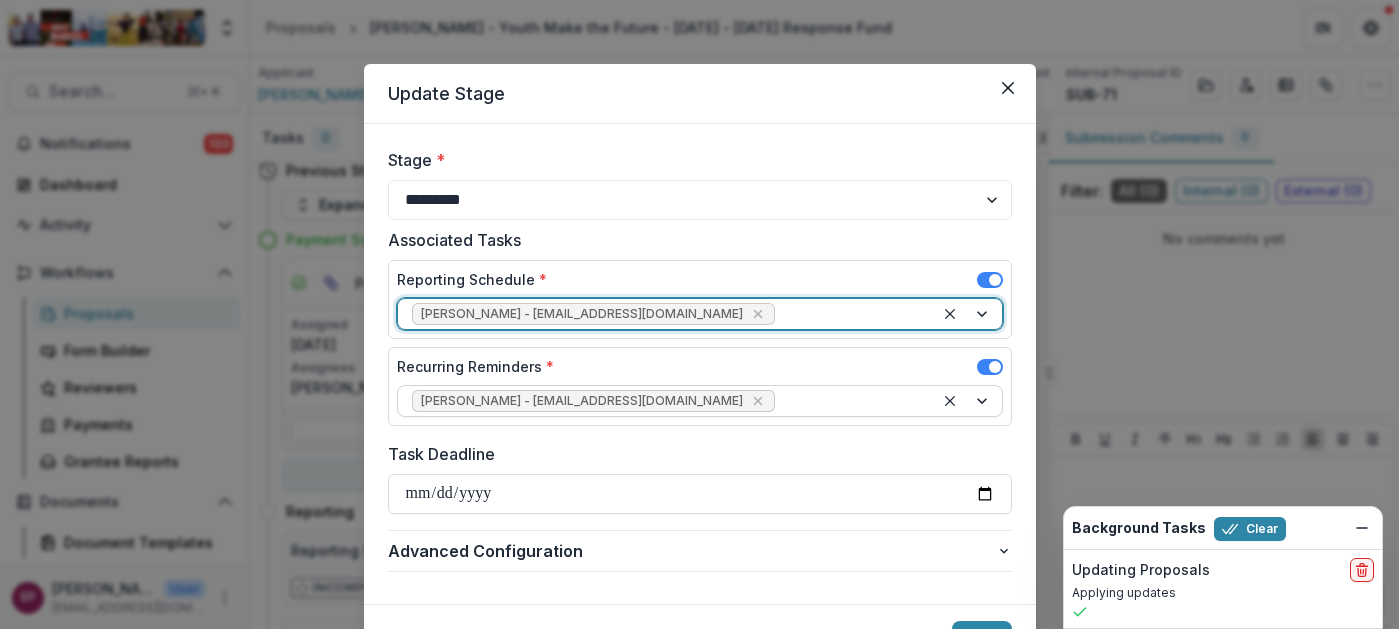 scroll, scrollTop: 104, scrollLeft: 0, axis: vertical 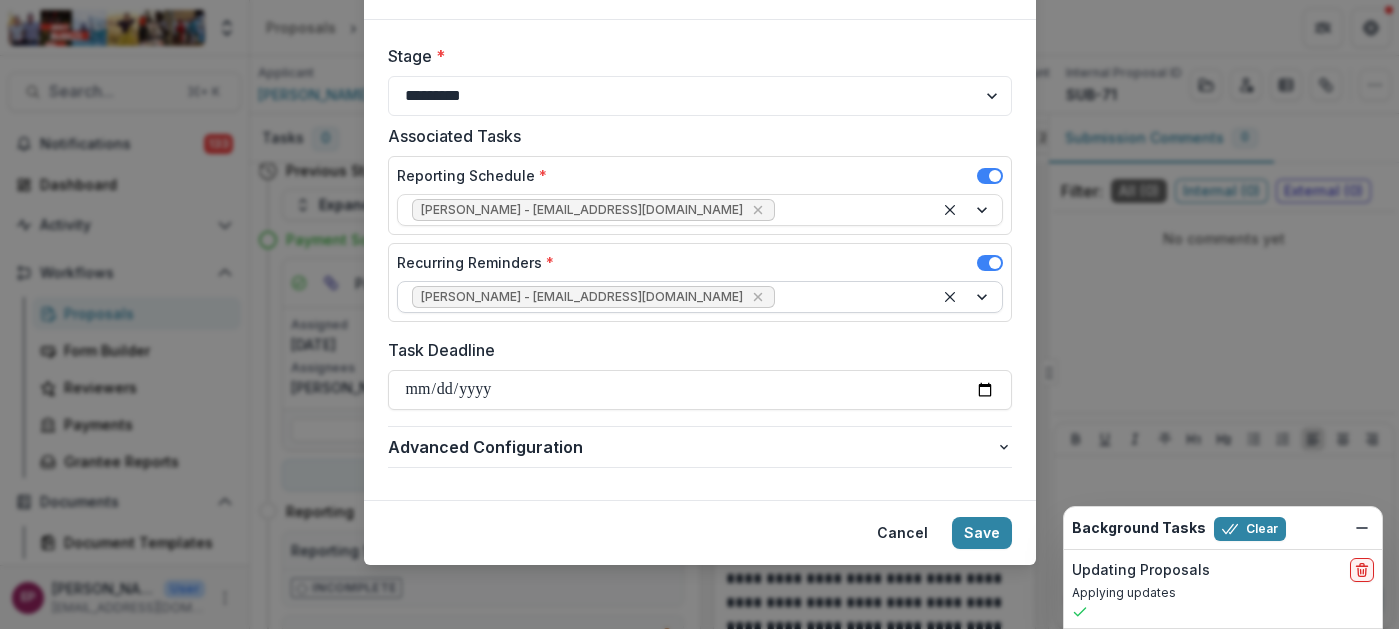 drag, startPoint x: 979, startPoint y: 533, endPoint x: 771, endPoint y: 176, distance: 413.1743 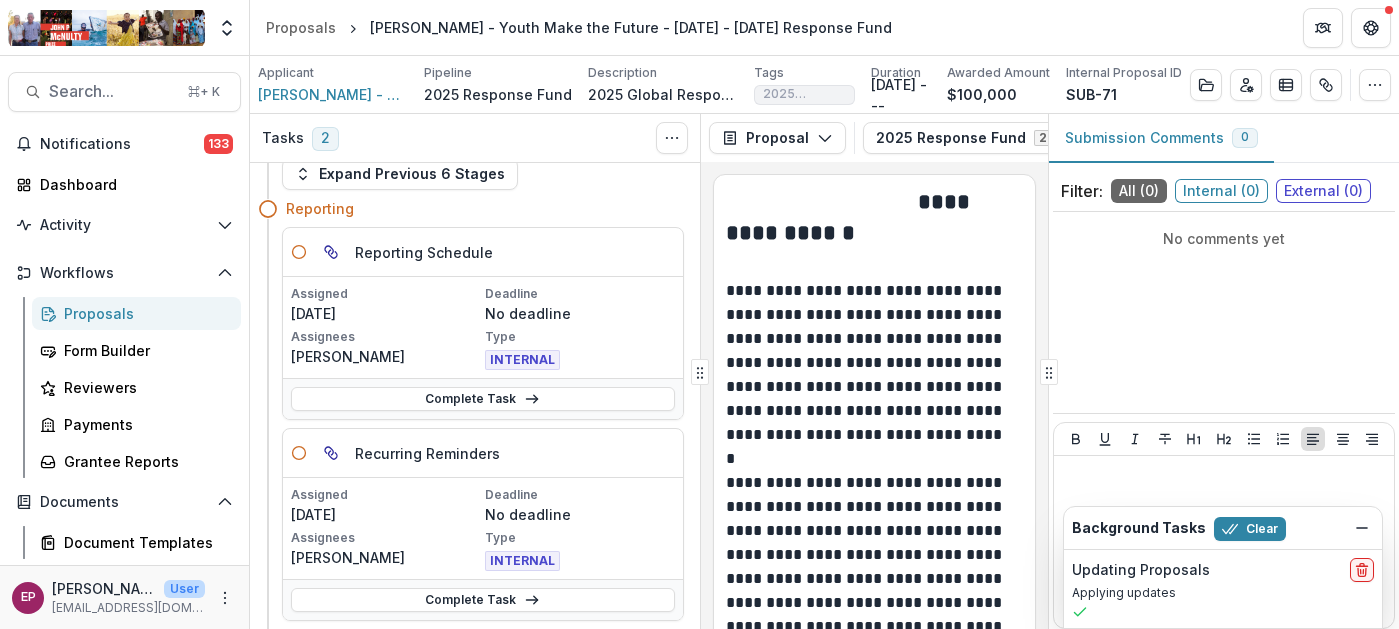 scroll, scrollTop: 74, scrollLeft: 0, axis: vertical 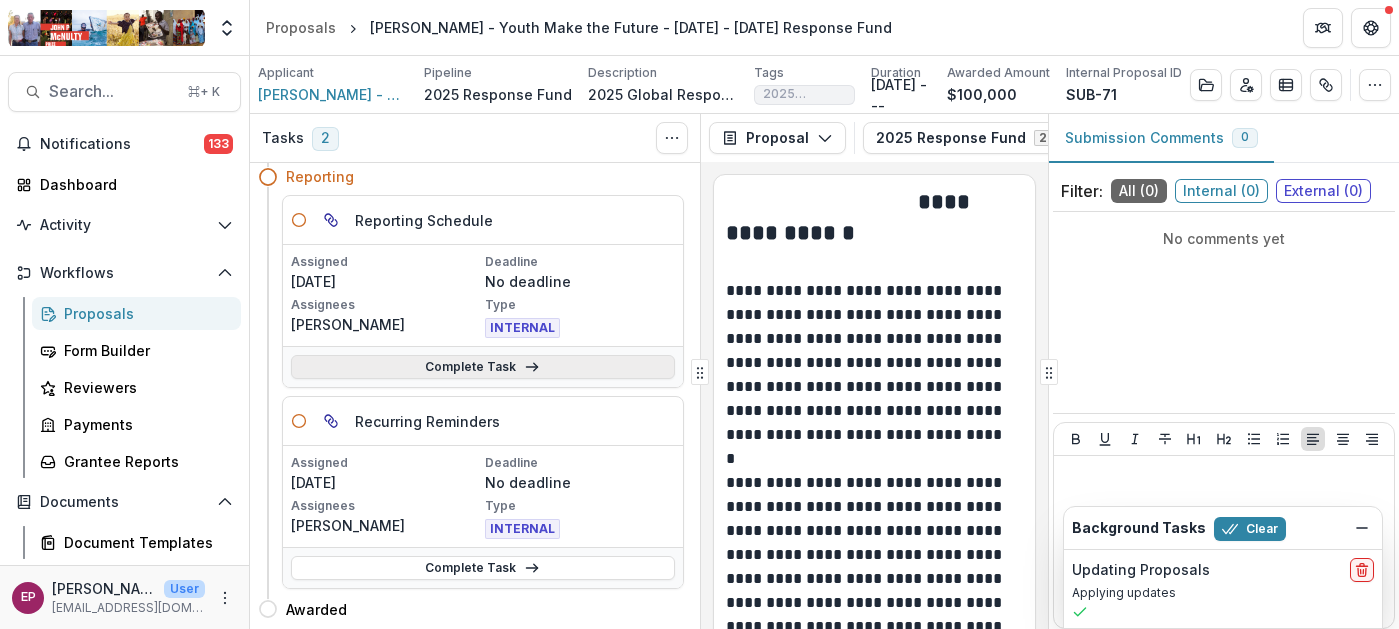 click 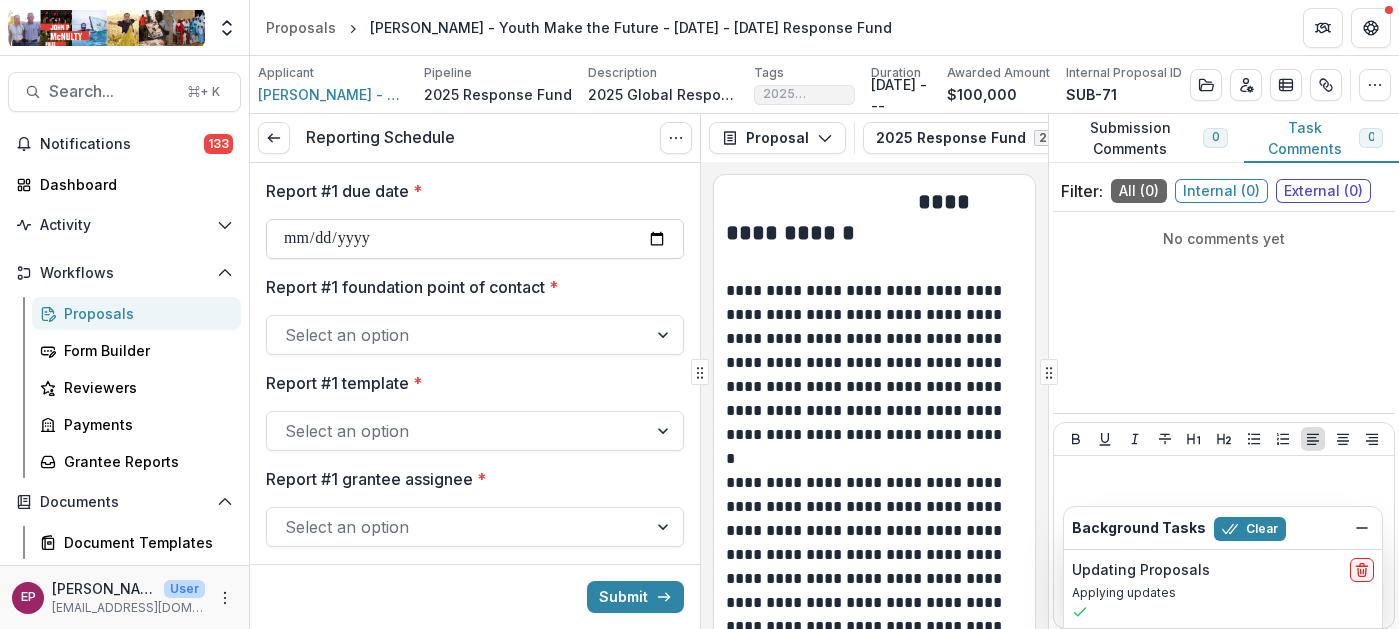 click on "Report #1 due date *" at bounding box center (475, 239) 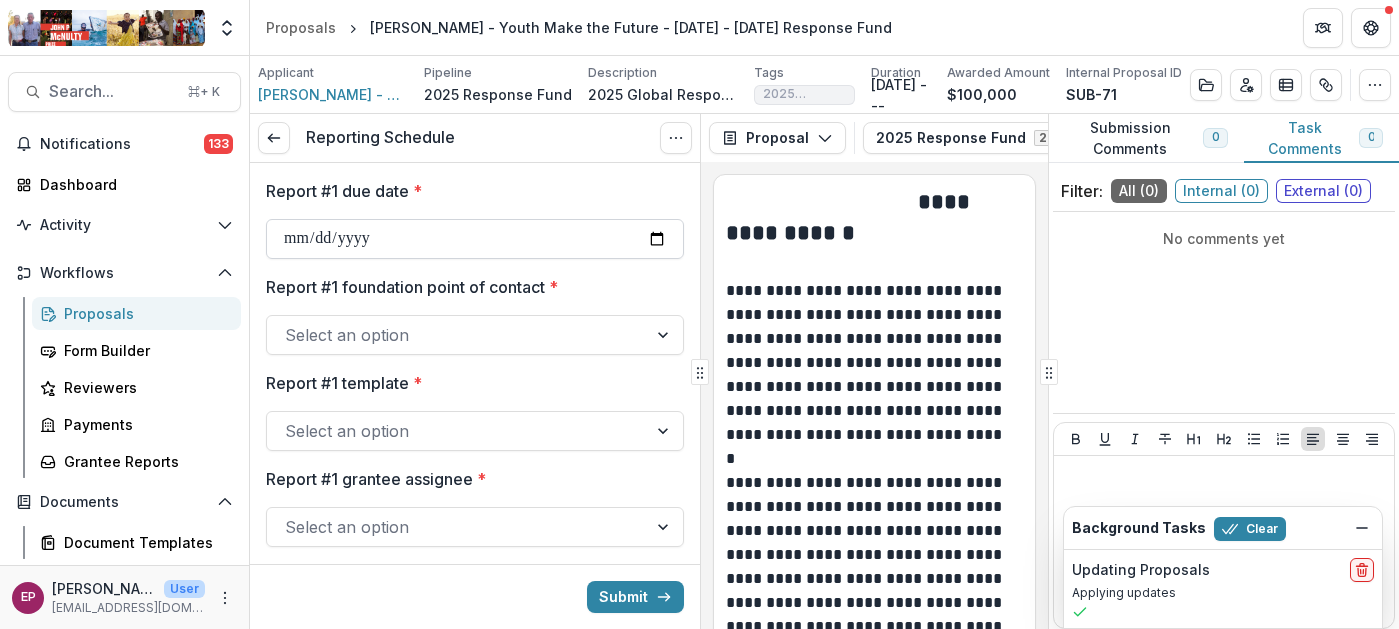 type on "**********" 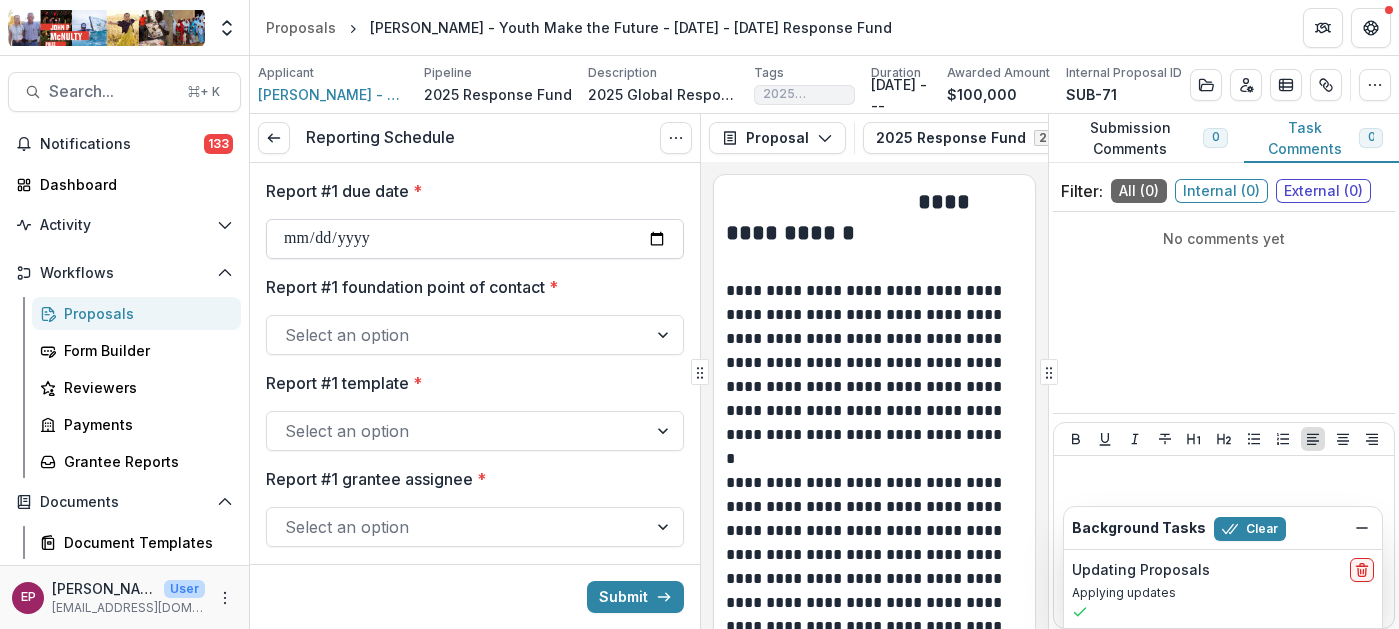 type on "**********" 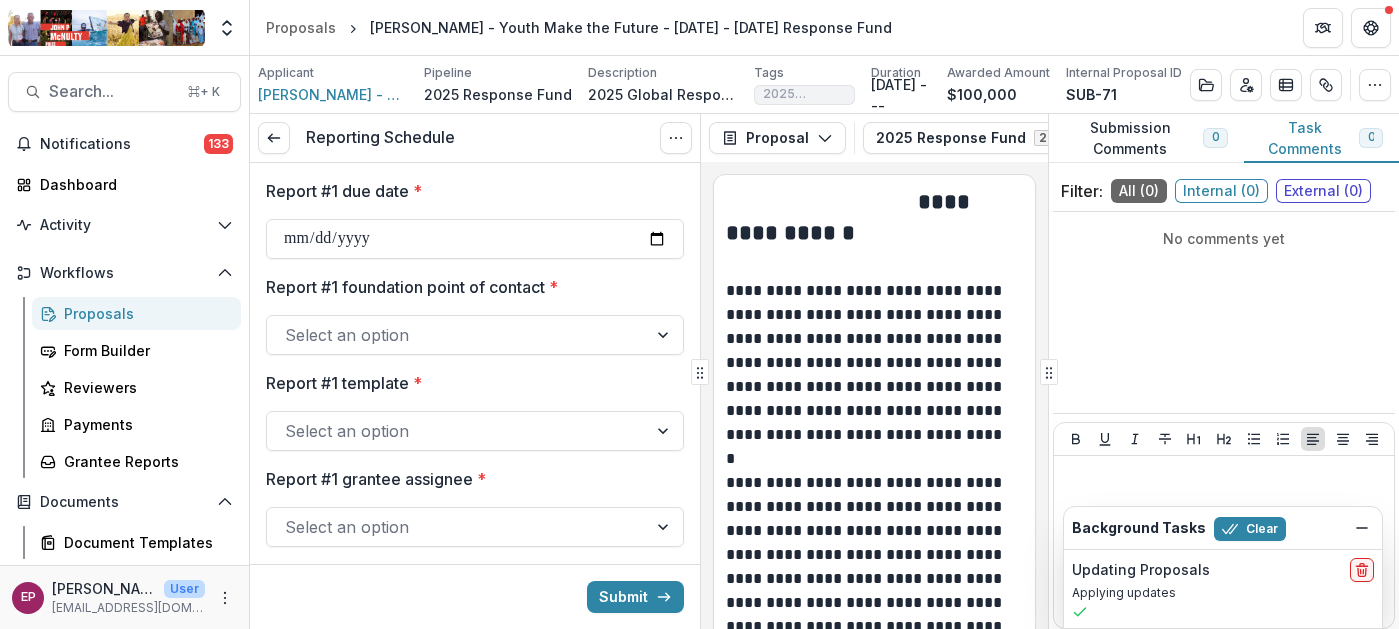 click at bounding box center [457, 335] 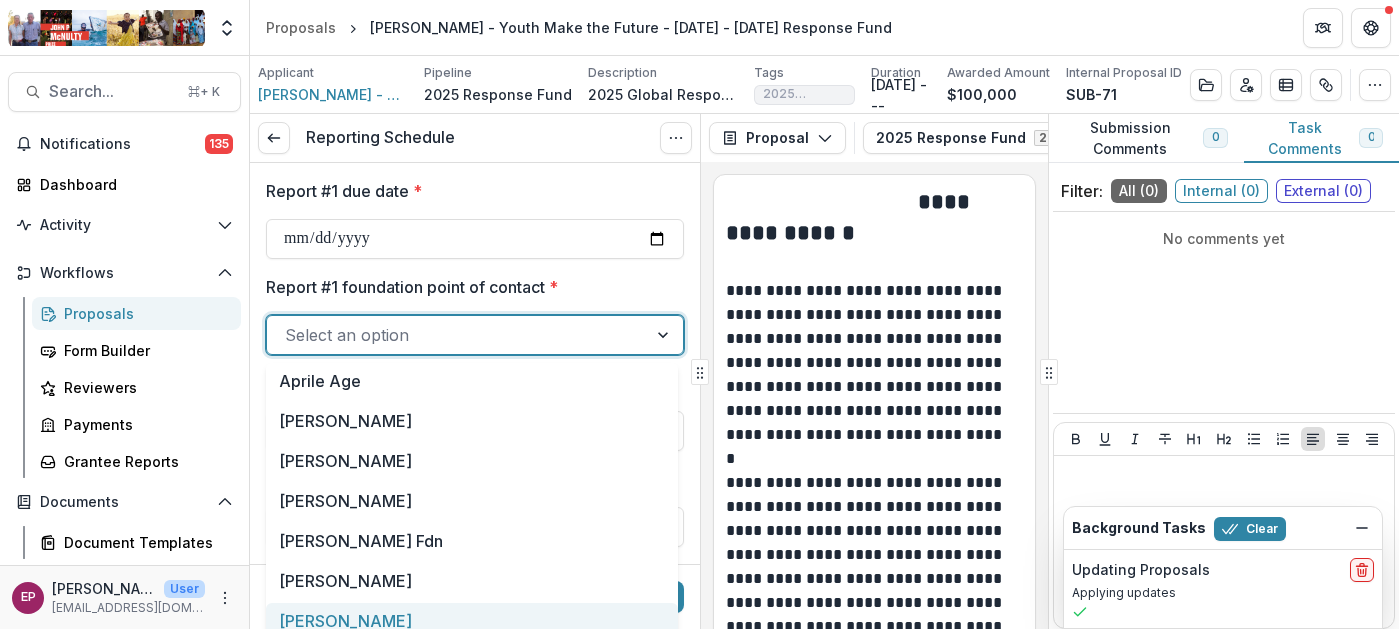 click on "[PERSON_NAME]" at bounding box center [472, 621] 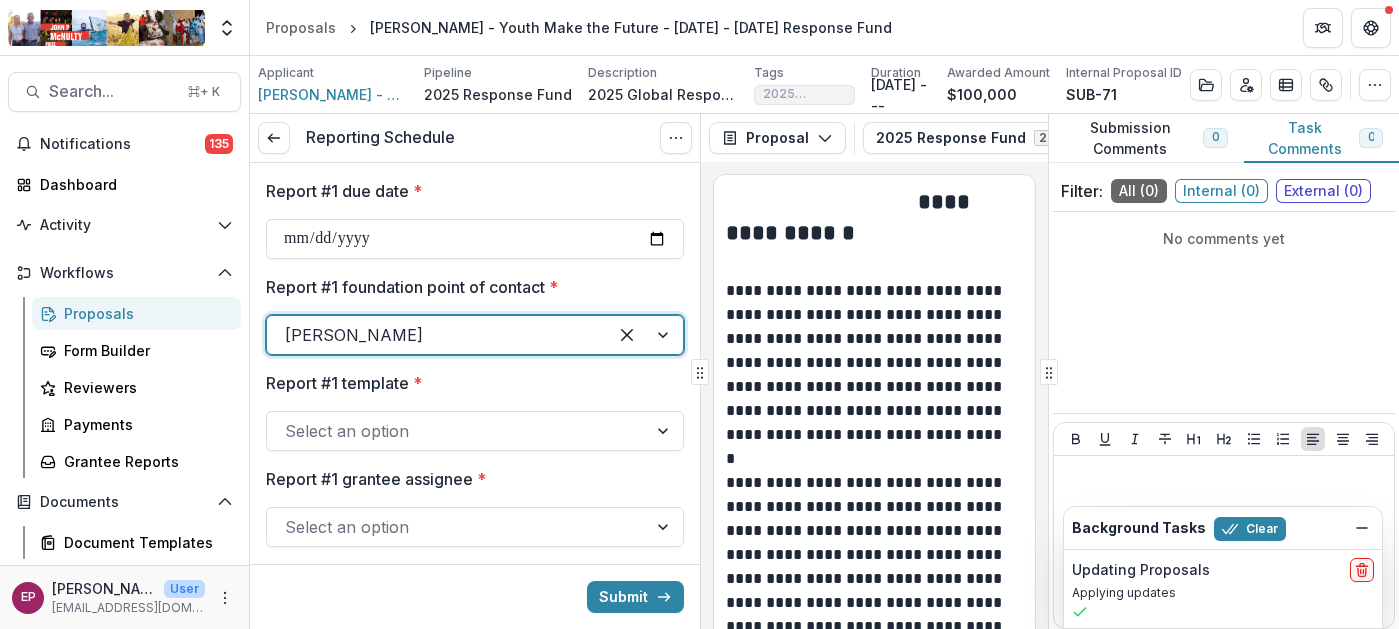 click at bounding box center [457, 431] 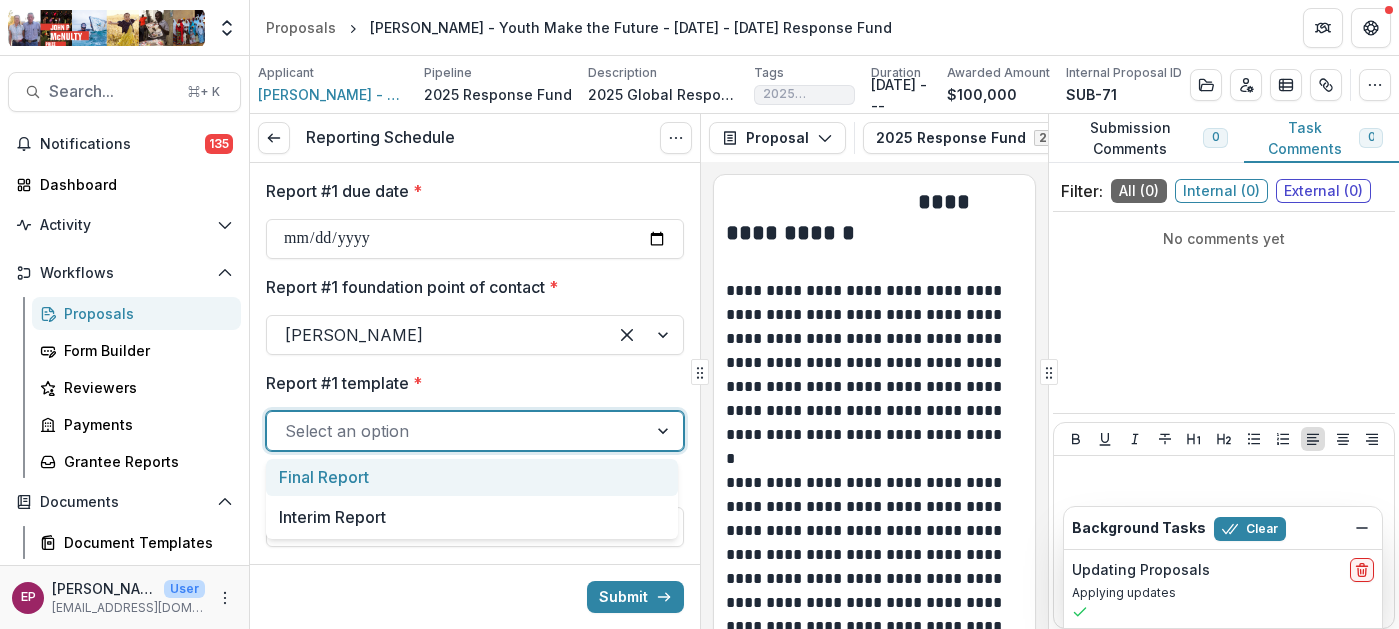 click on "Final Report" at bounding box center [472, 477] 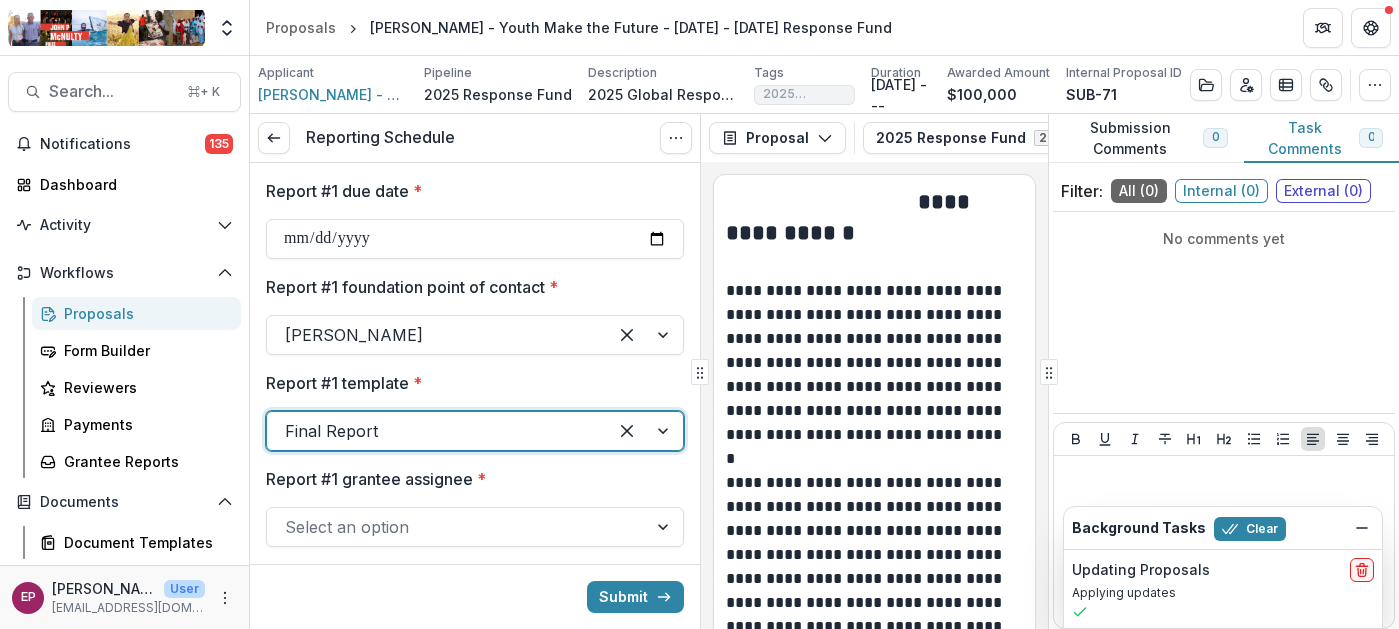 scroll, scrollTop: 92, scrollLeft: 0, axis: vertical 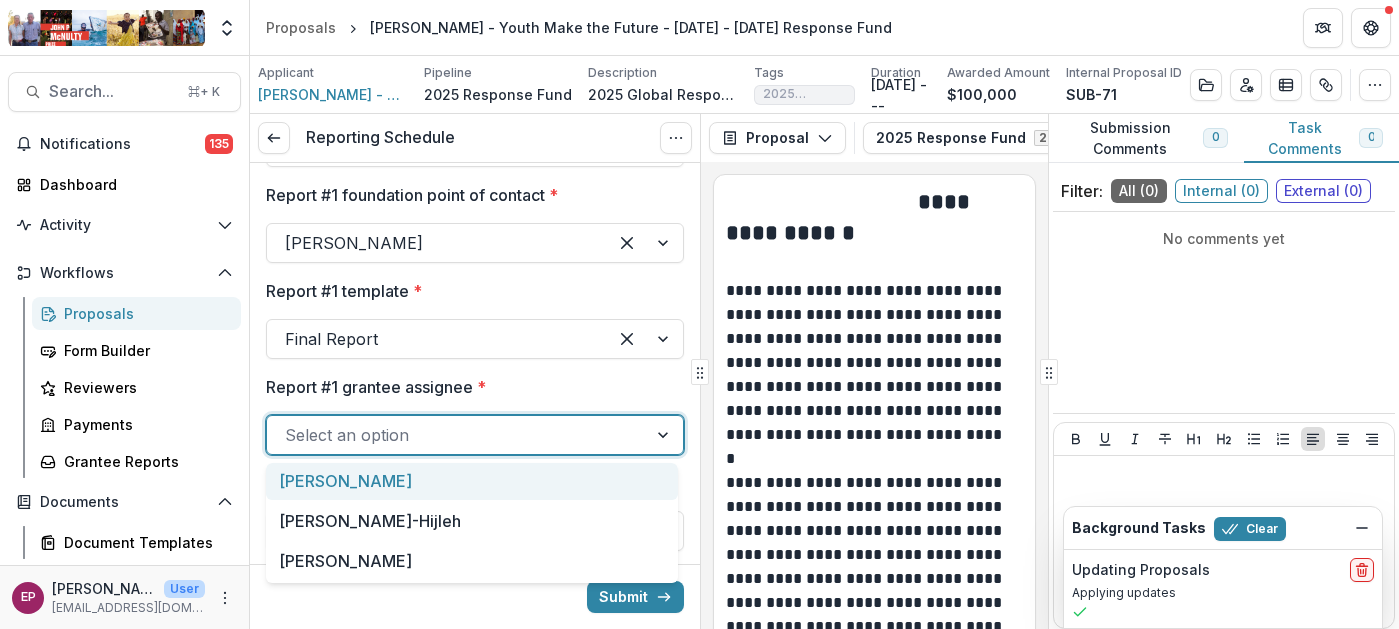 click on "Select an option" at bounding box center (475, 435) 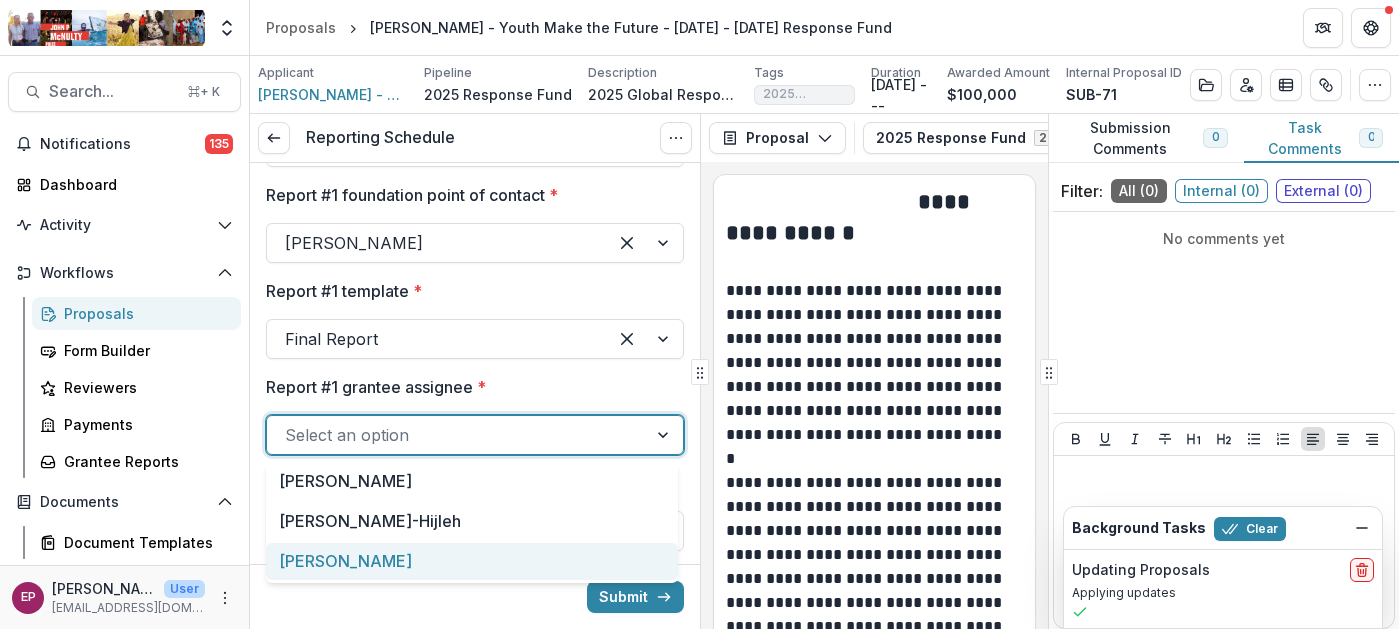 click on "[PERSON_NAME]" at bounding box center (472, 561) 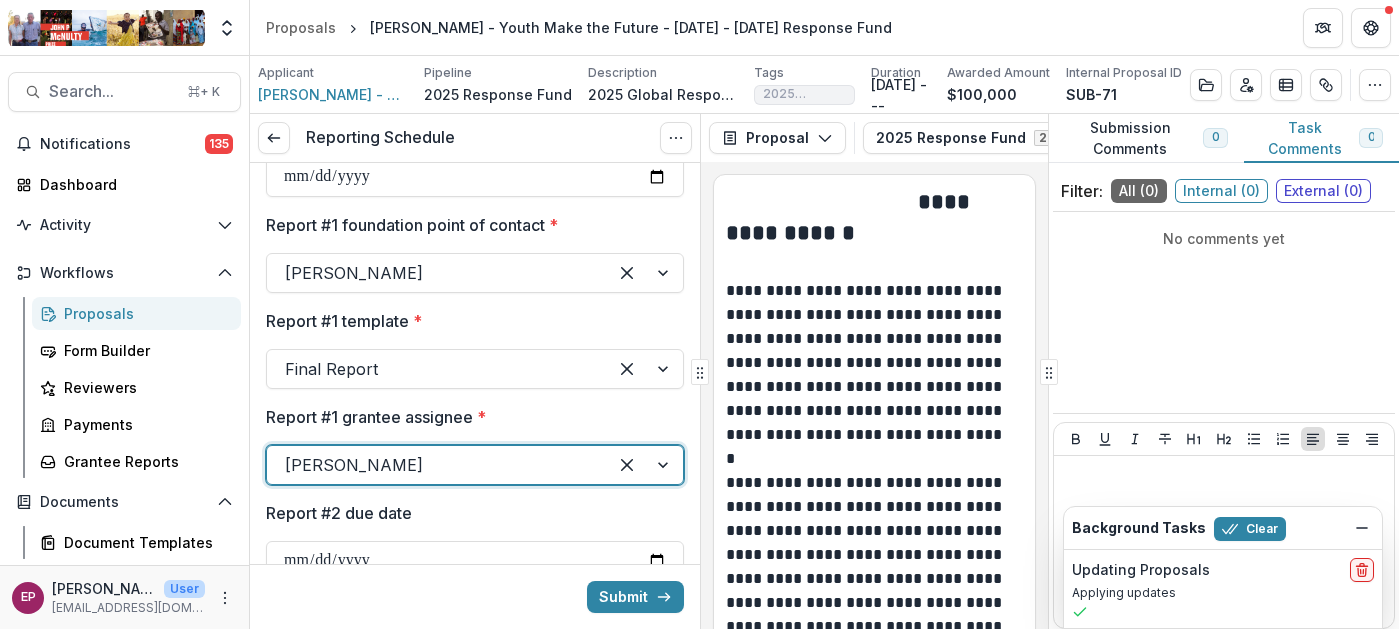 scroll, scrollTop: 0, scrollLeft: 0, axis: both 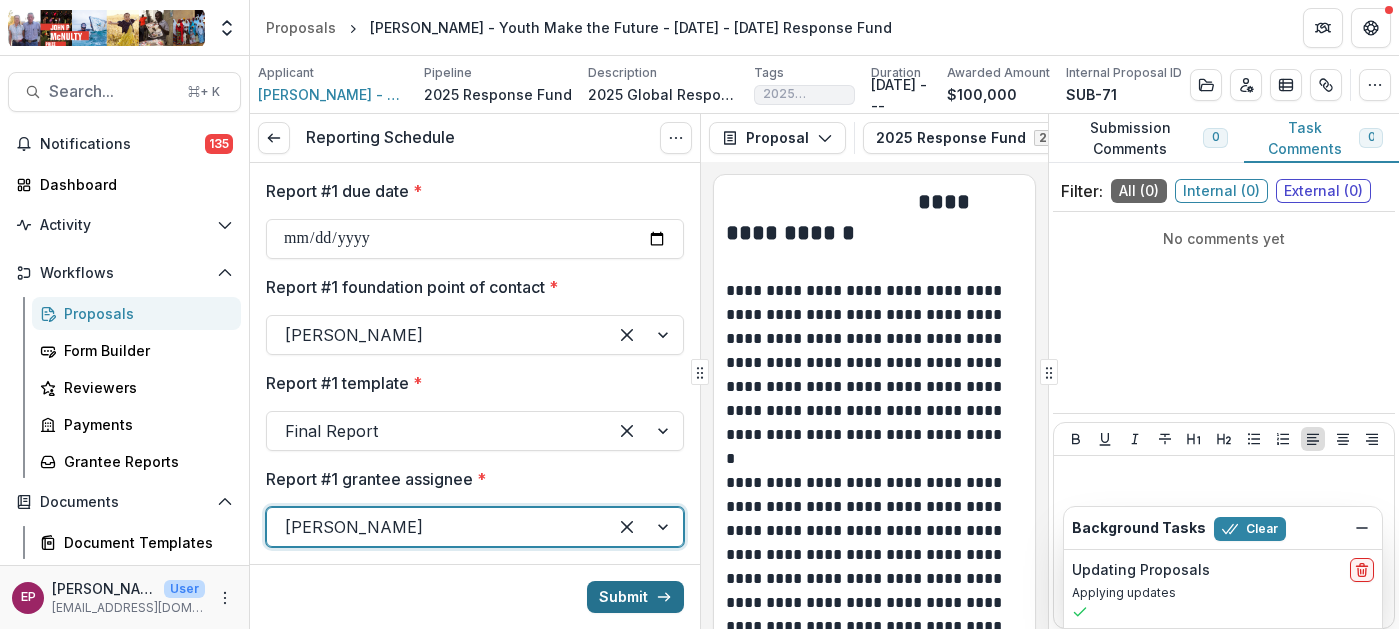 click on "Submit" at bounding box center (635, 597) 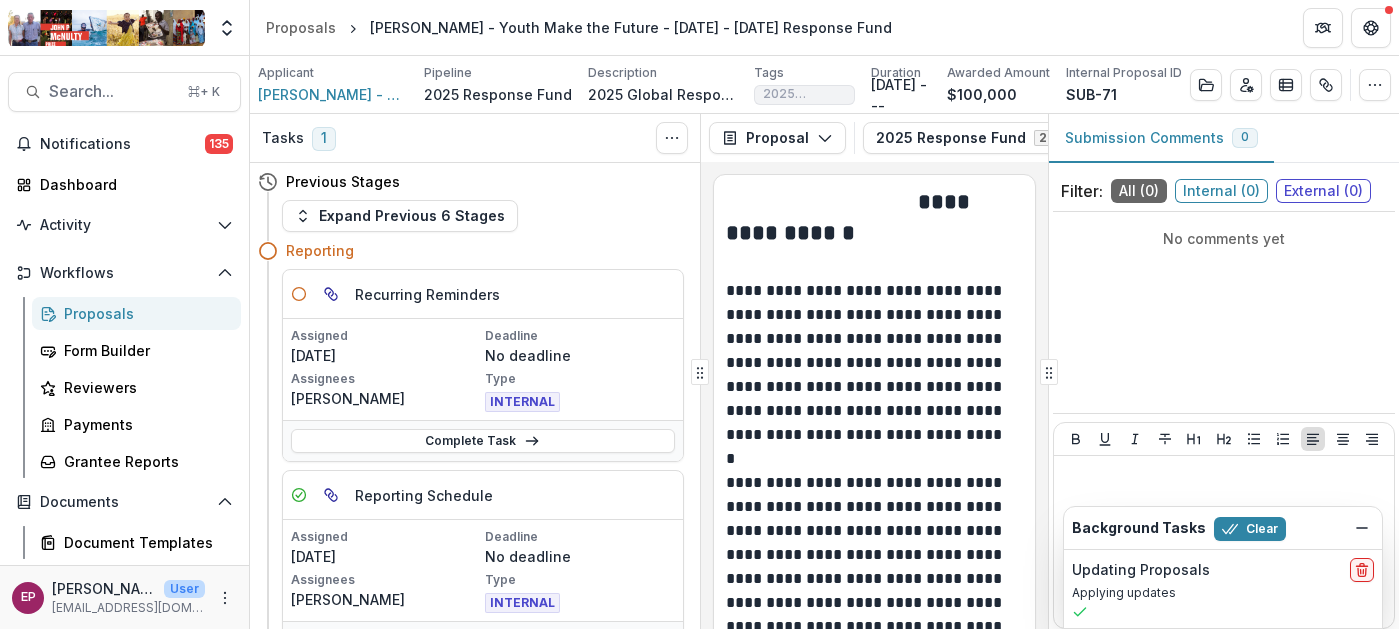 scroll, scrollTop: 74, scrollLeft: 0, axis: vertical 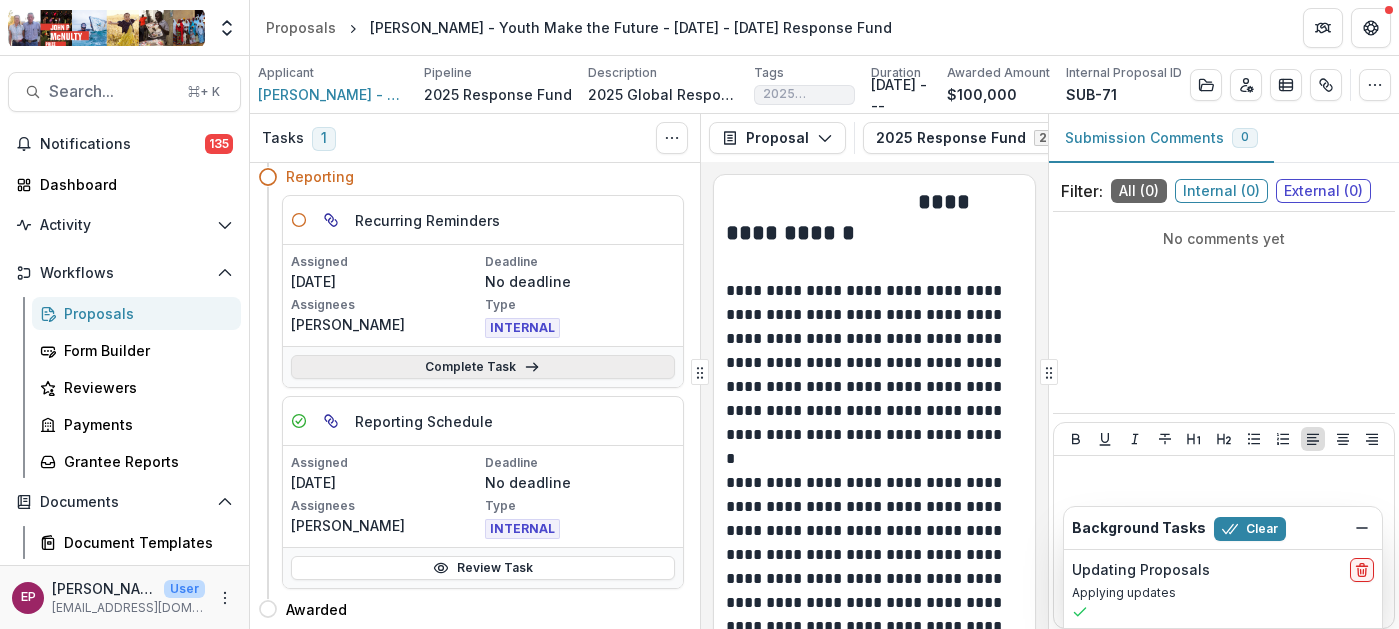 click on "Complete Task" at bounding box center (483, 367) 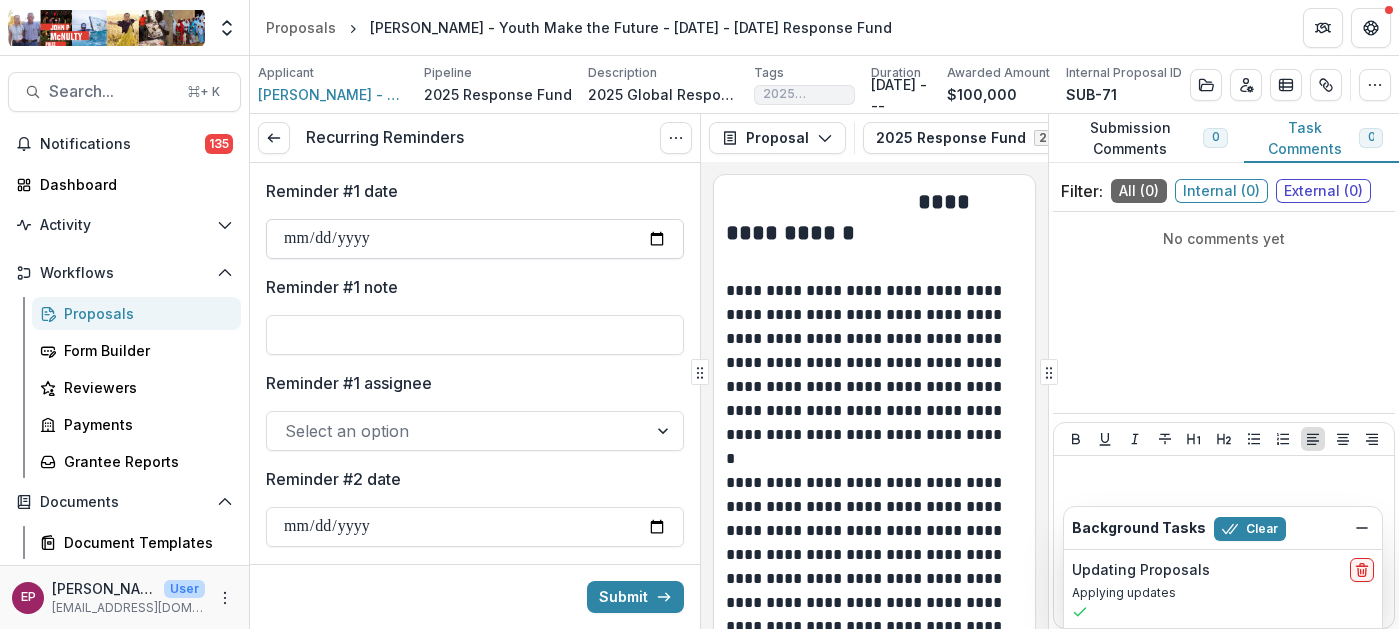 click on "Reminder #1 date" at bounding box center (475, 239) 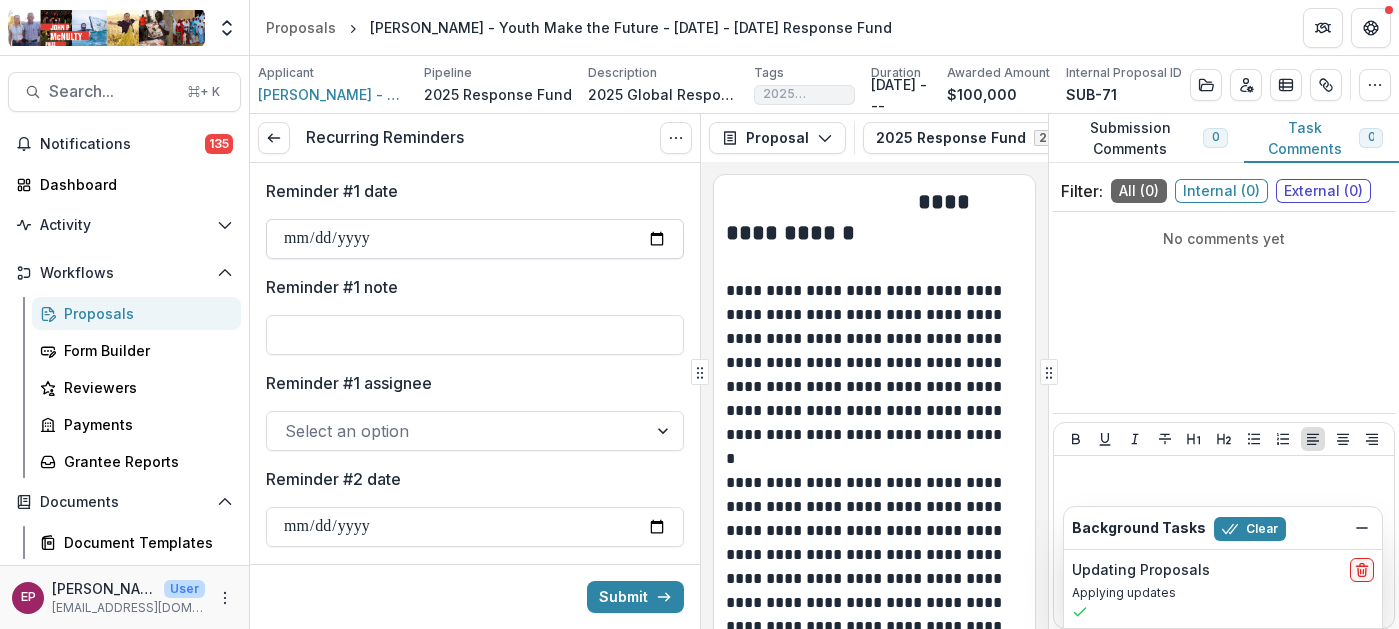 click on "Reminder #1 date" at bounding box center [475, 239] 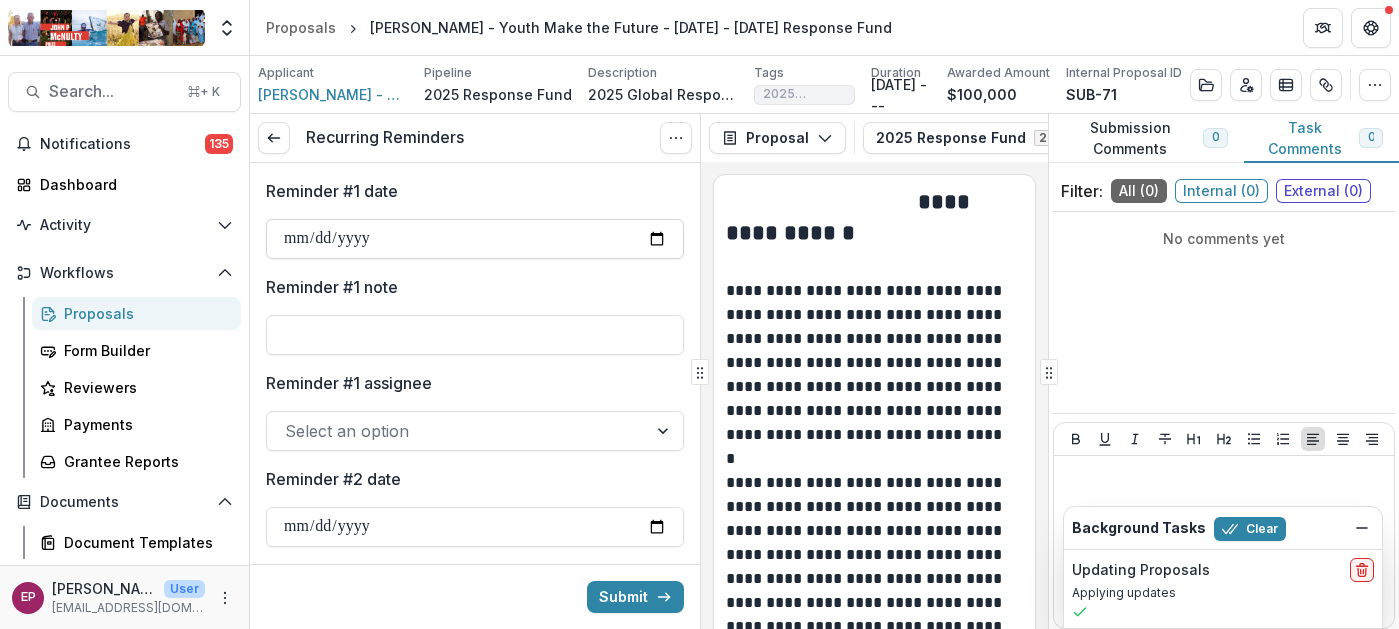 click on "Reminder #1 date" at bounding box center (475, 239) 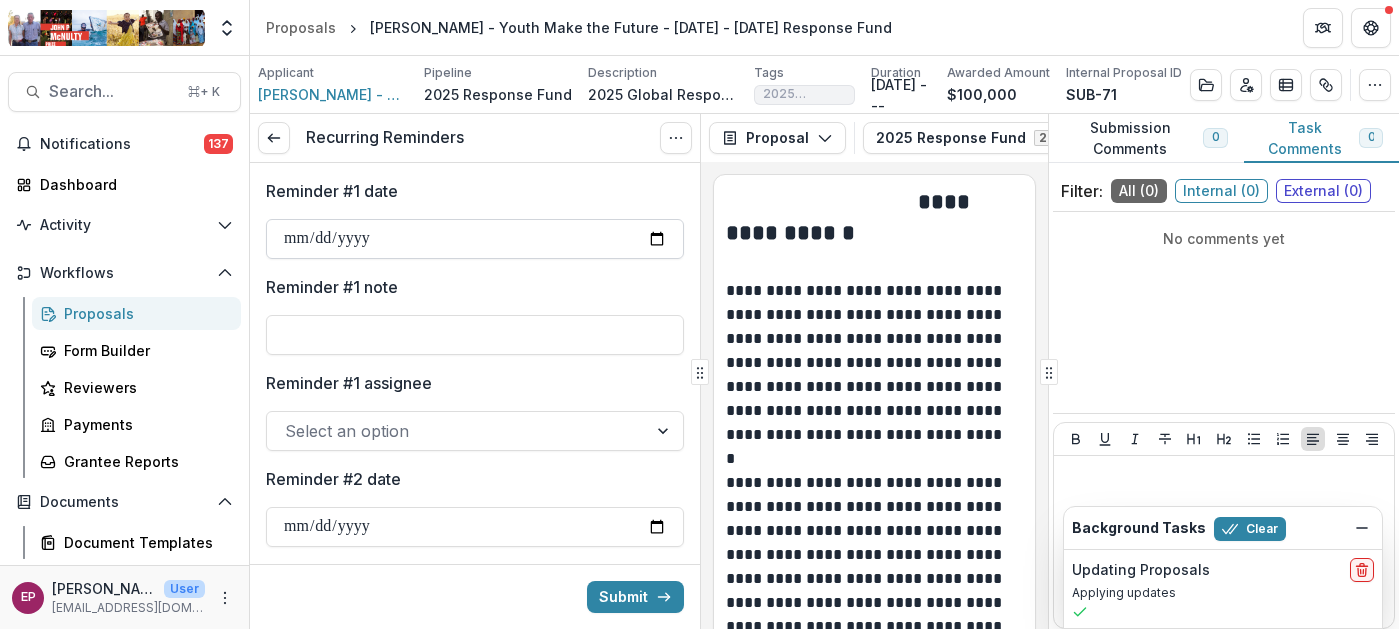 type on "**********" 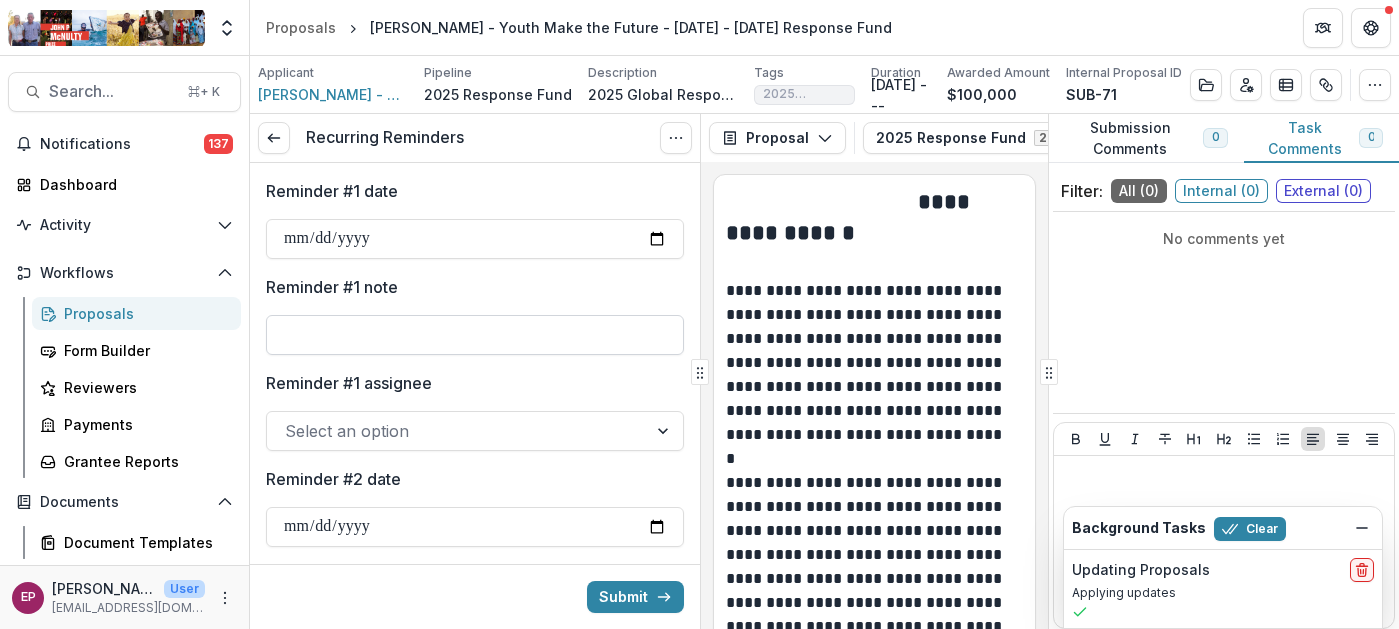 click on "Reminder #1 note" at bounding box center [475, 335] 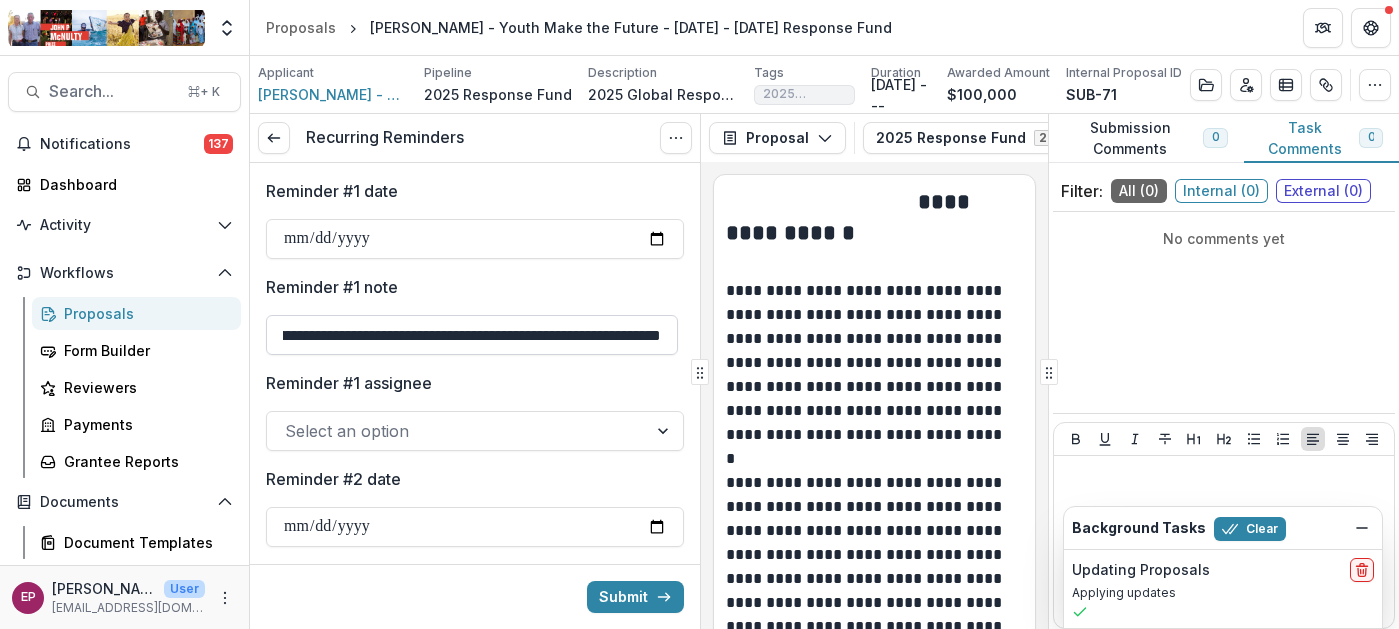 scroll, scrollTop: 0, scrollLeft: 1156, axis: horizontal 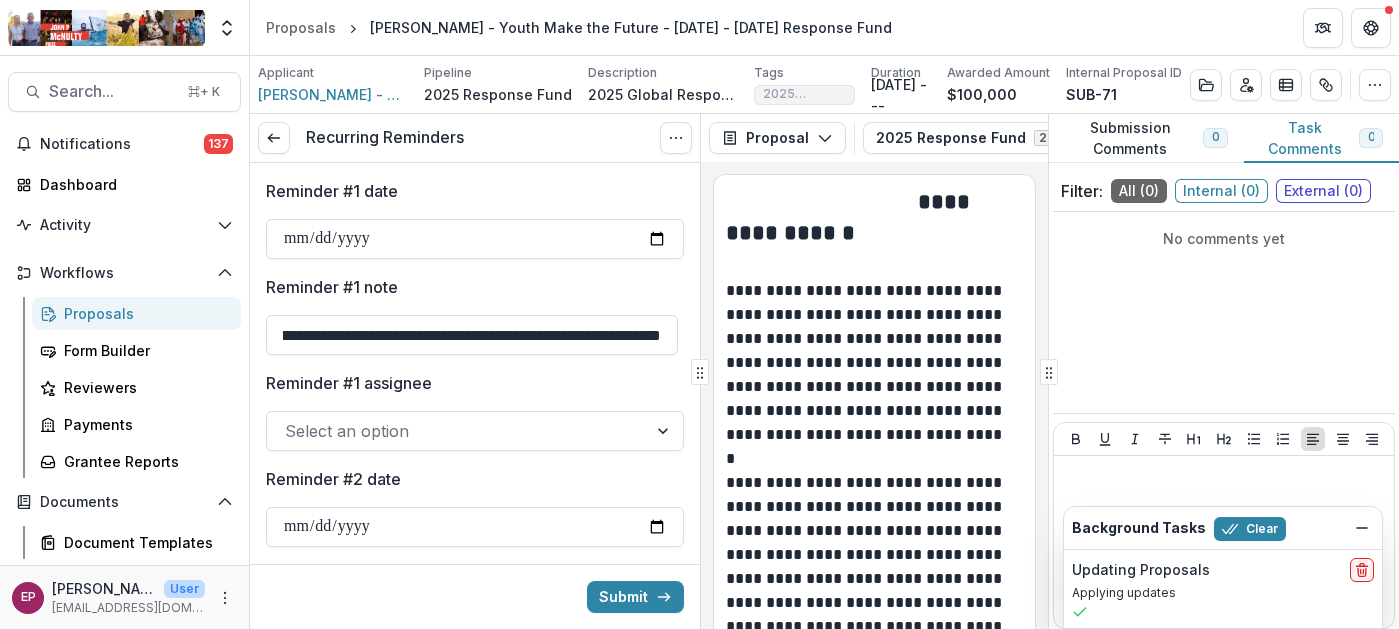type on "**********" 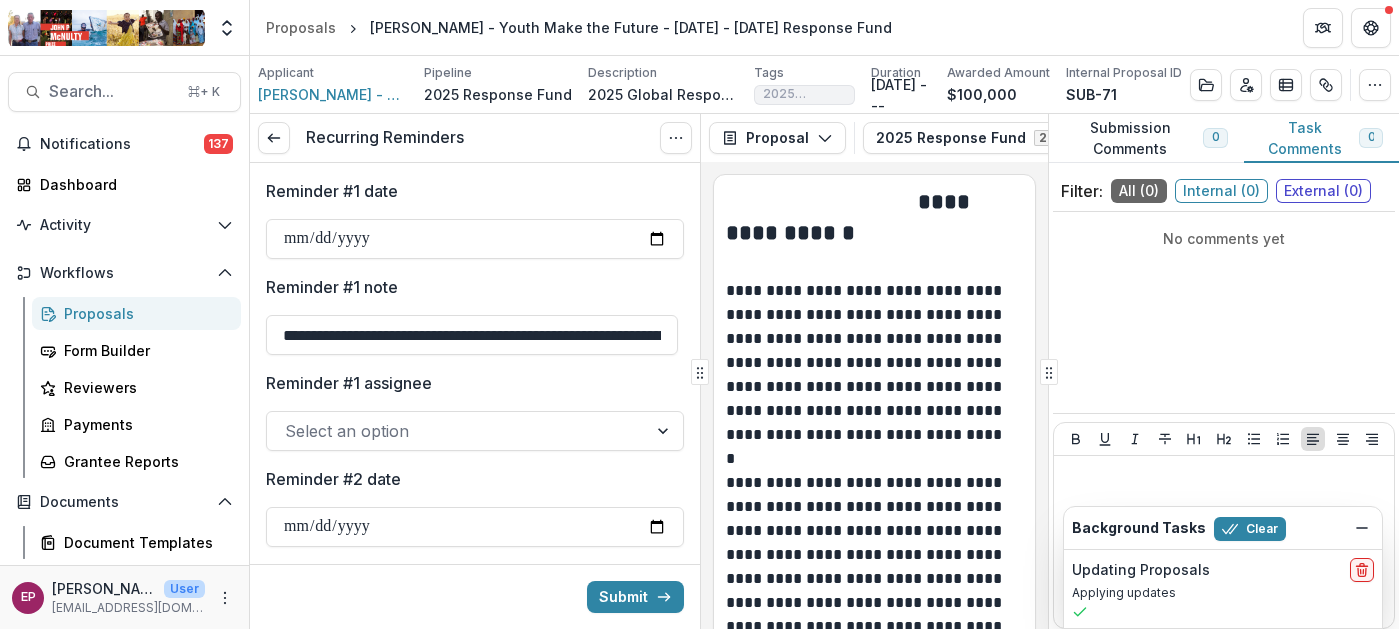 click at bounding box center (457, 431) 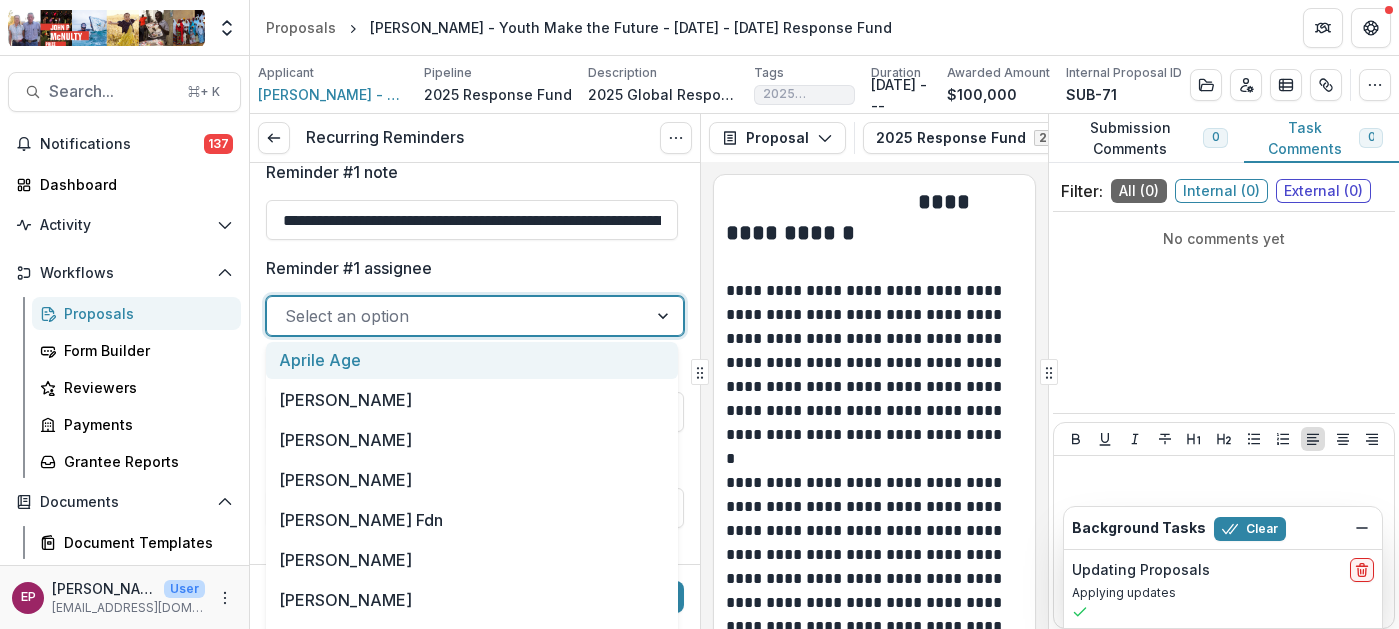 scroll, scrollTop: 117, scrollLeft: 0, axis: vertical 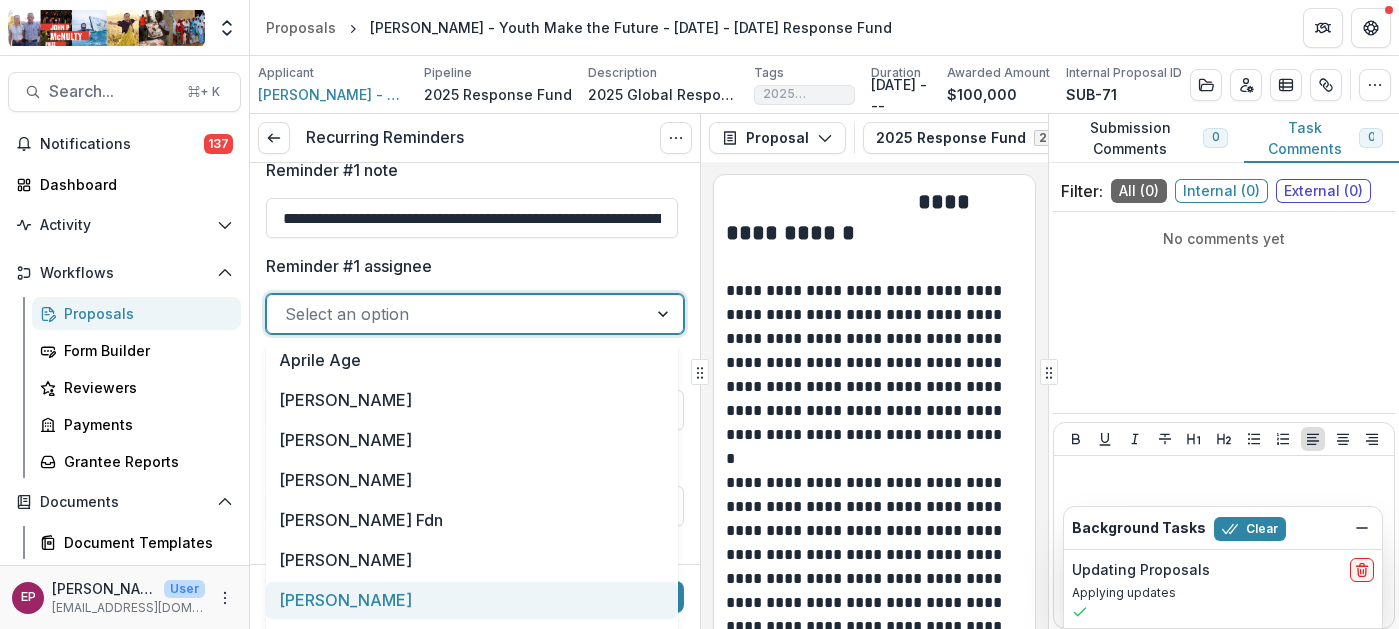 click on "[PERSON_NAME]" at bounding box center [472, 600] 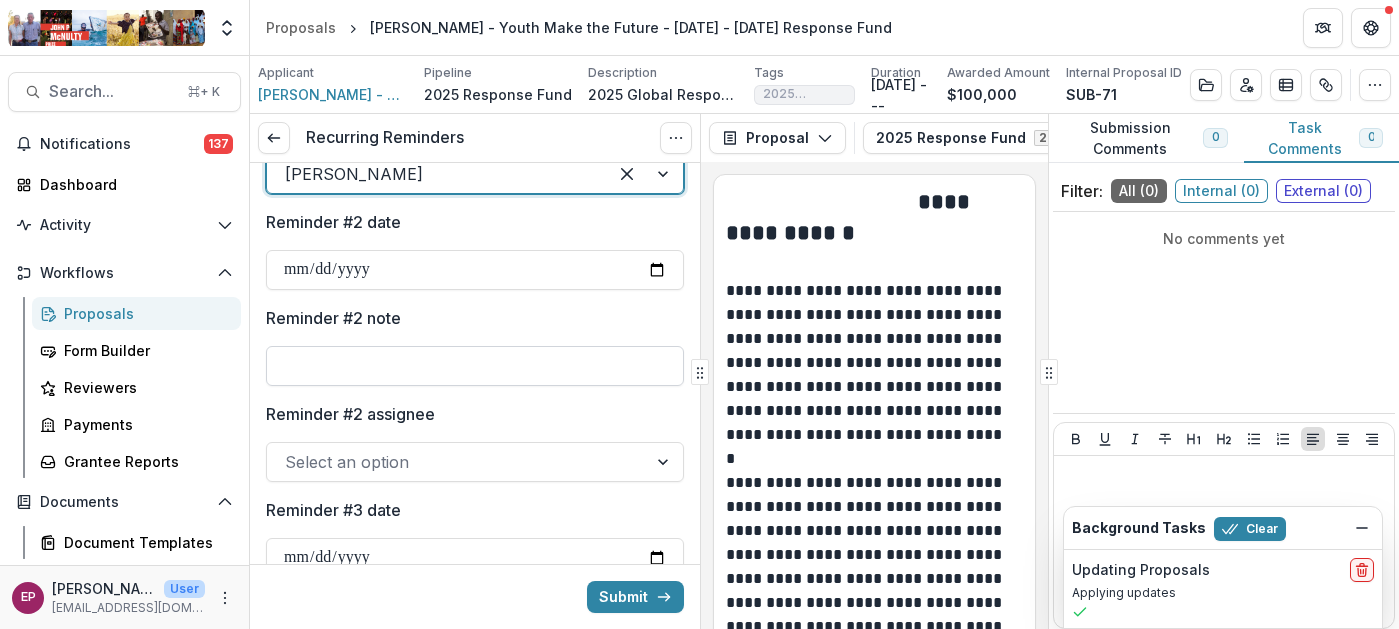 scroll, scrollTop: 261, scrollLeft: 0, axis: vertical 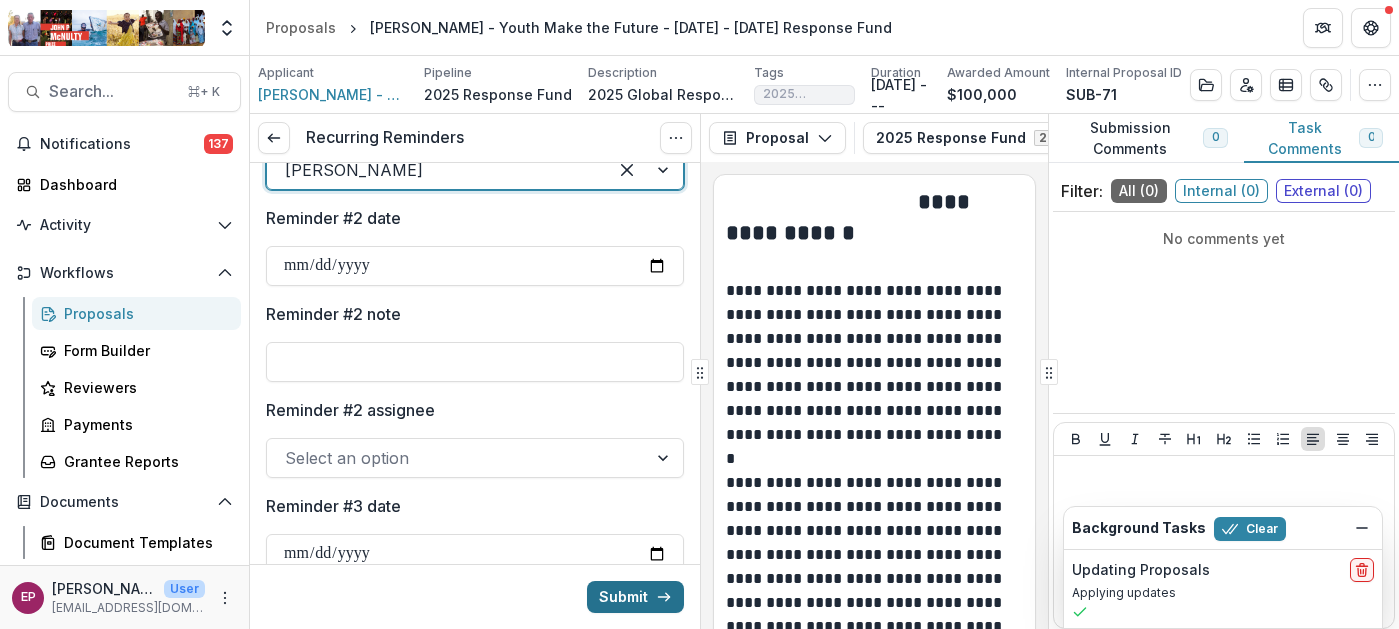 click on "Submit" at bounding box center (635, 597) 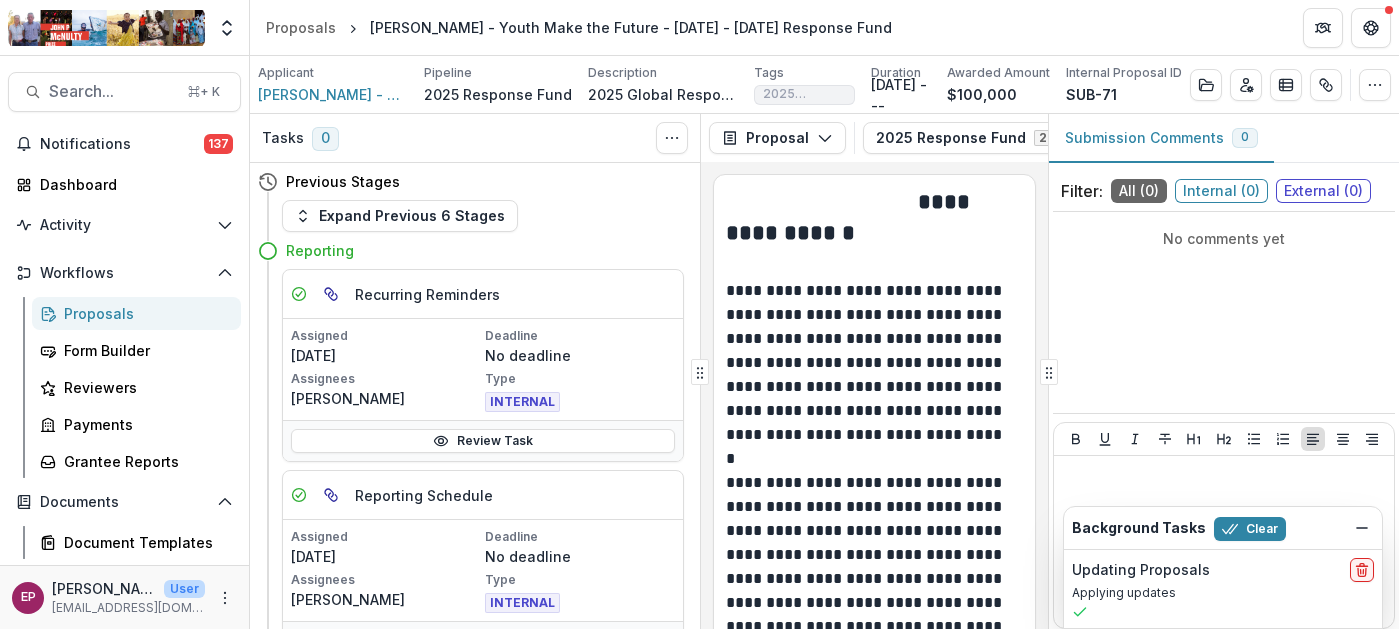 scroll, scrollTop: 114, scrollLeft: 0, axis: vertical 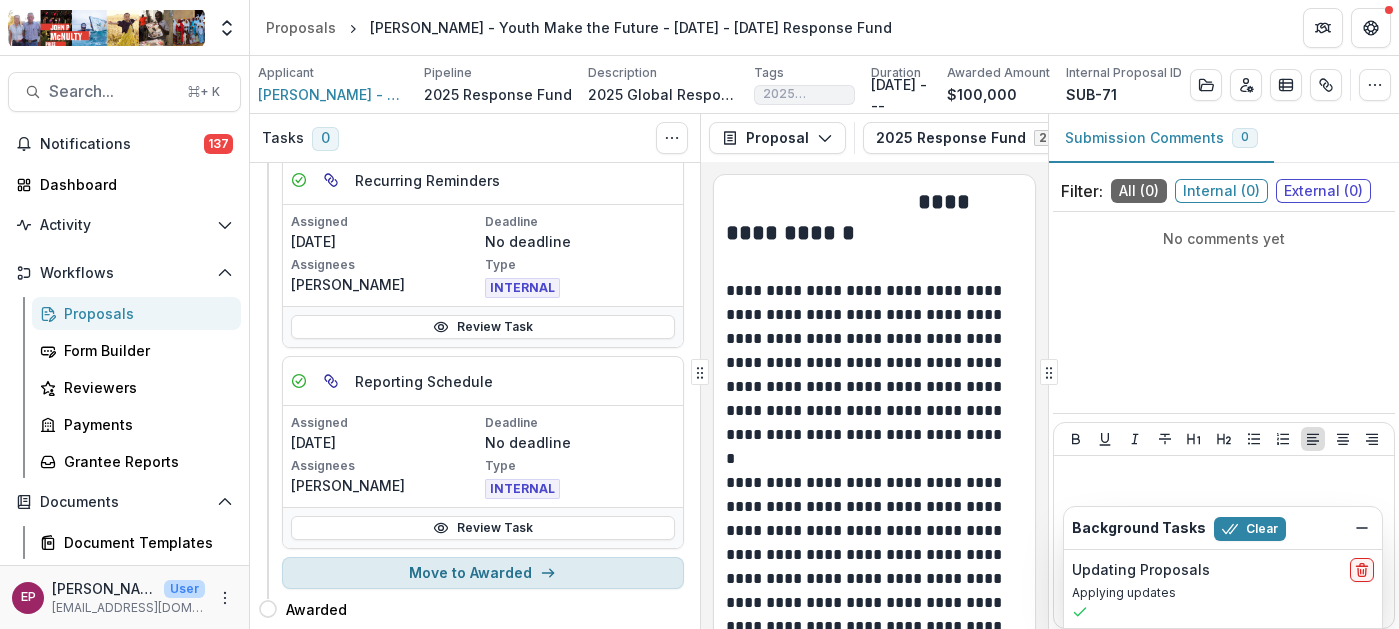 click on "Move to Awarded" at bounding box center (483, 573) 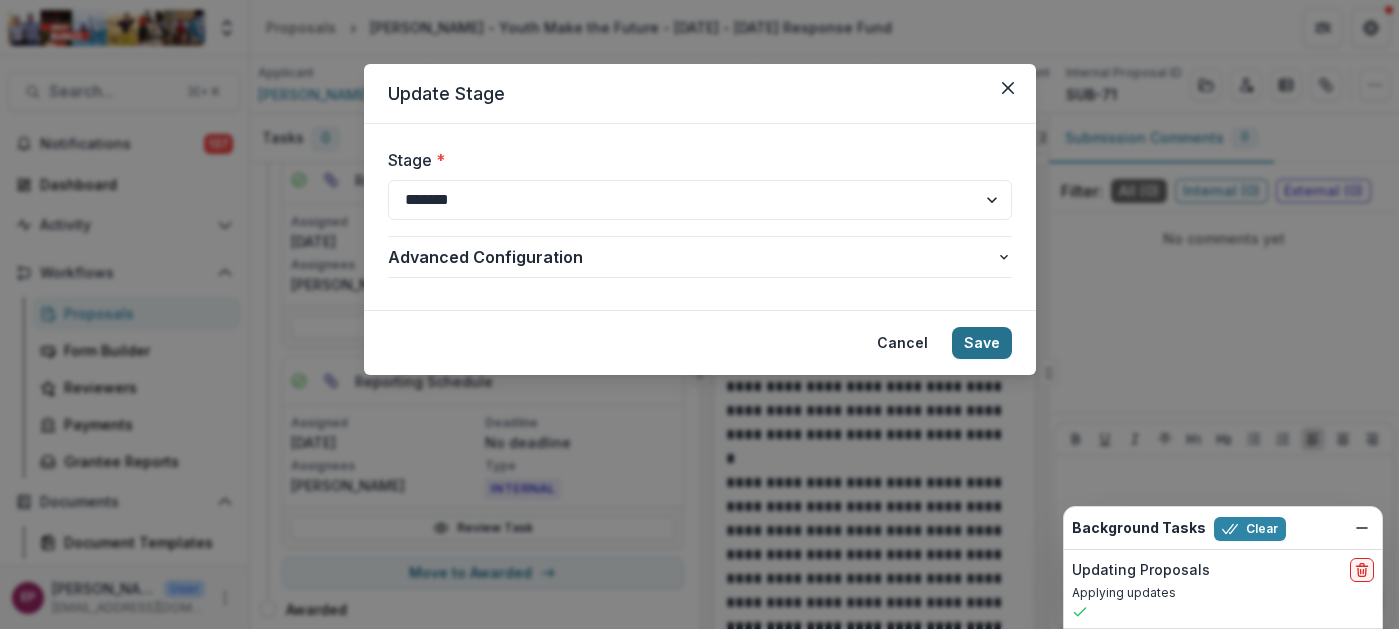 click on "Save" at bounding box center (982, 343) 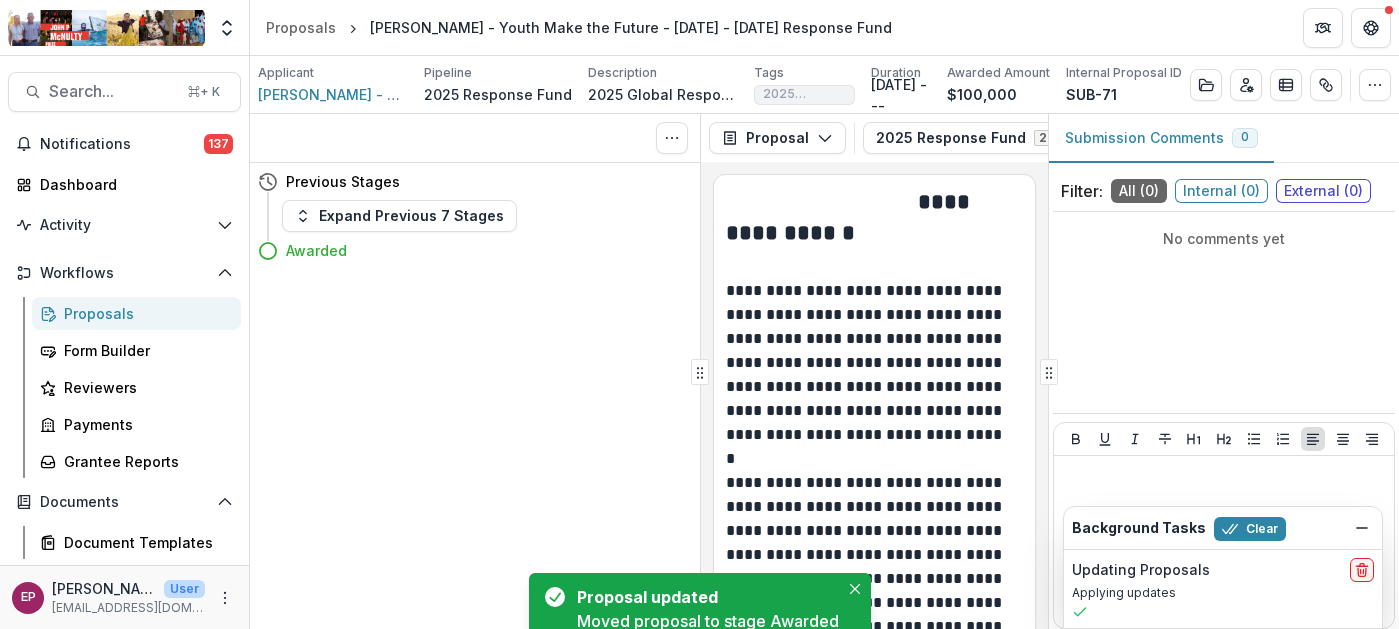scroll, scrollTop: 0, scrollLeft: 0, axis: both 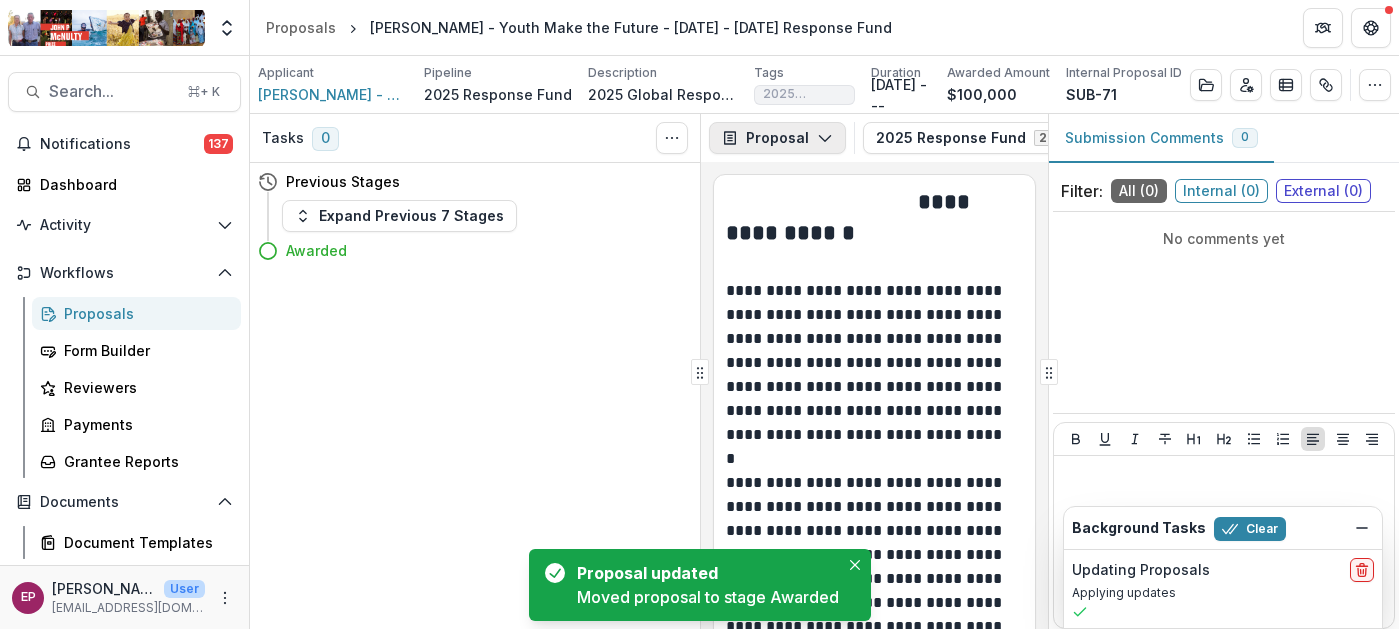 click on "Proposal" at bounding box center [777, 138] 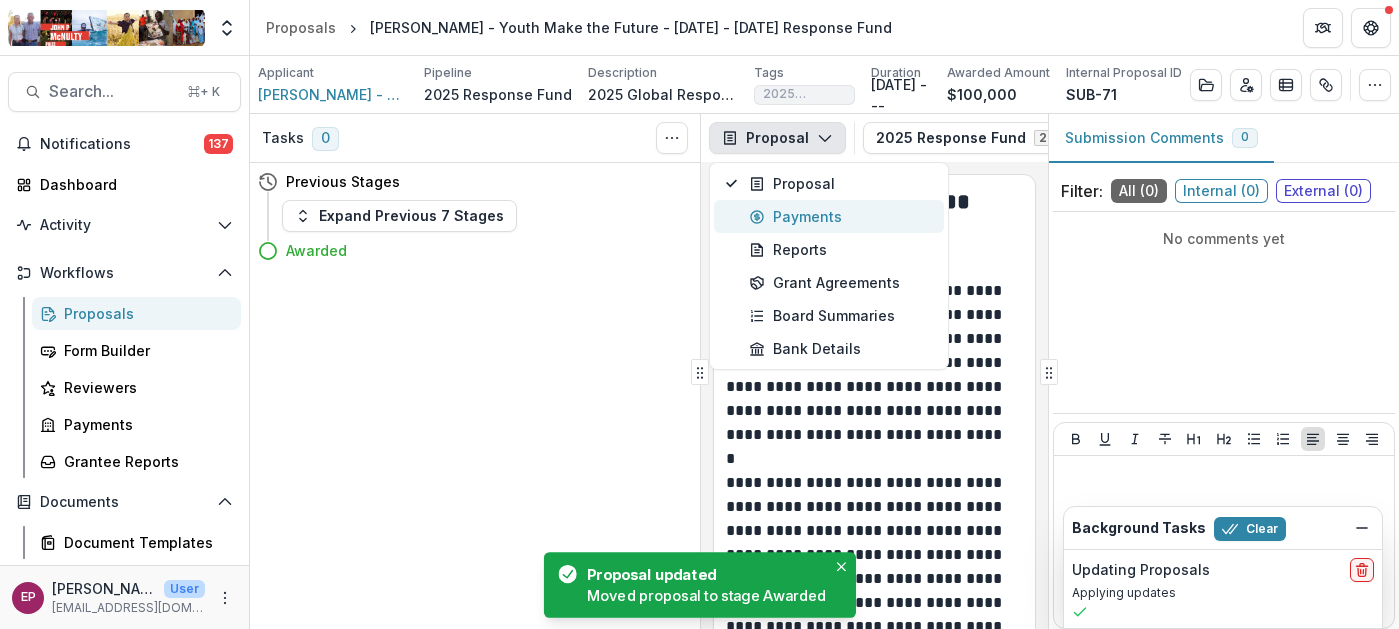 click on "Payments" at bounding box center [840, 216] 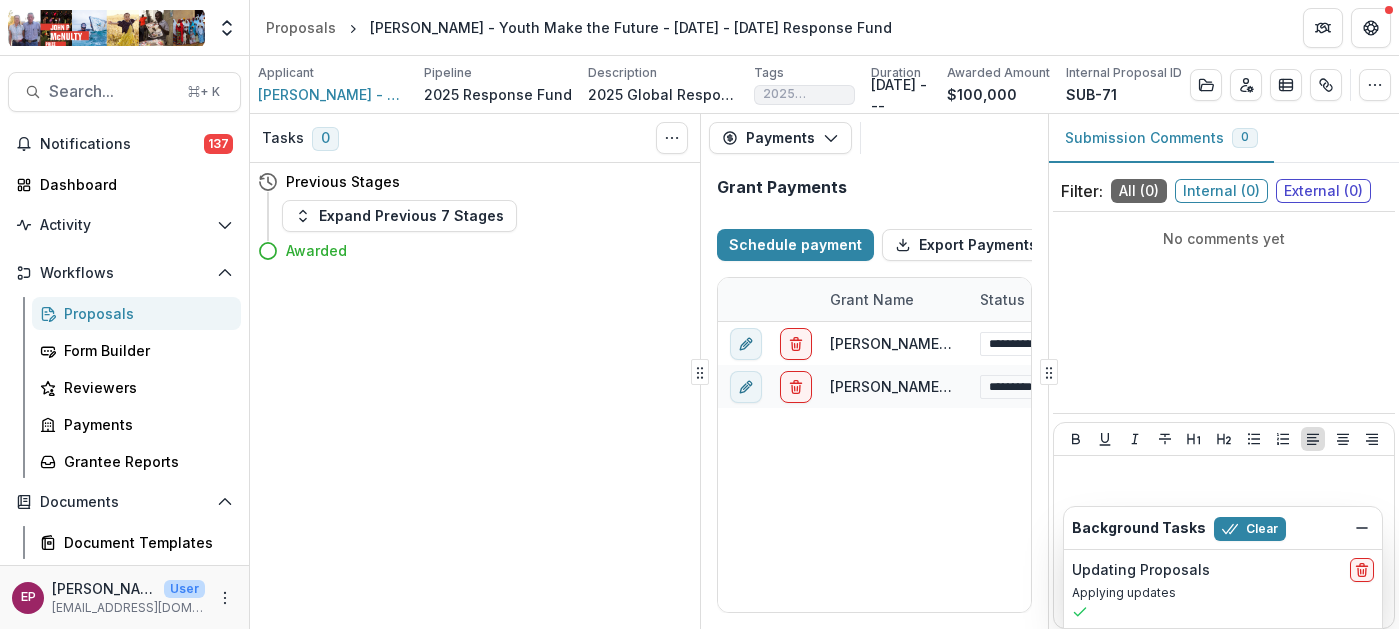 select on "****" 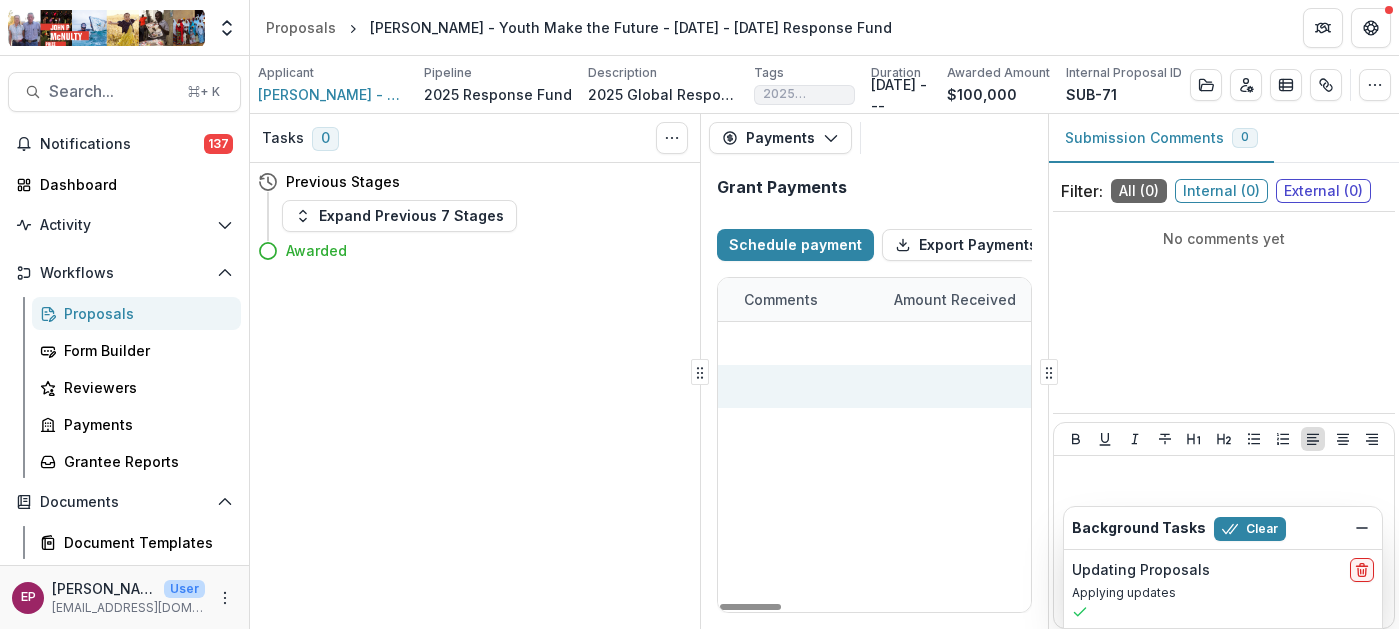 scroll, scrollTop: 0, scrollLeft: 301, axis: horizontal 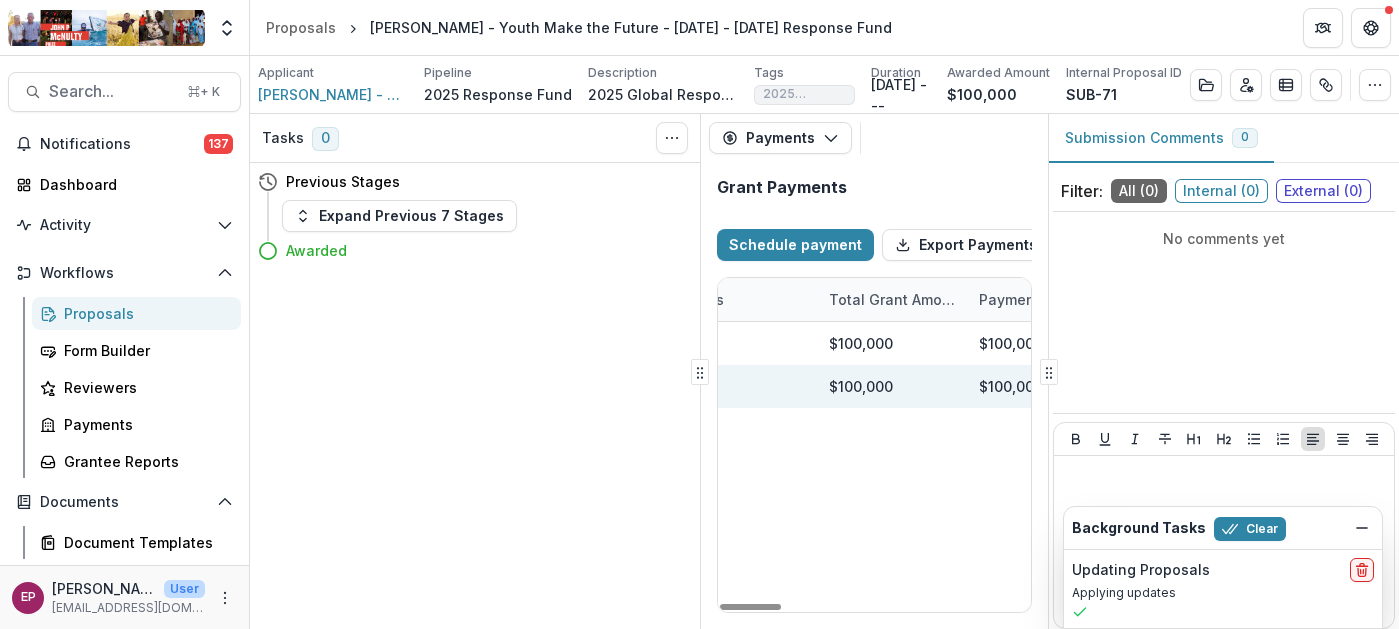select on "****" 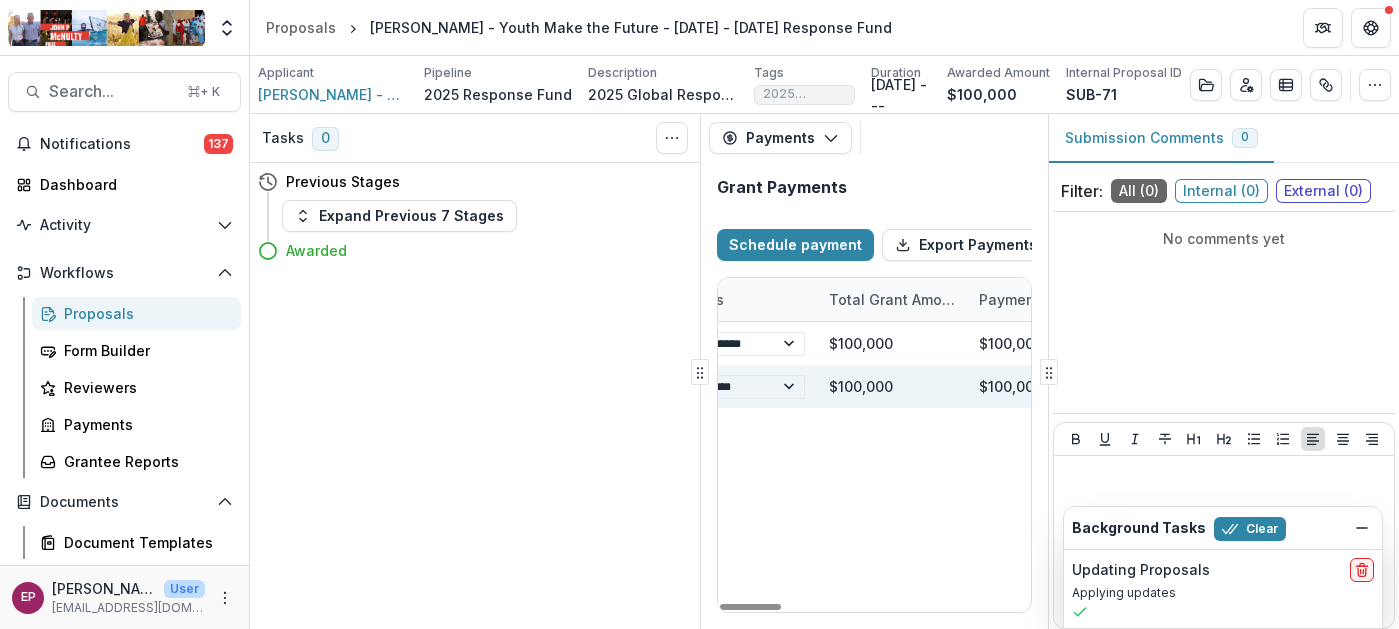 scroll, scrollTop: 0, scrollLeft: 0, axis: both 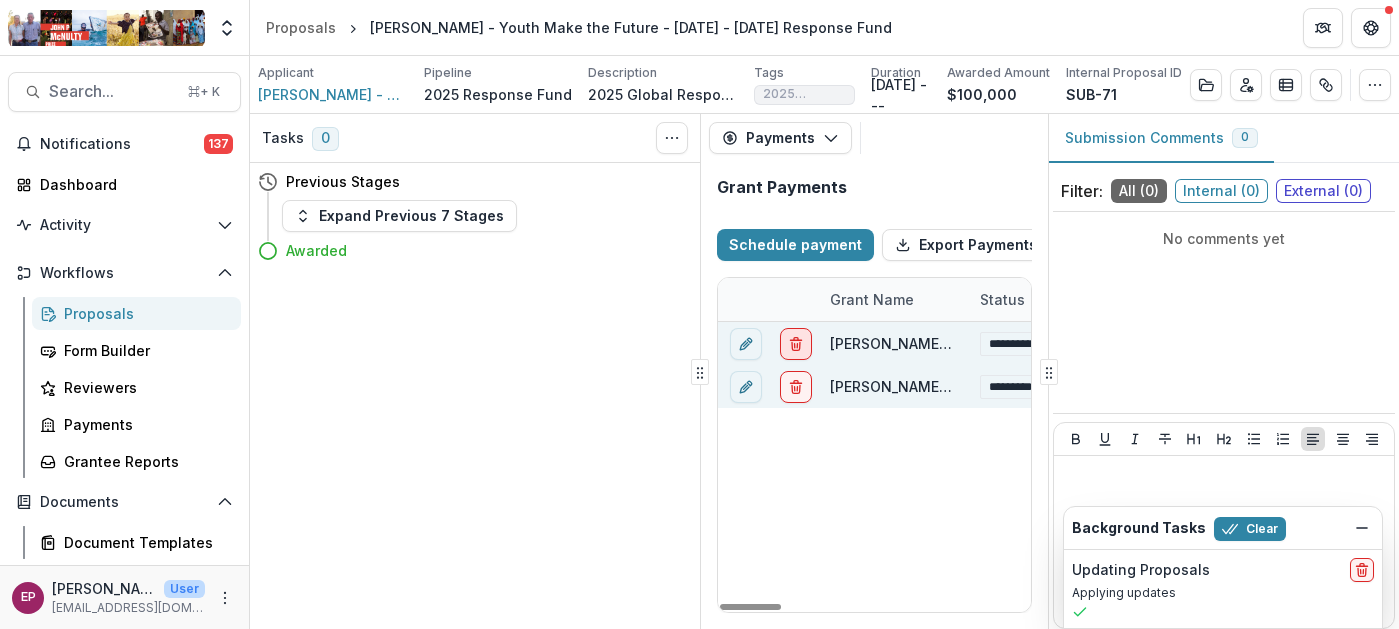 click at bounding box center [796, 344] 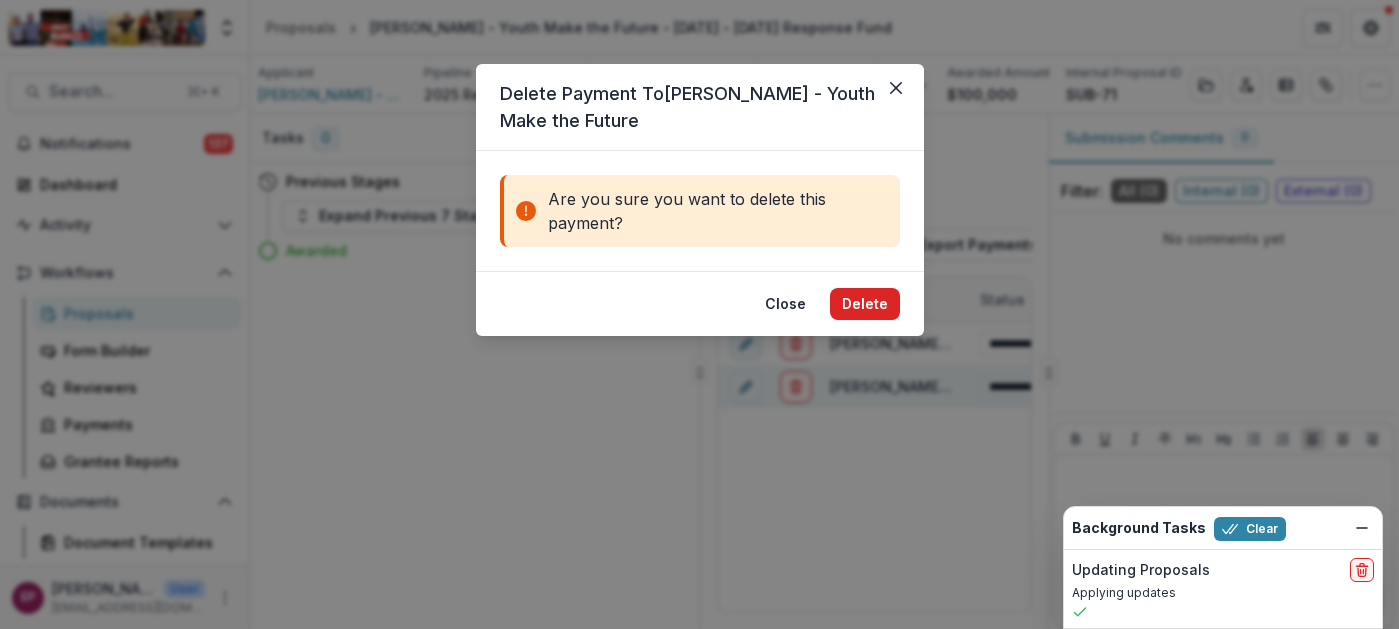 click on "Delete" at bounding box center [865, 304] 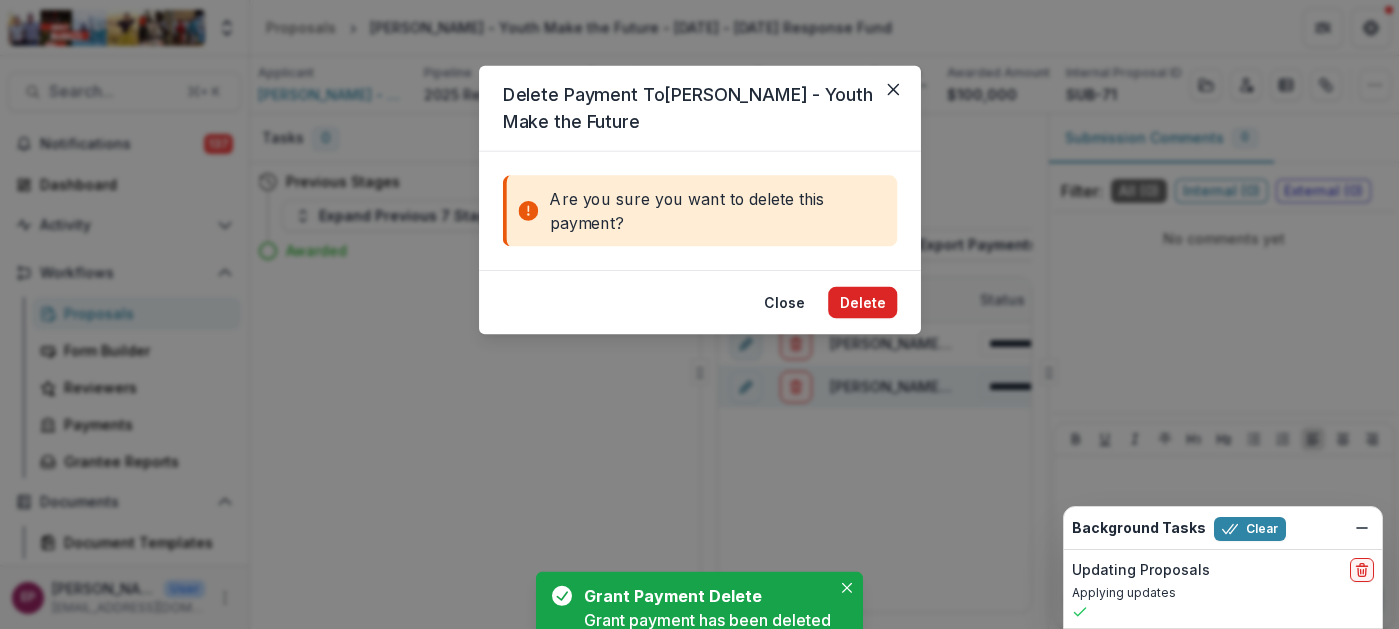 select on "****" 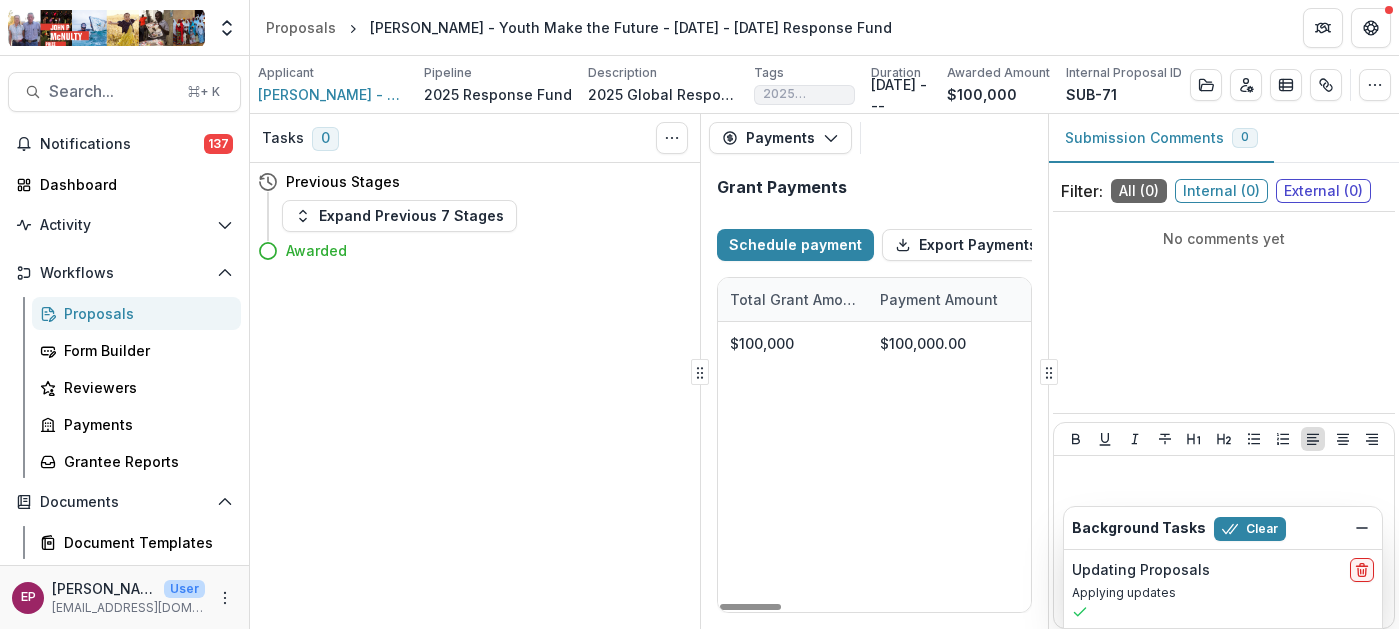 select on "****" 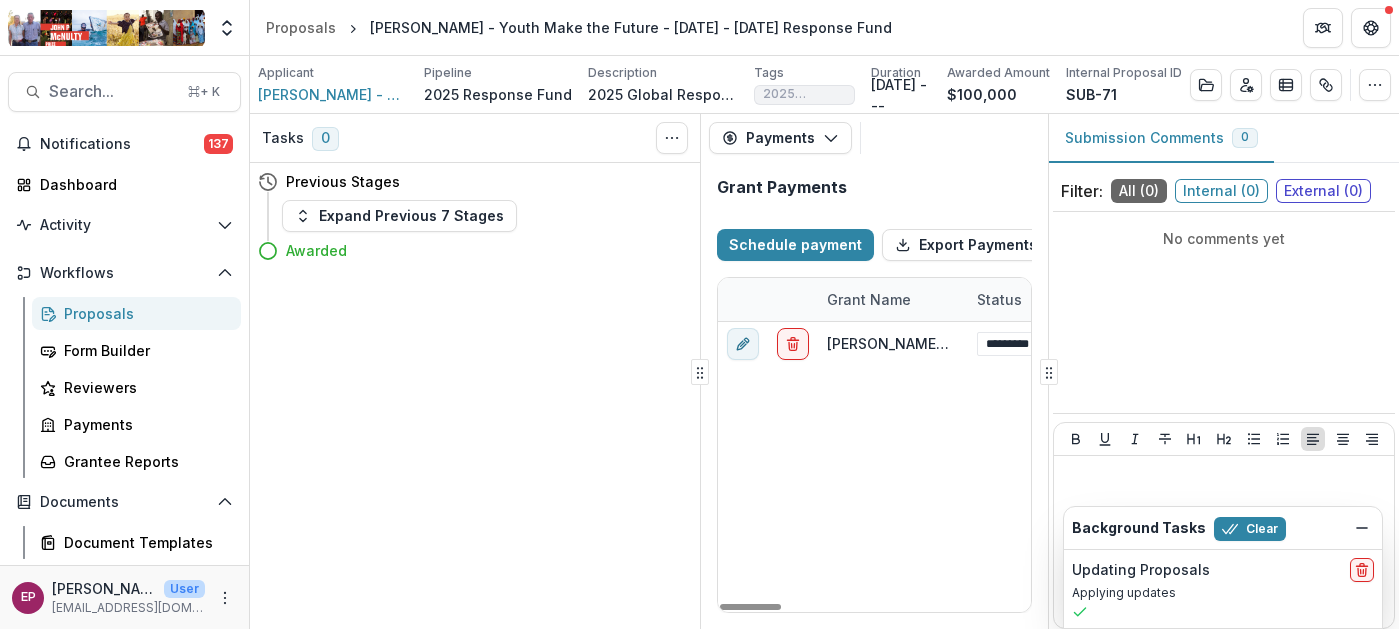 scroll, scrollTop: 0, scrollLeft: 0, axis: both 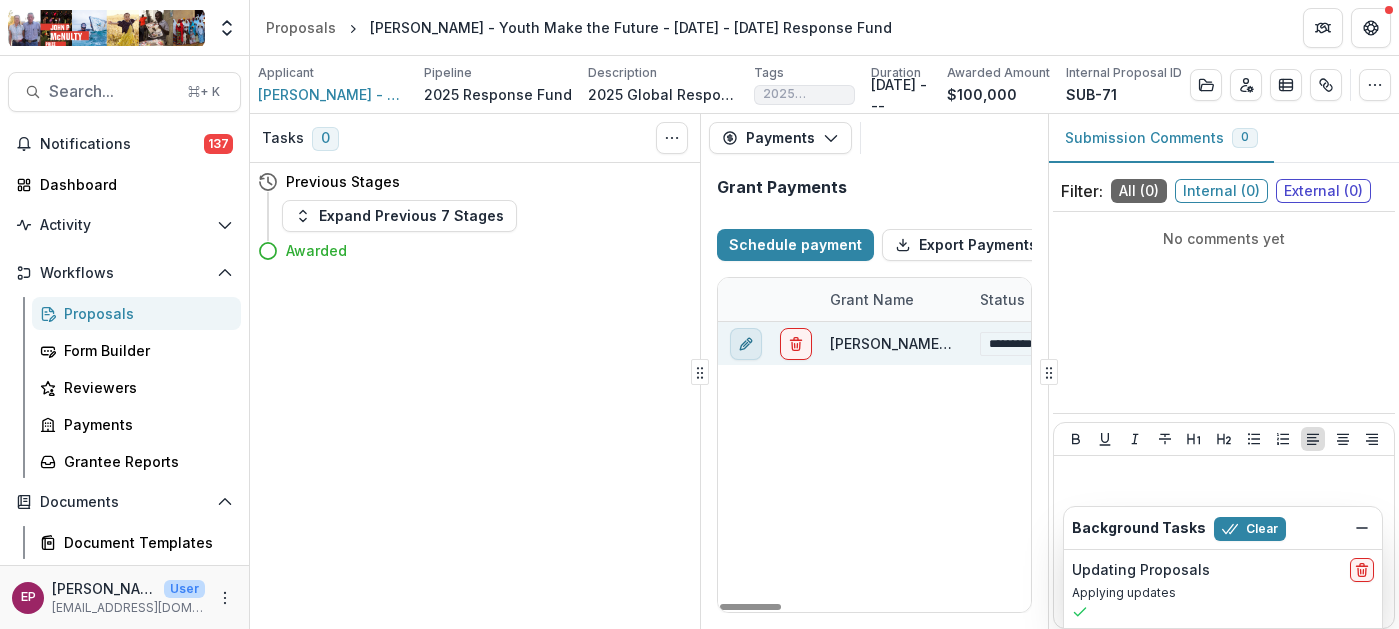click 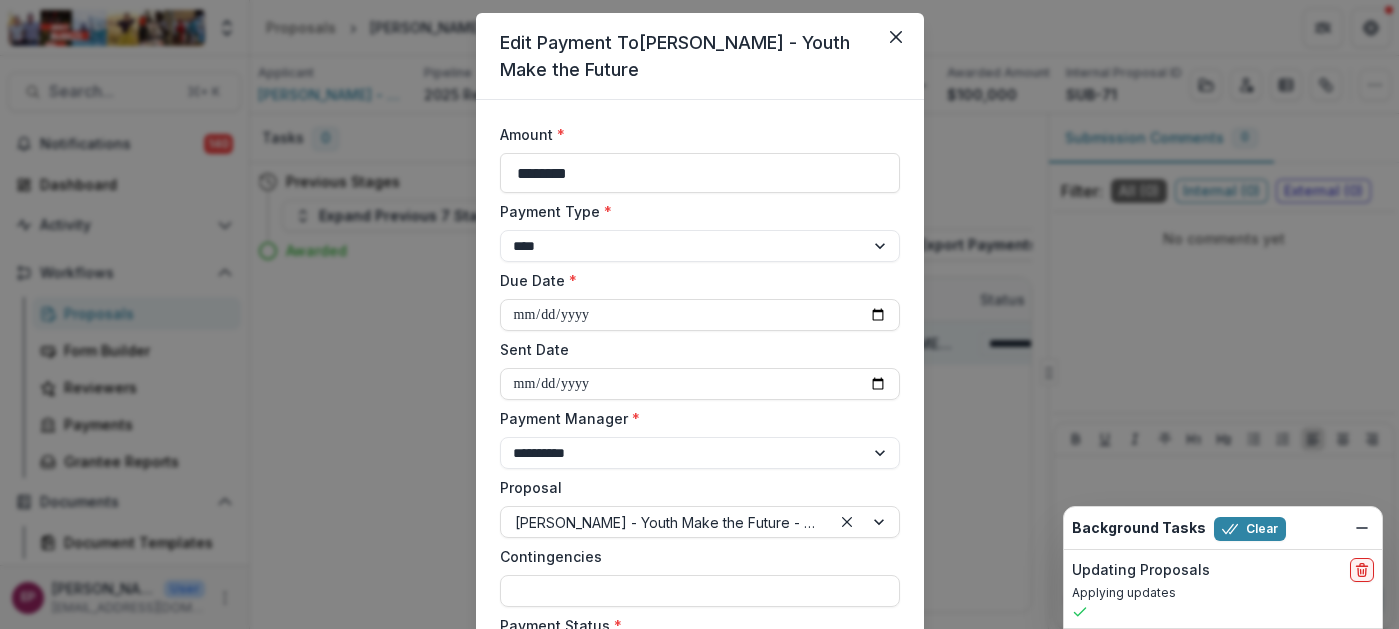 scroll, scrollTop: 103, scrollLeft: 0, axis: vertical 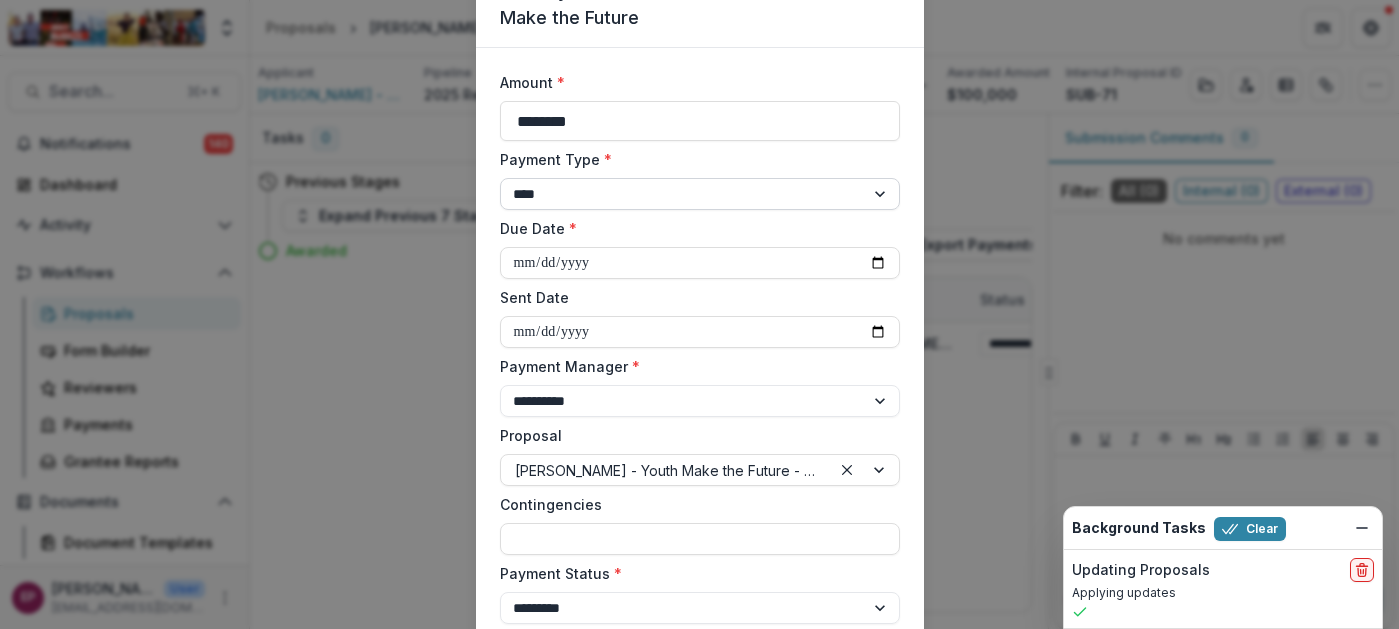 click on "**********" at bounding box center (700, 194) 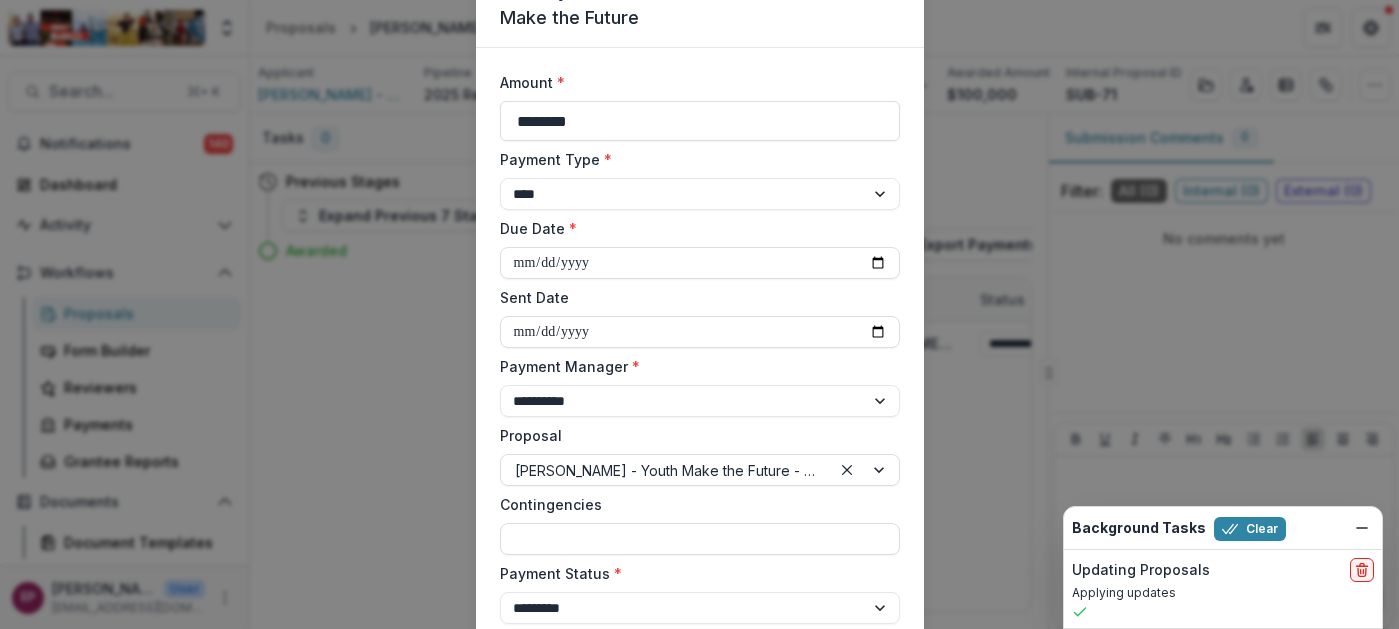 select on "*****" 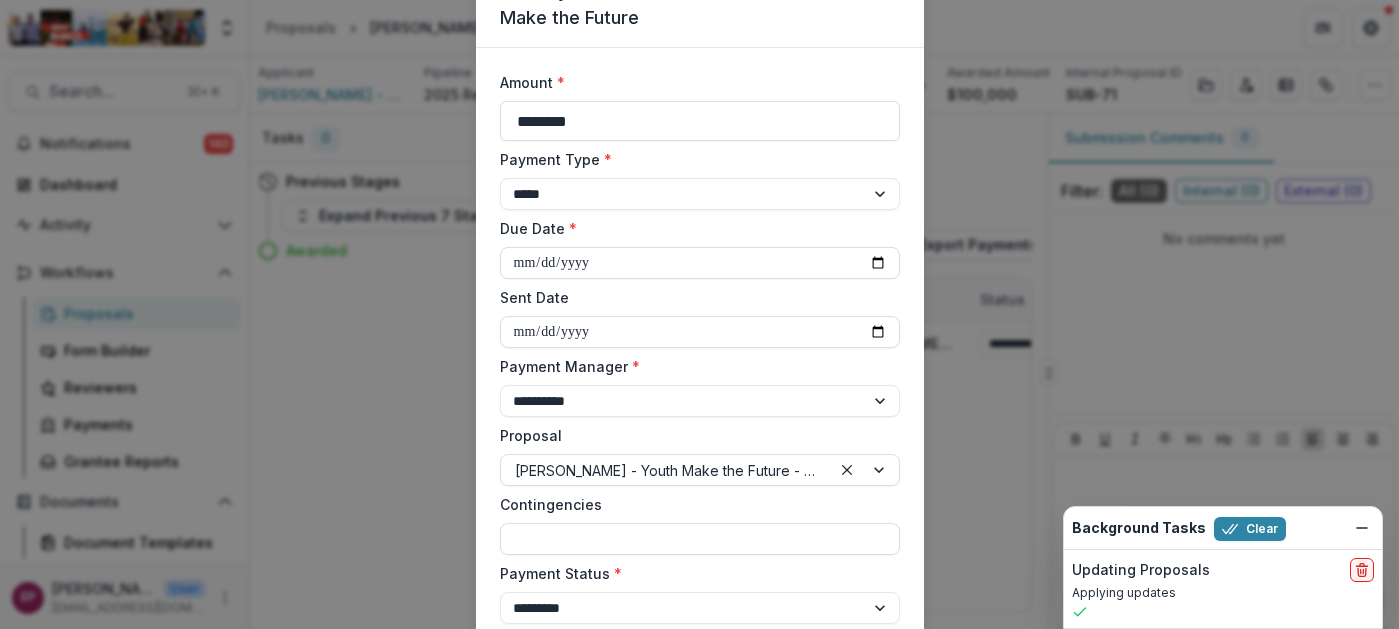 select on "****" 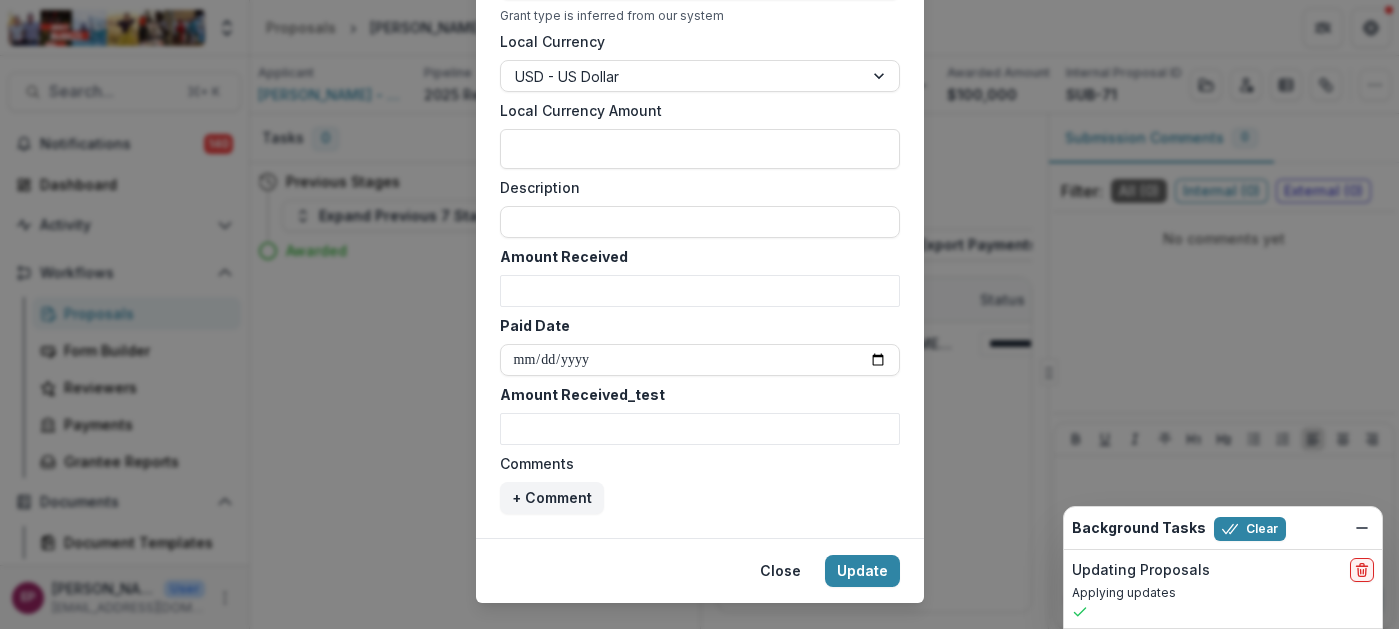 scroll, scrollTop: 994, scrollLeft: 0, axis: vertical 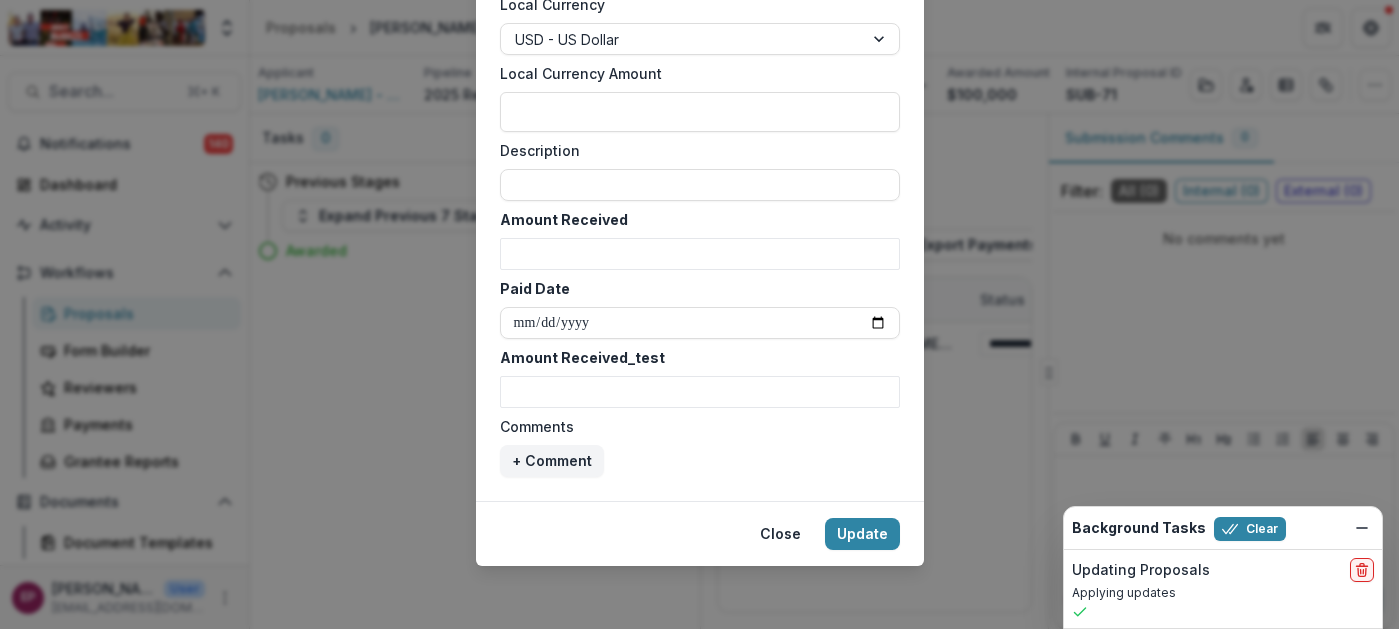 click on "**********" at bounding box center (700, -171) 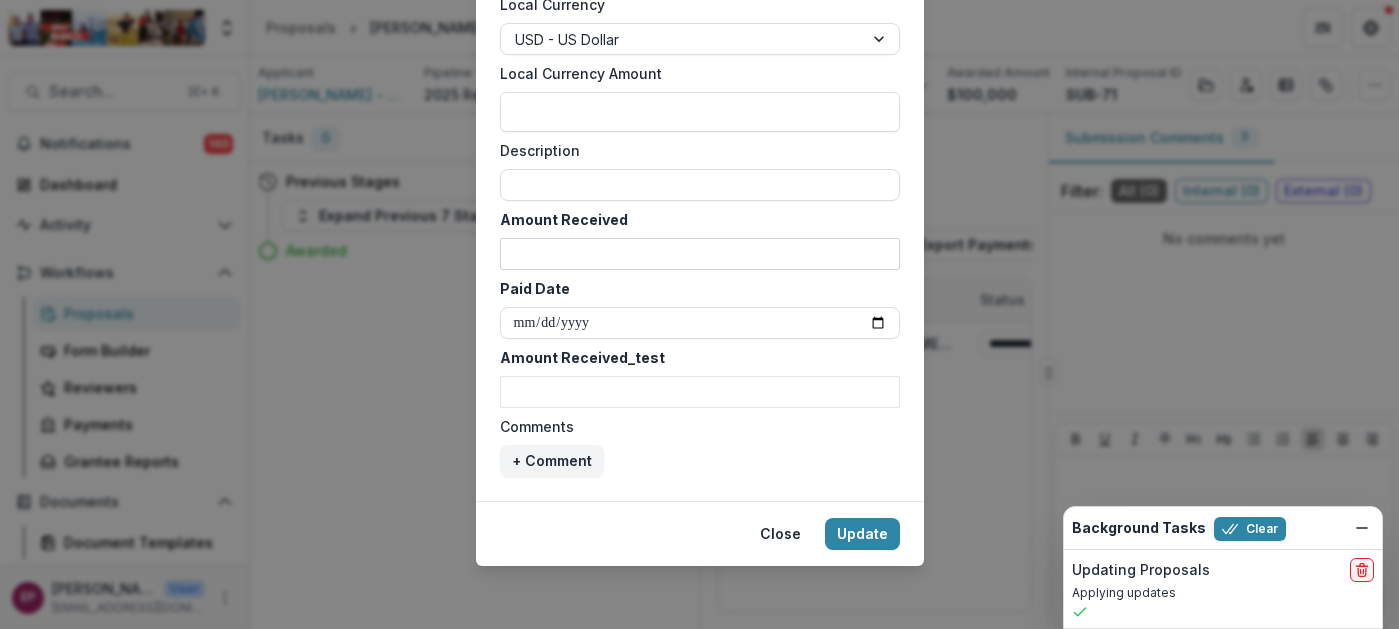 click on "Amount Received" at bounding box center (700, 254) 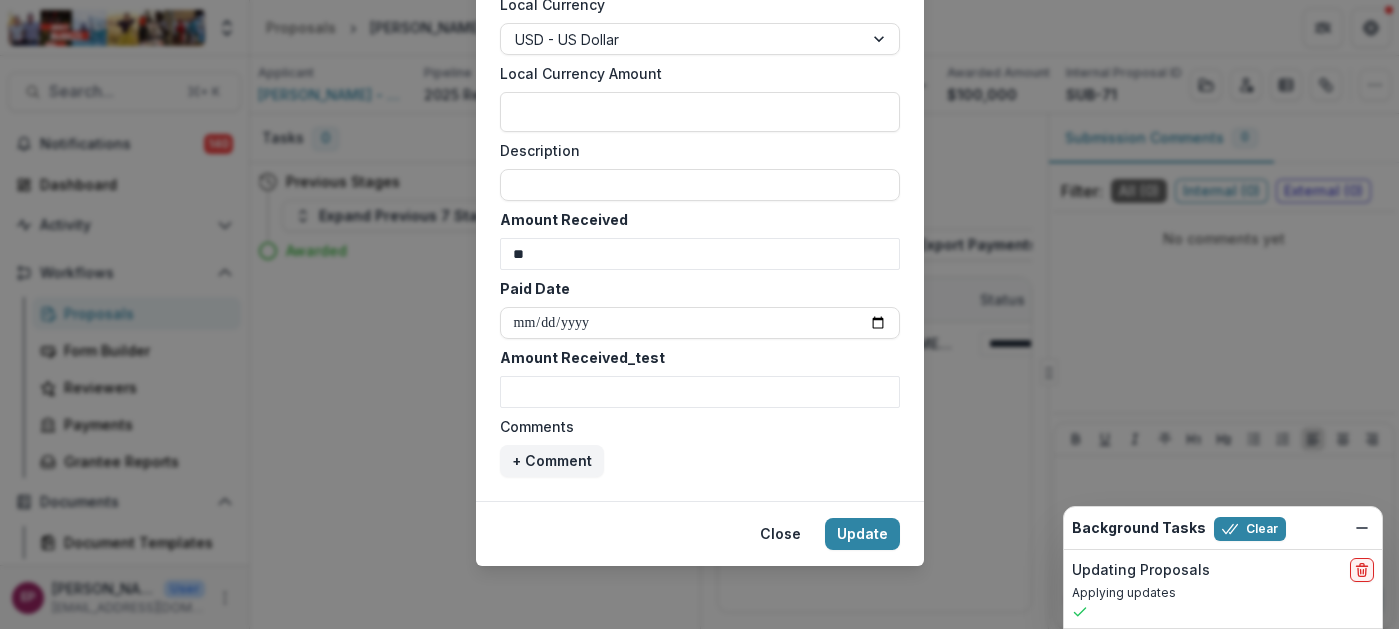 type on "*" 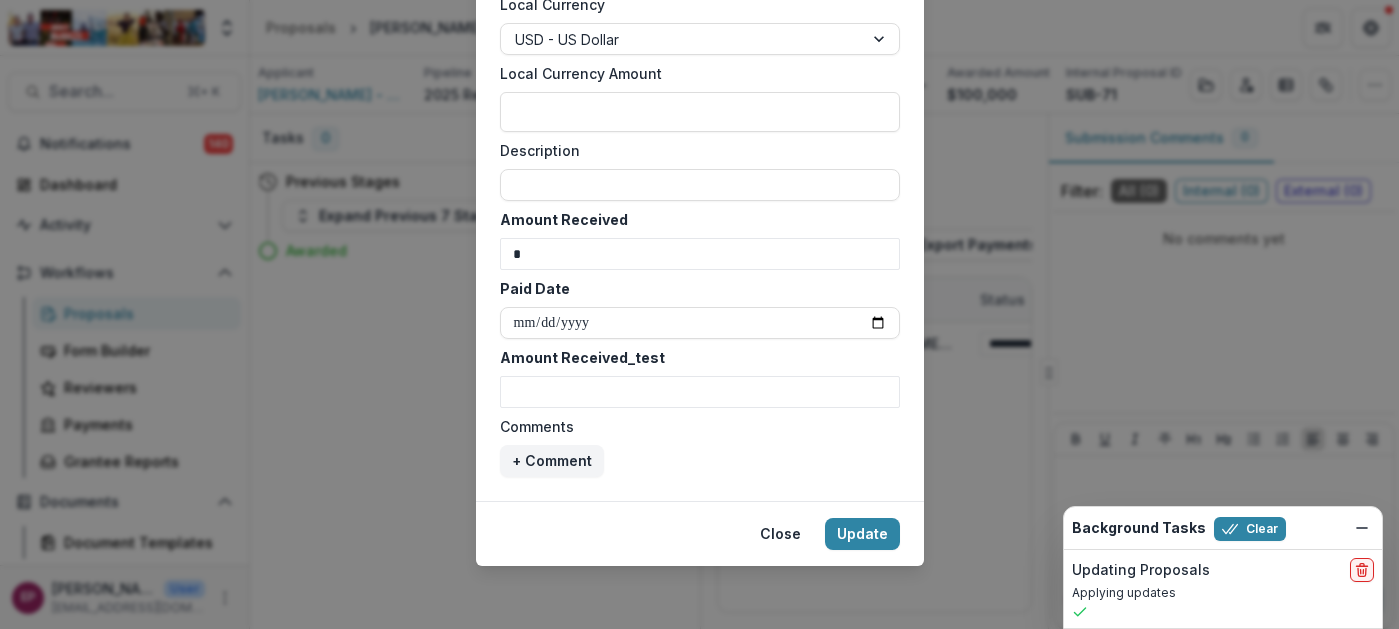 type 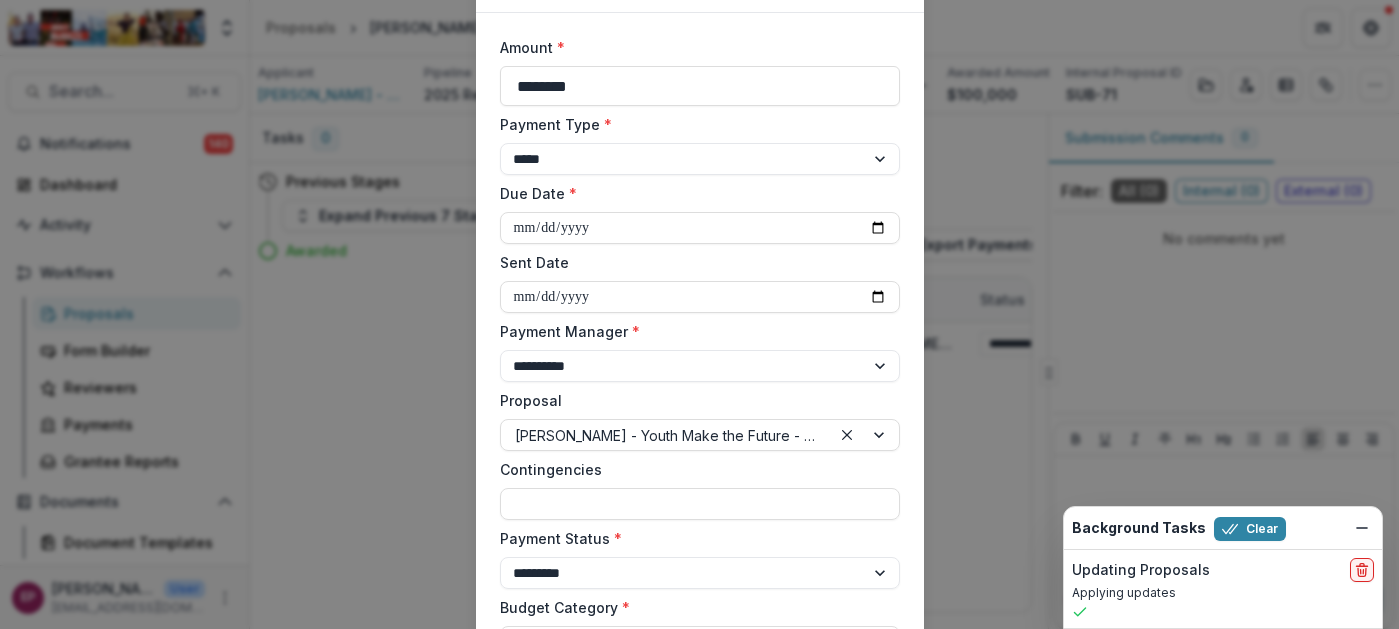 scroll, scrollTop: 79, scrollLeft: 0, axis: vertical 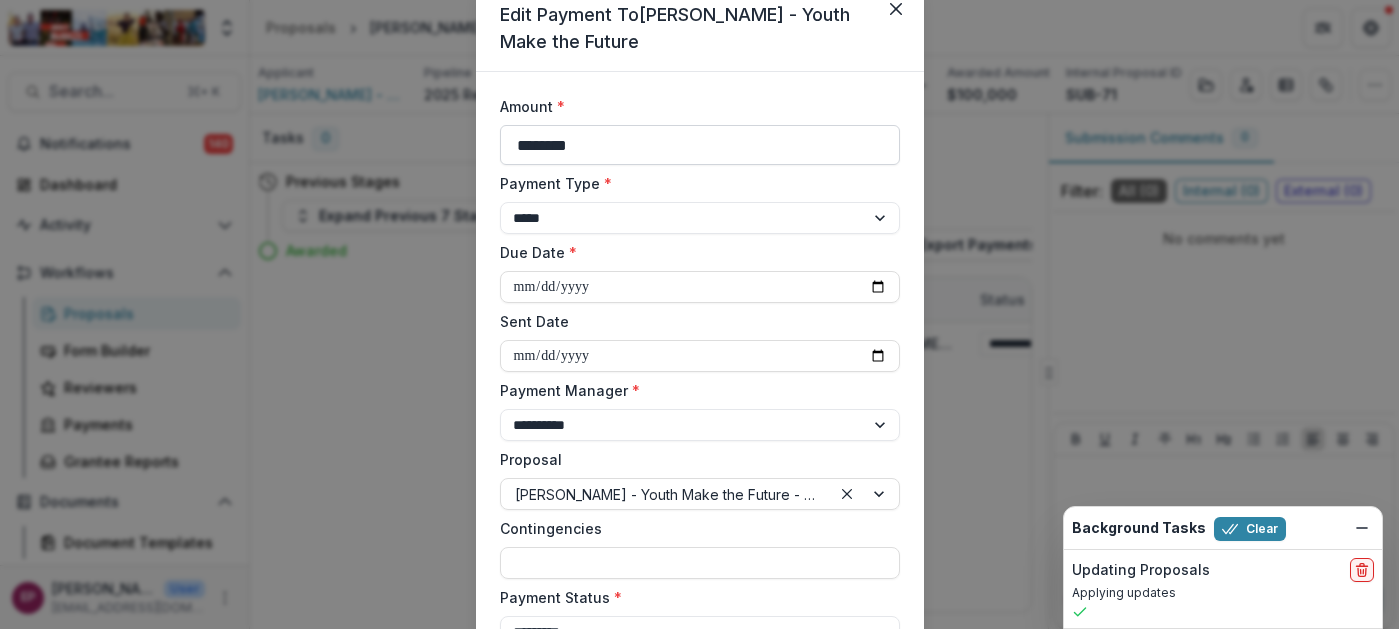 click on "********" at bounding box center [700, 145] 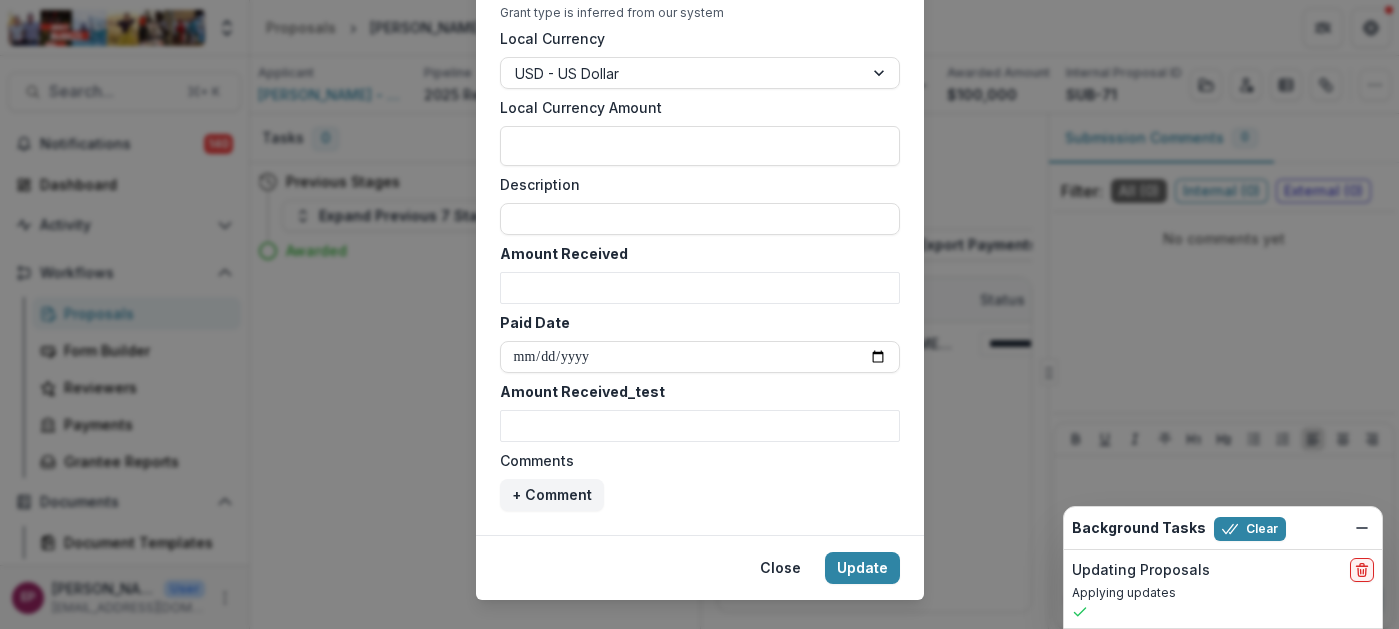 scroll, scrollTop: 966, scrollLeft: 0, axis: vertical 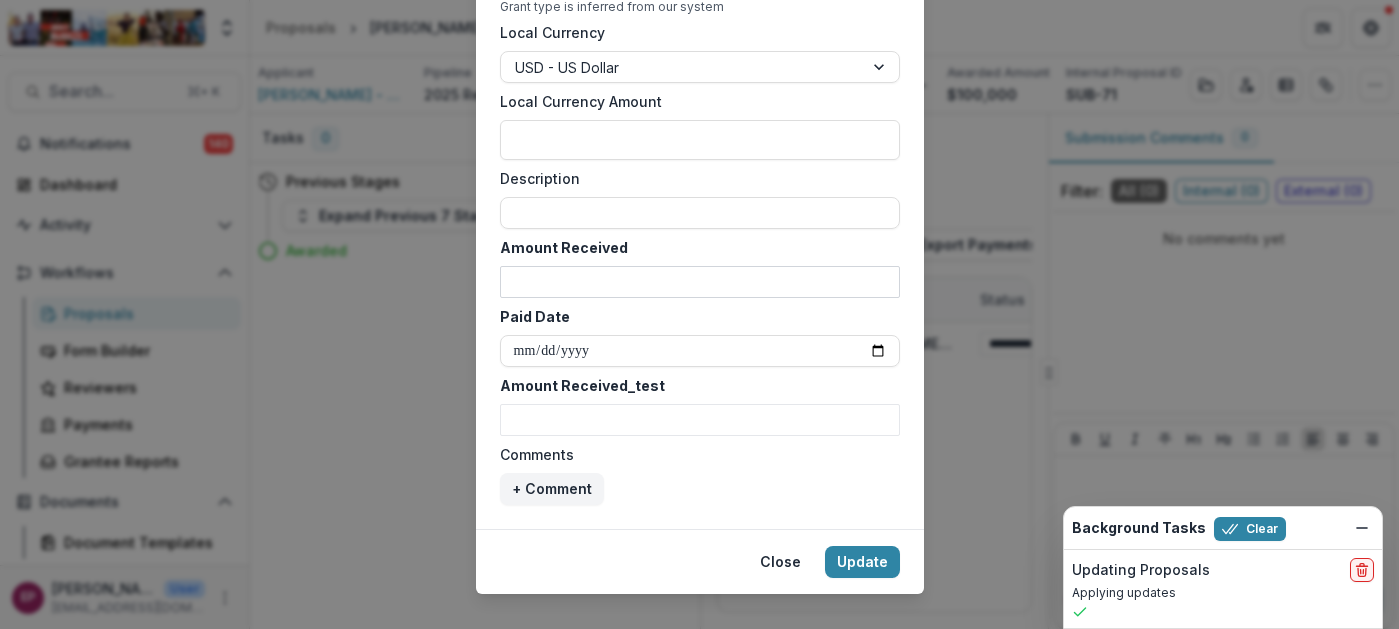 click on "Amount Received" at bounding box center [700, 282] 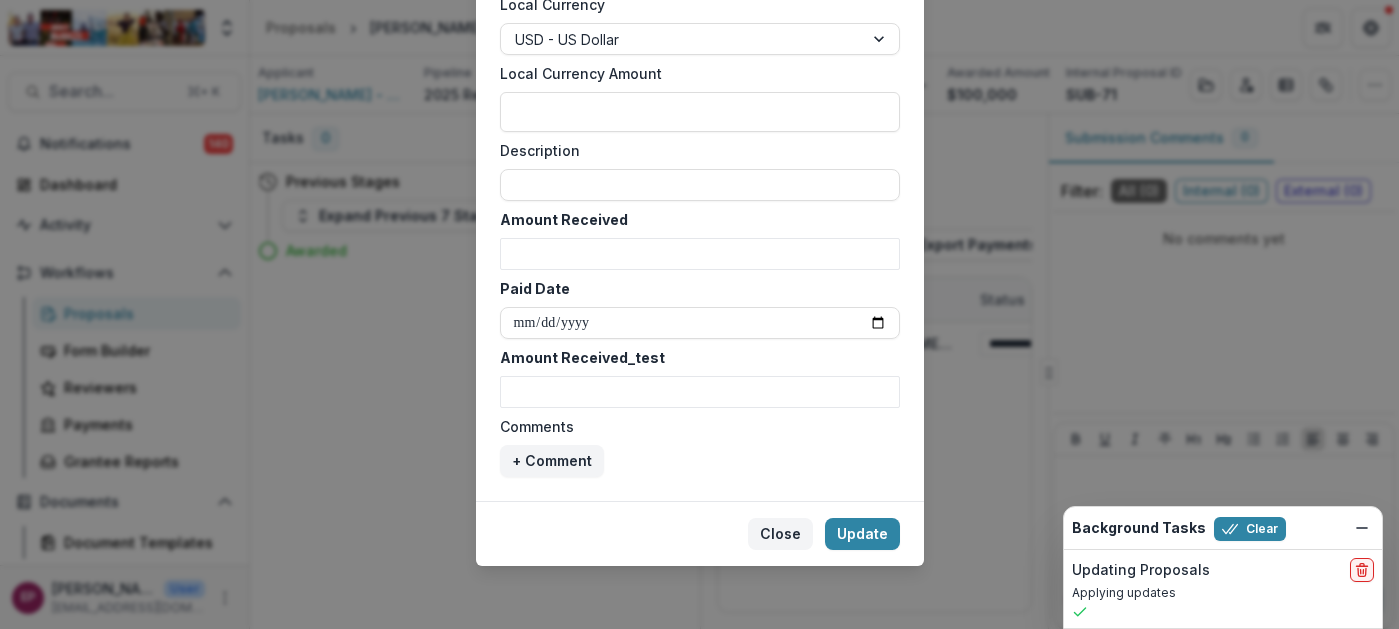 click on "Close" at bounding box center [780, 534] 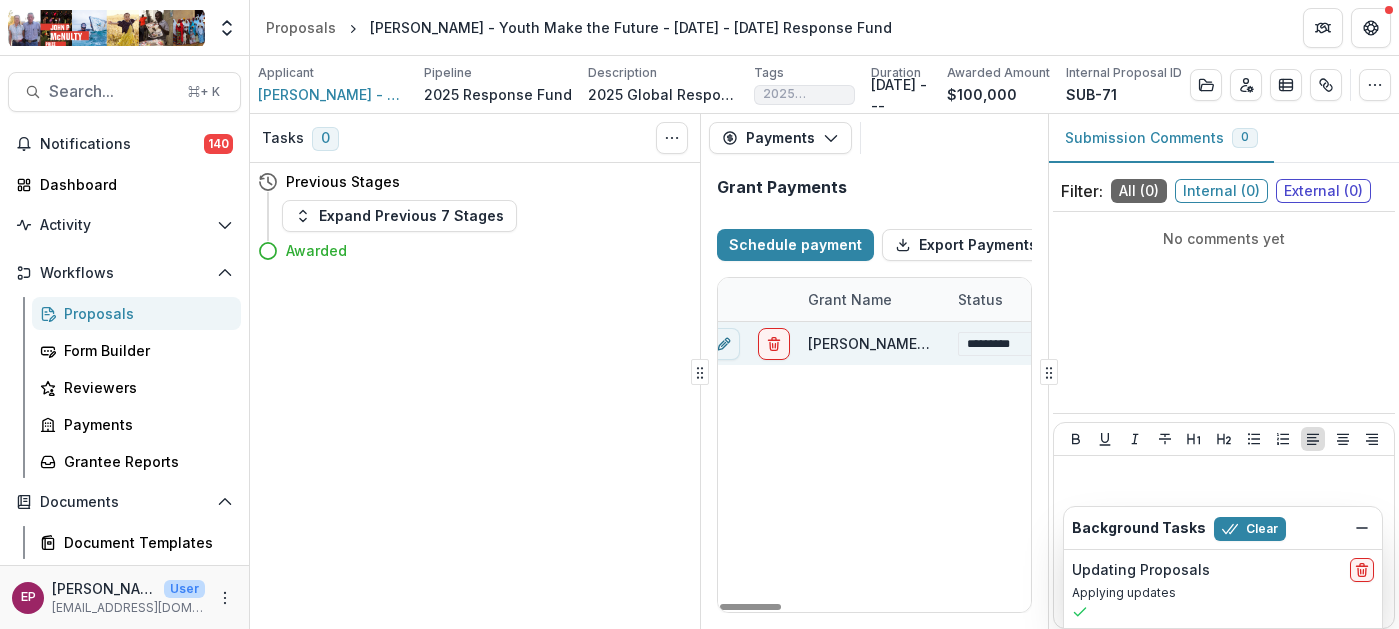 scroll, scrollTop: 0, scrollLeft: 0, axis: both 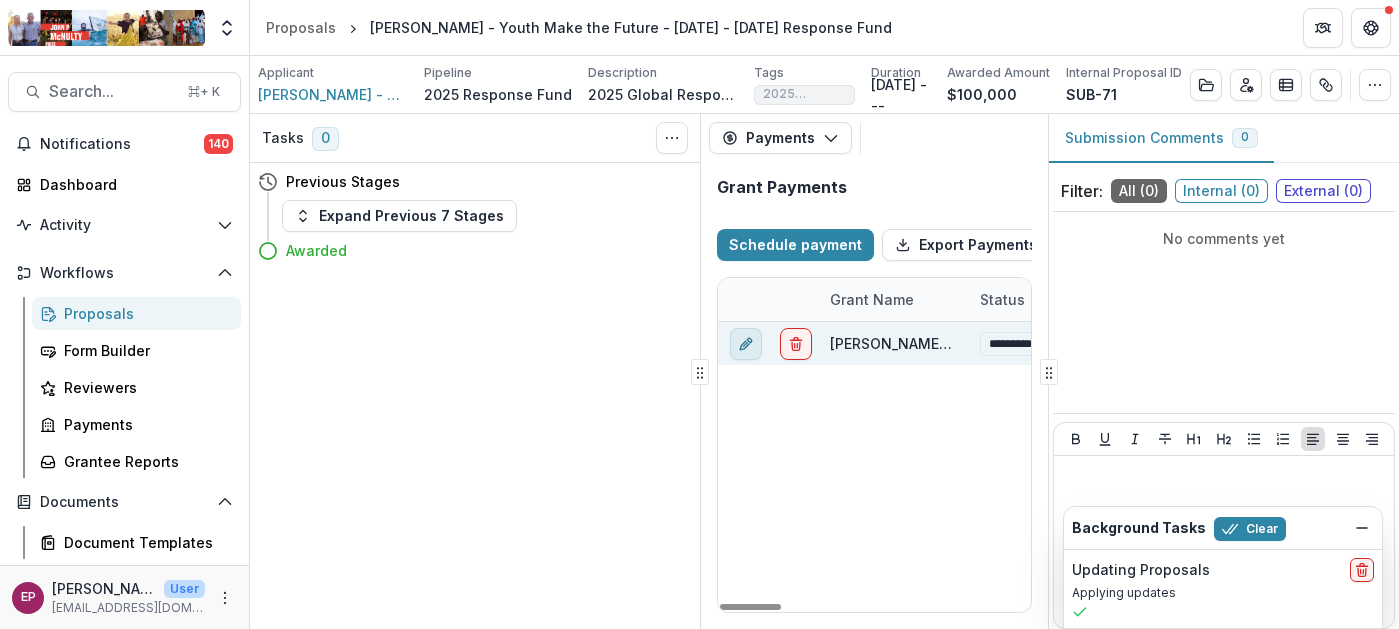 click 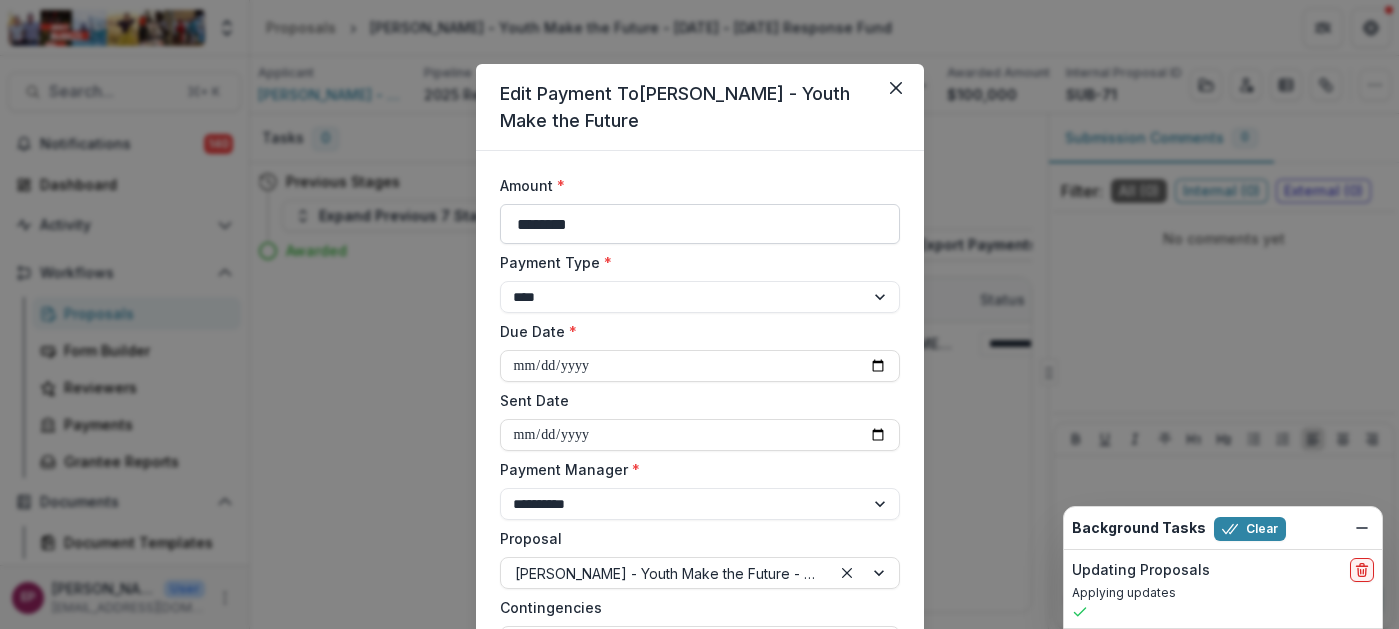 click on "********" at bounding box center [700, 224] 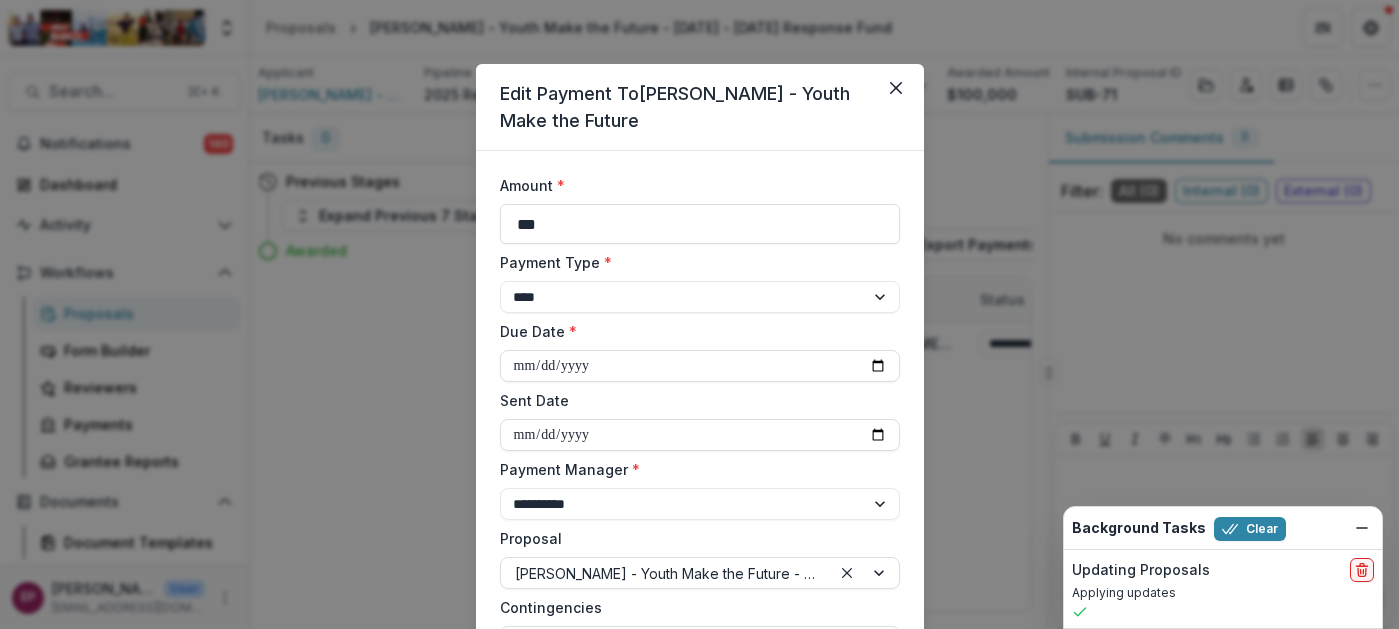 type on "***" 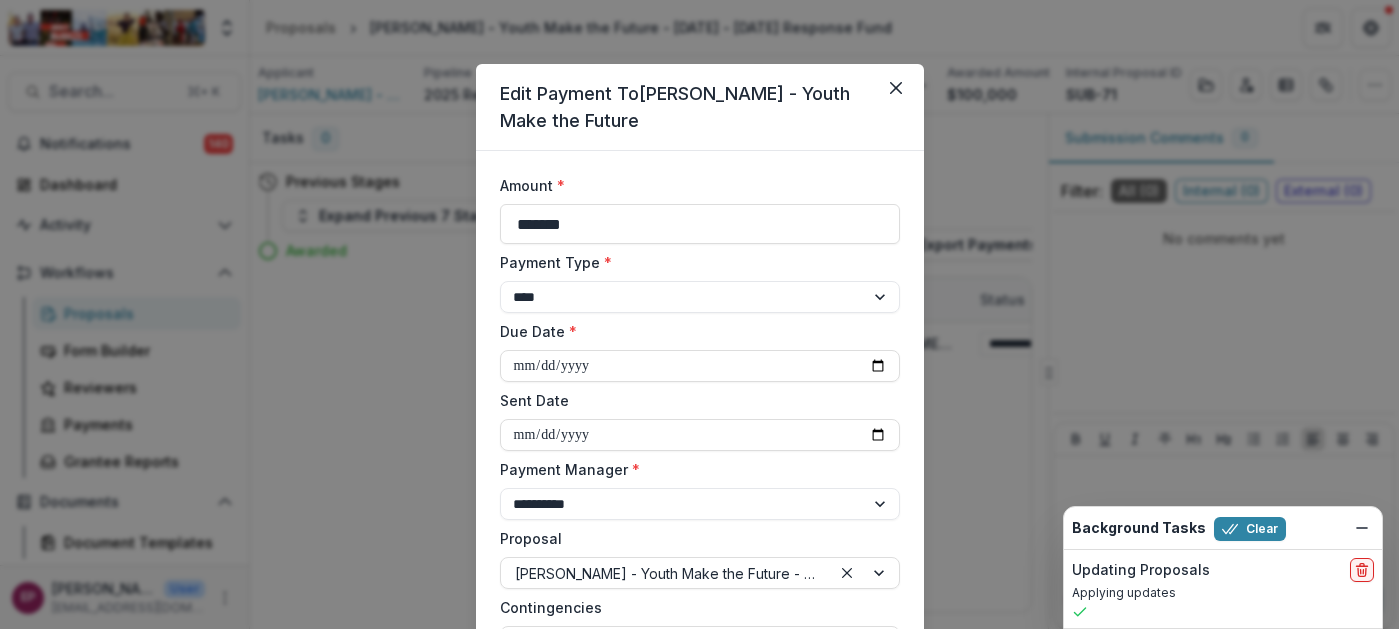scroll, scrollTop: 994, scrollLeft: 0, axis: vertical 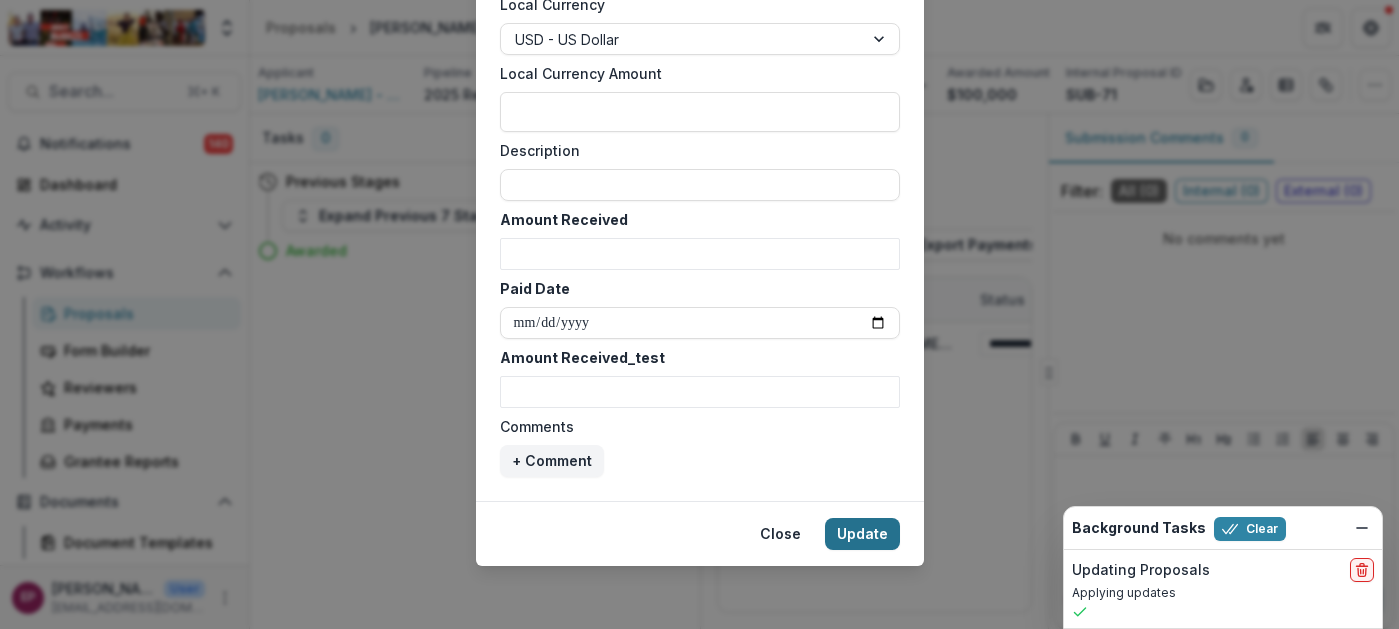 click on "Update" at bounding box center (862, 534) 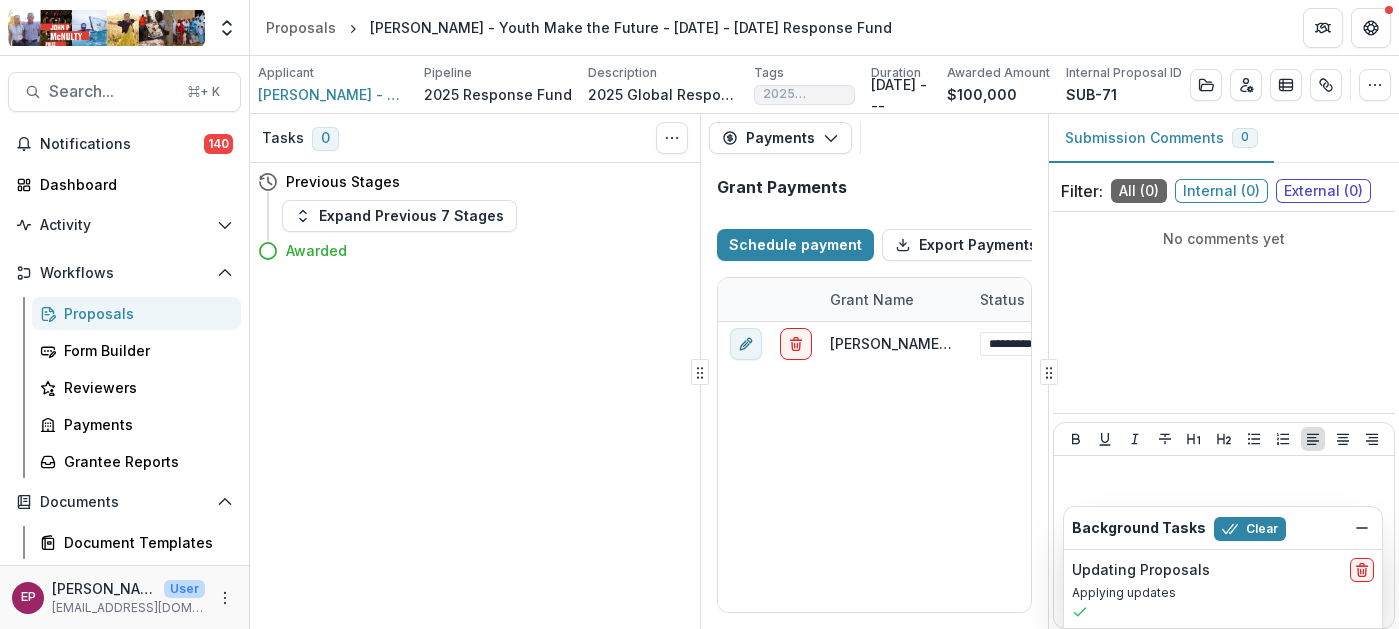 type on "********" 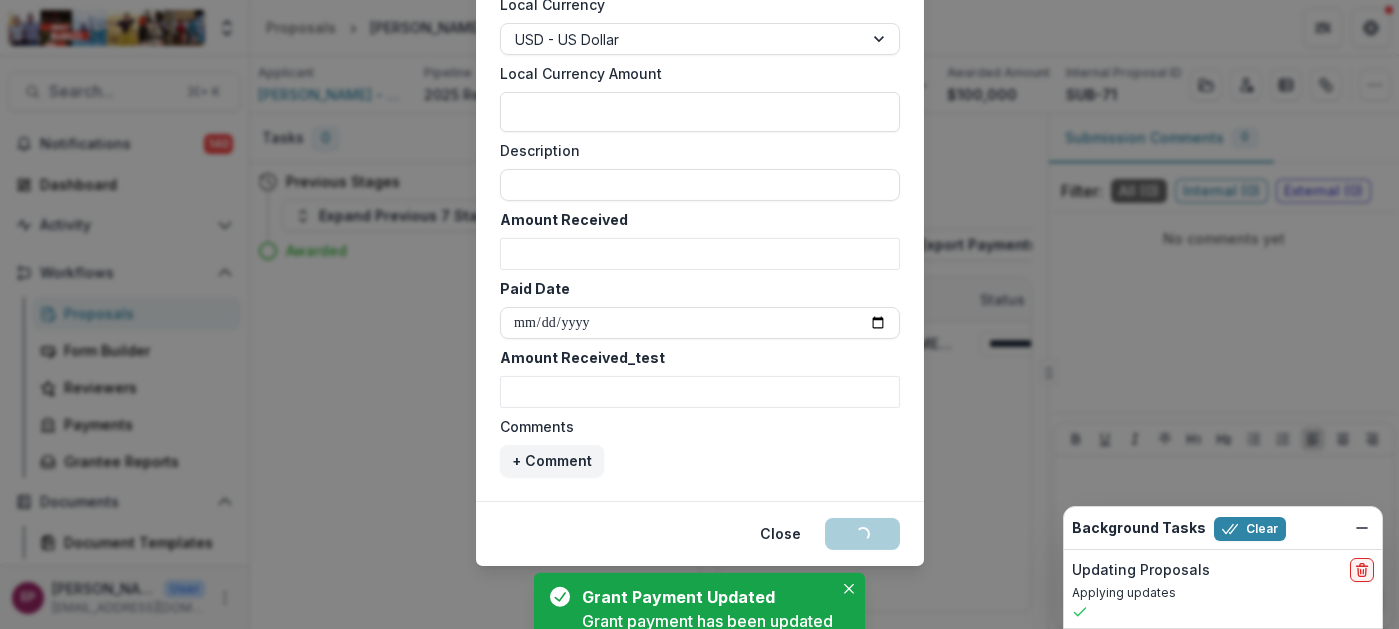 select on "****" 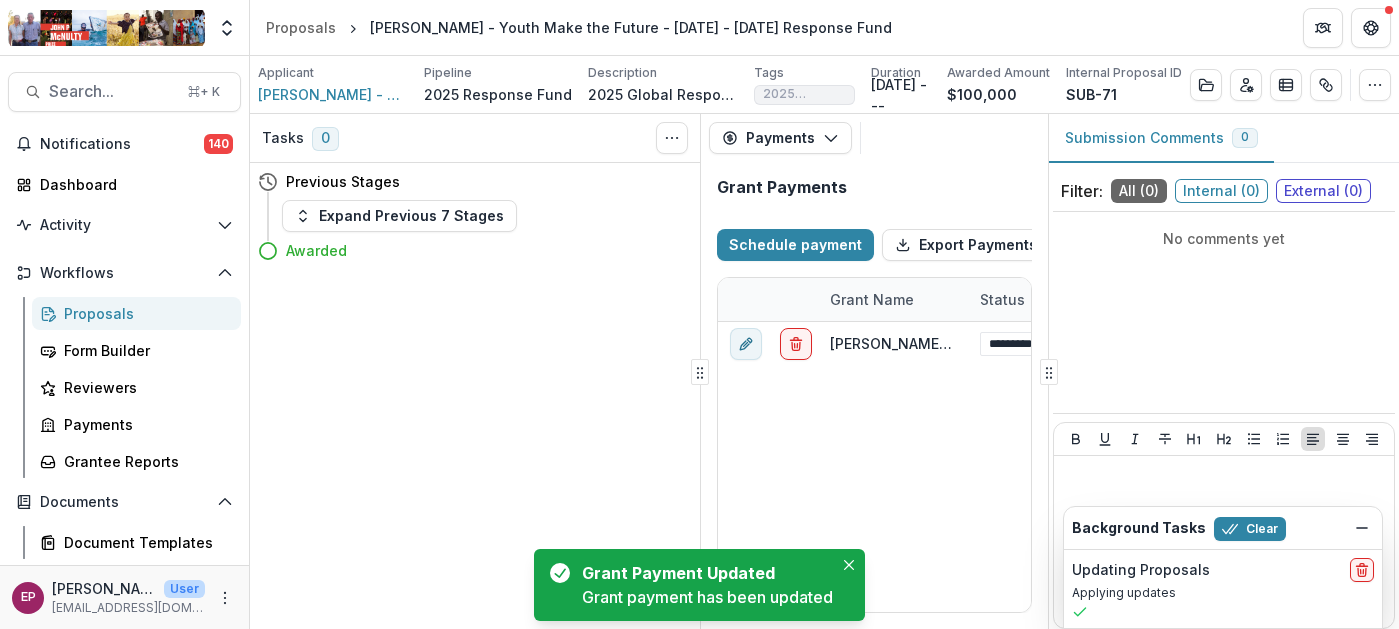 select on "****" 